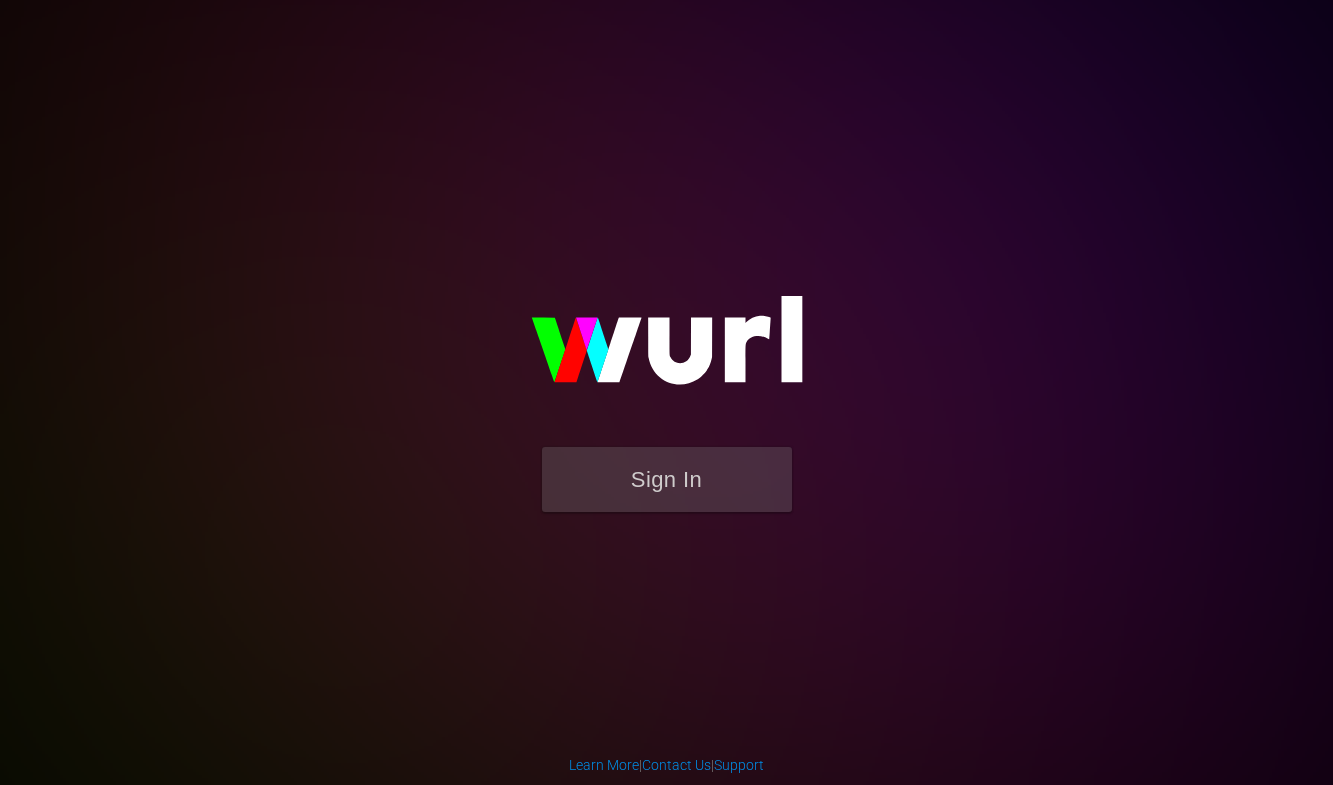 scroll, scrollTop: 0, scrollLeft: 0, axis: both 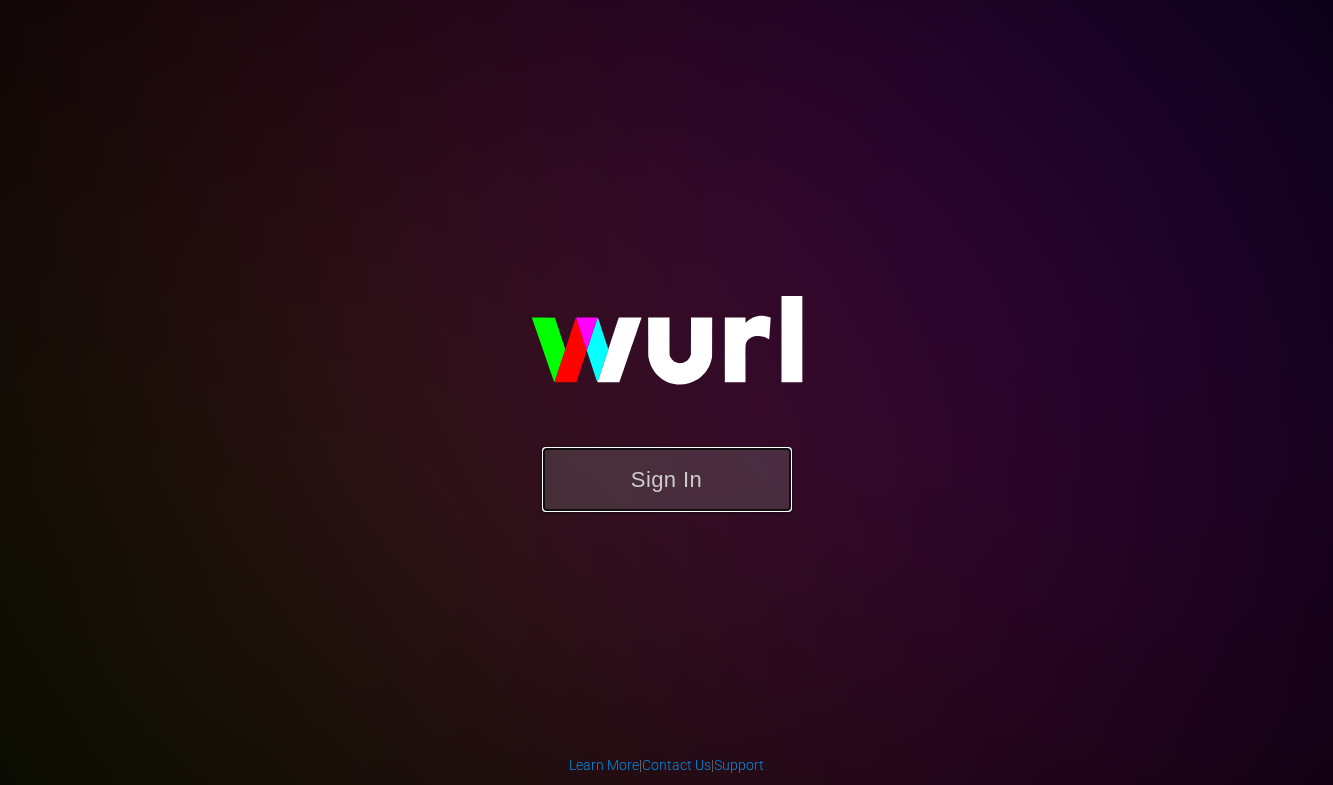 click on "Sign In" at bounding box center (667, 479) 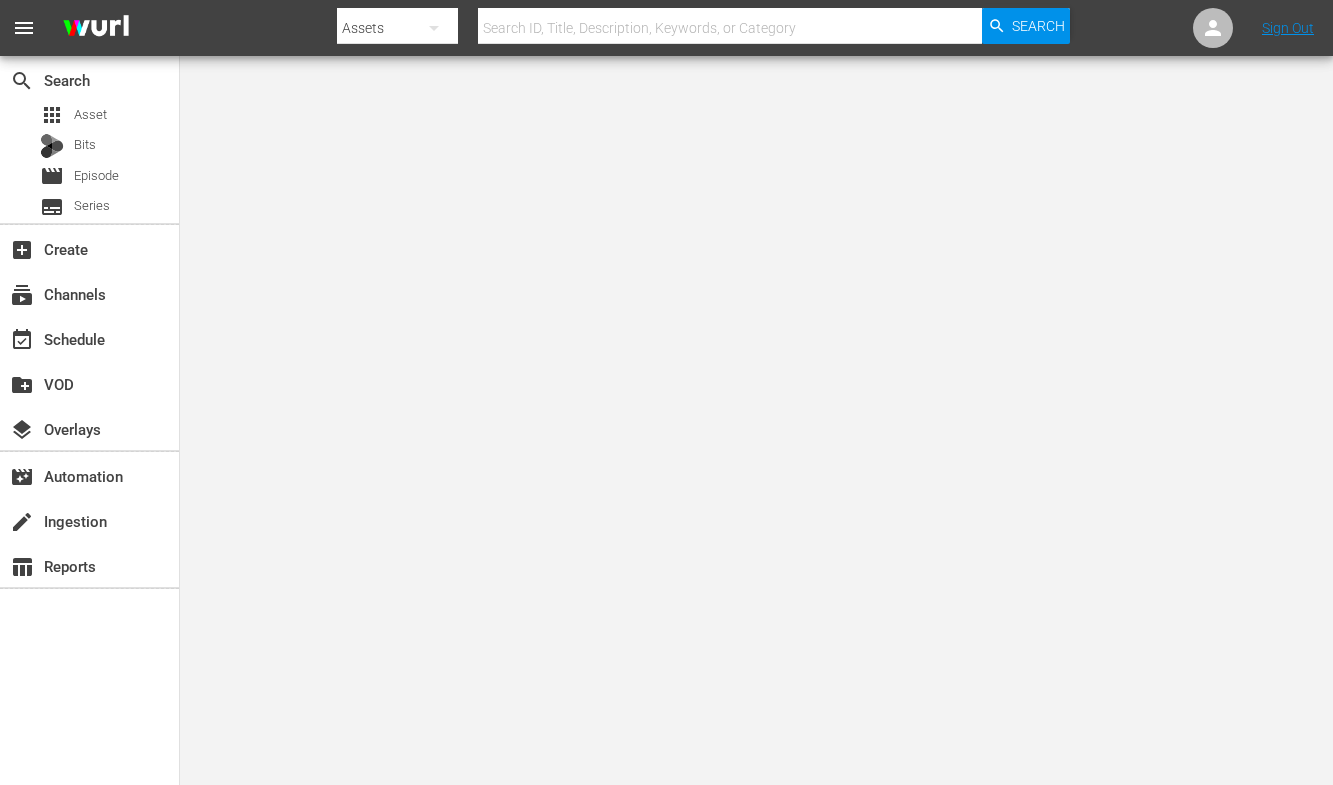 scroll, scrollTop: 0, scrollLeft: 0, axis: both 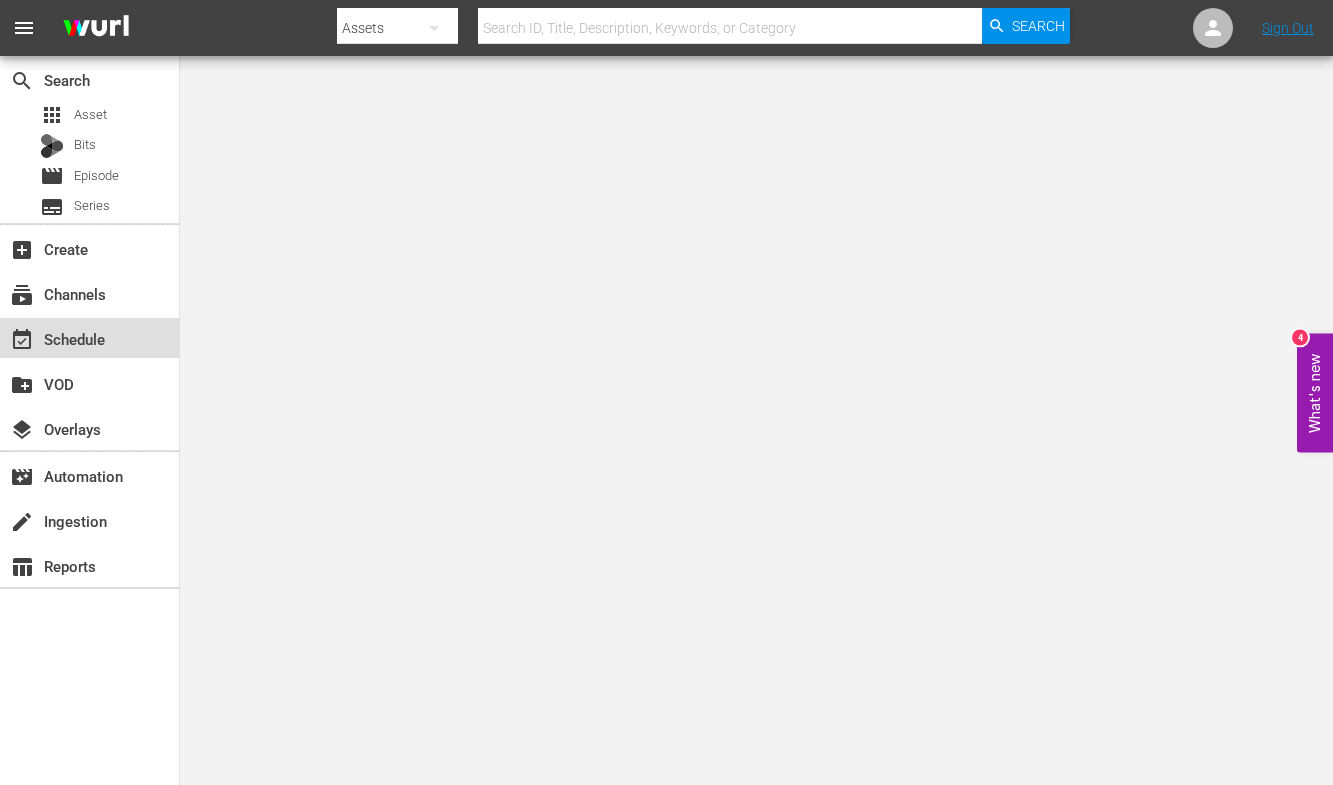 click on "event_available   Schedule" at bounding box center [56, 336] 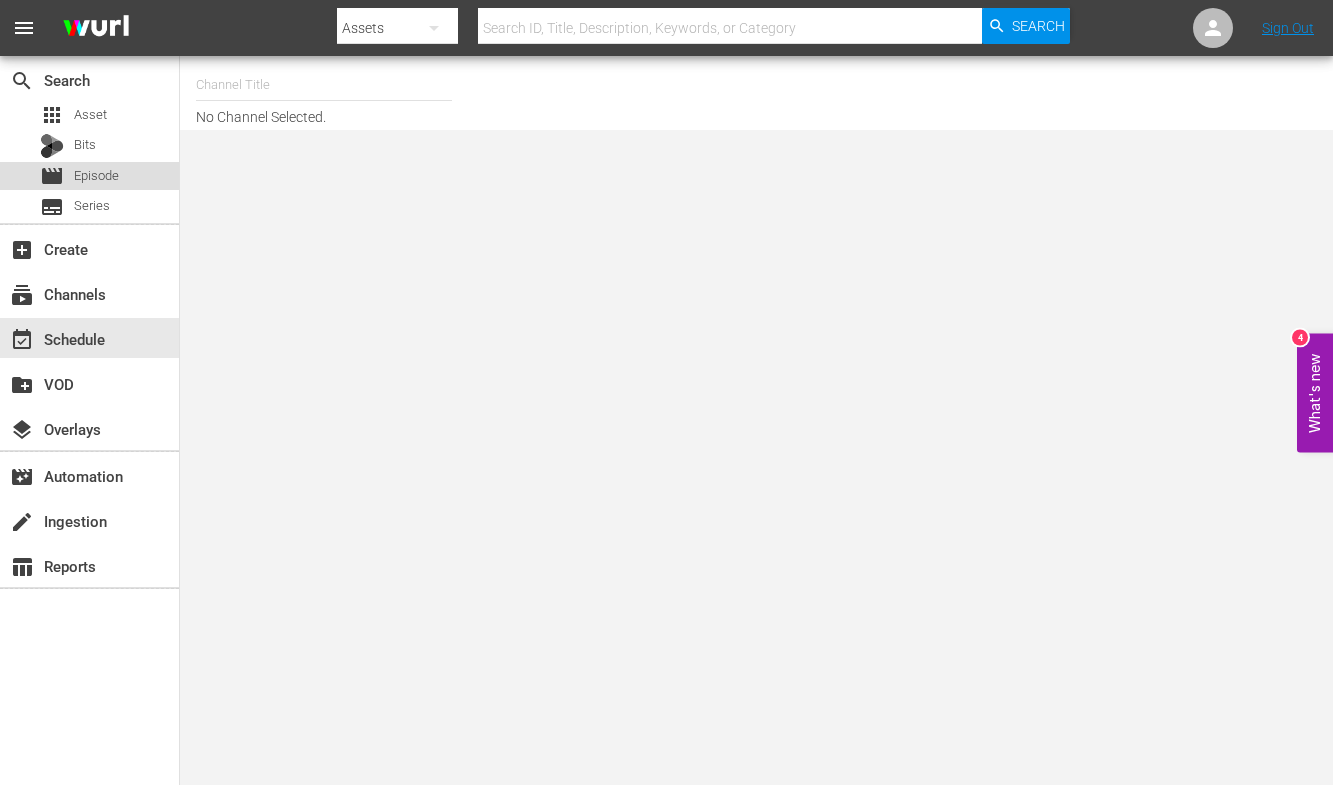 click on "Episode" at bounding box center [96, 176] 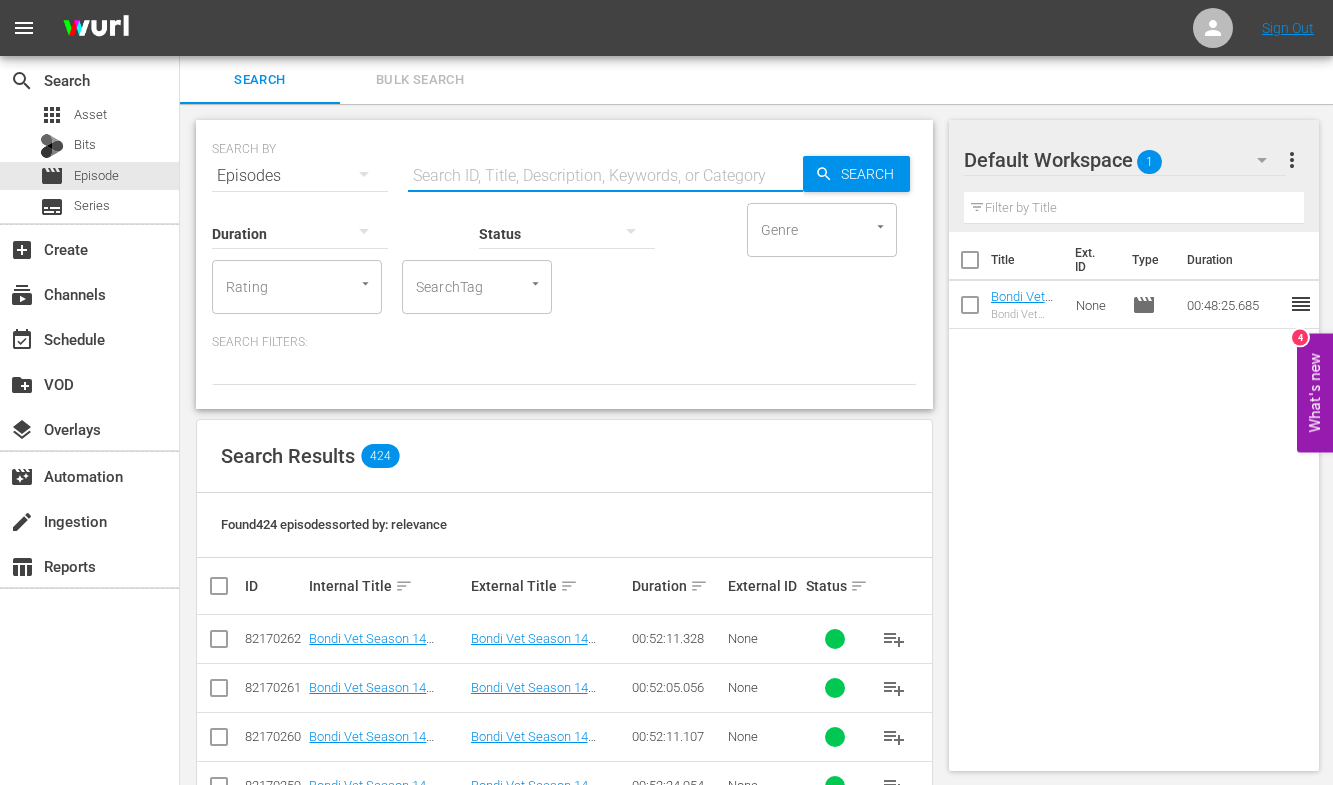 click at bounding box center (605, 176) 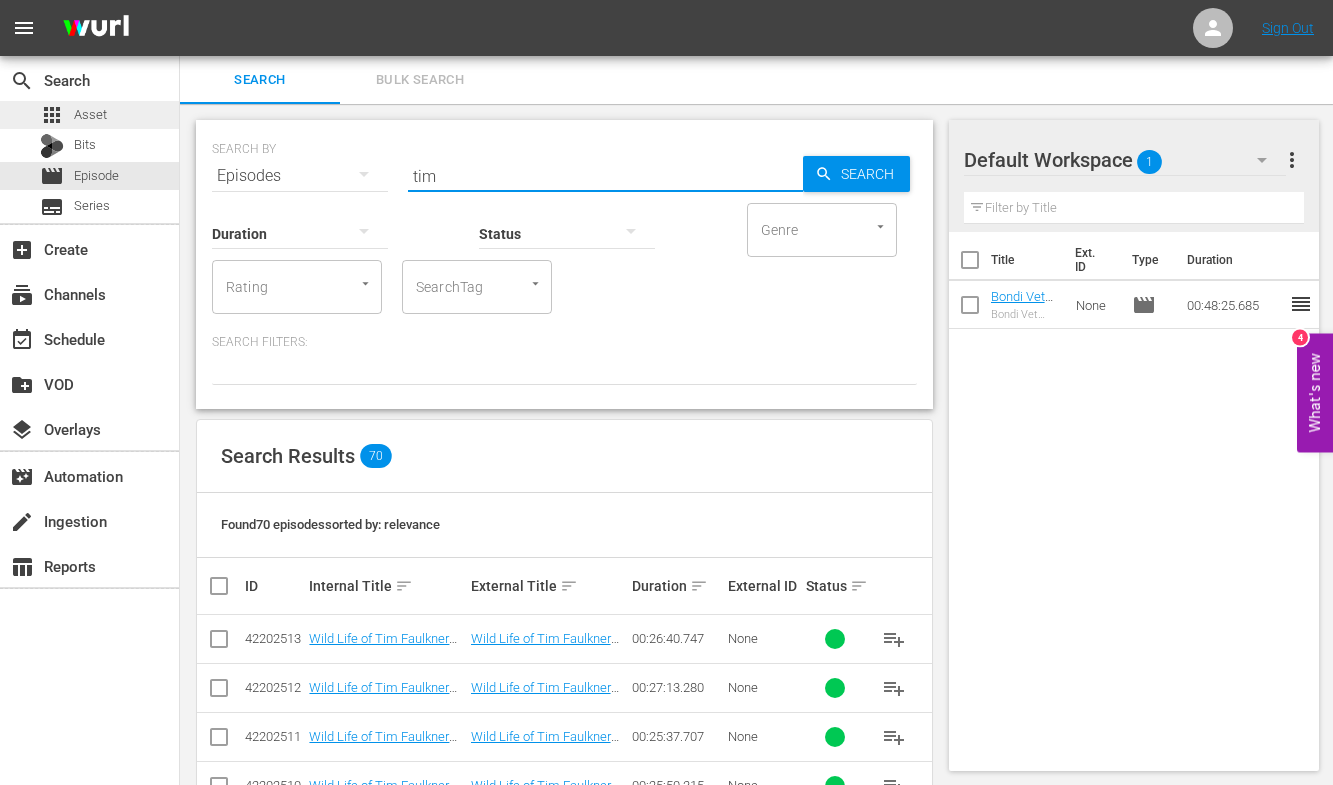type on "tim" 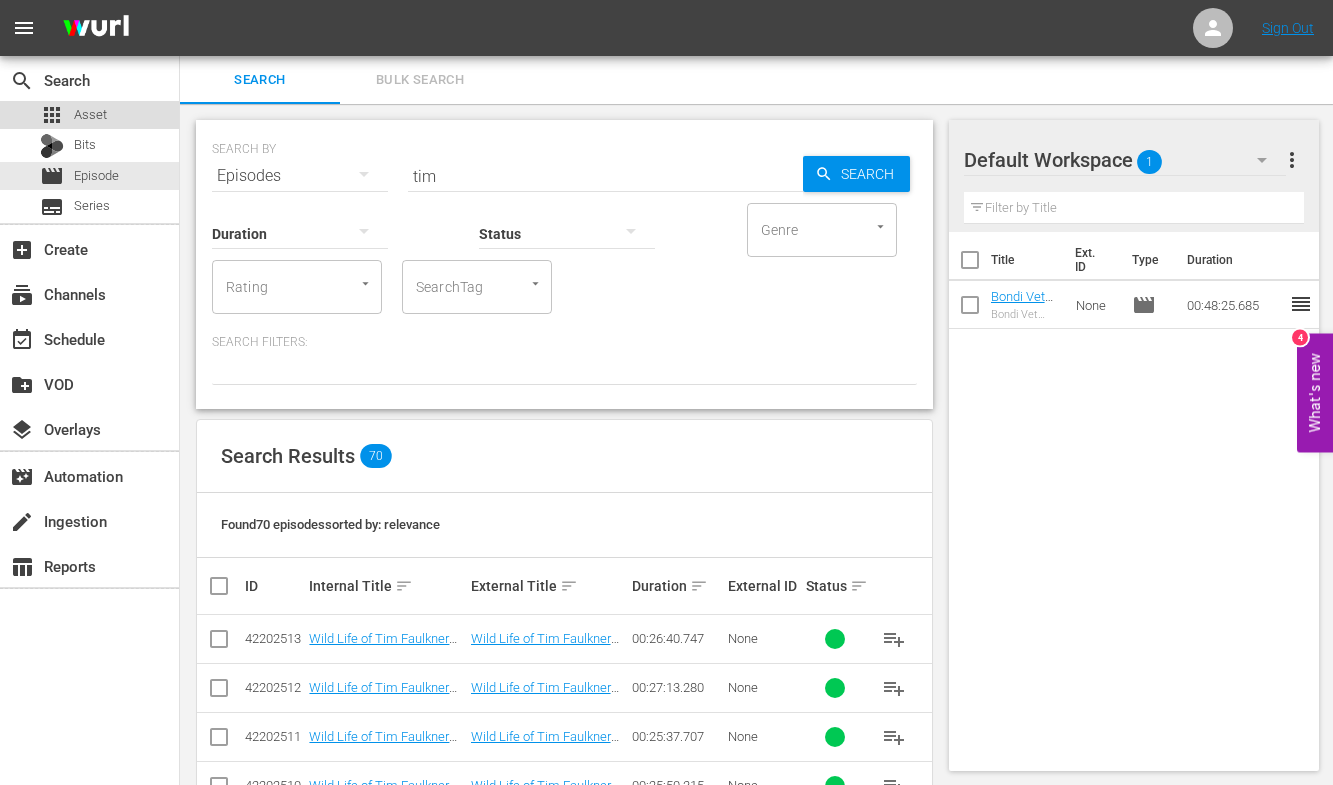 click on "Asset" at bounding box center [90, 115] 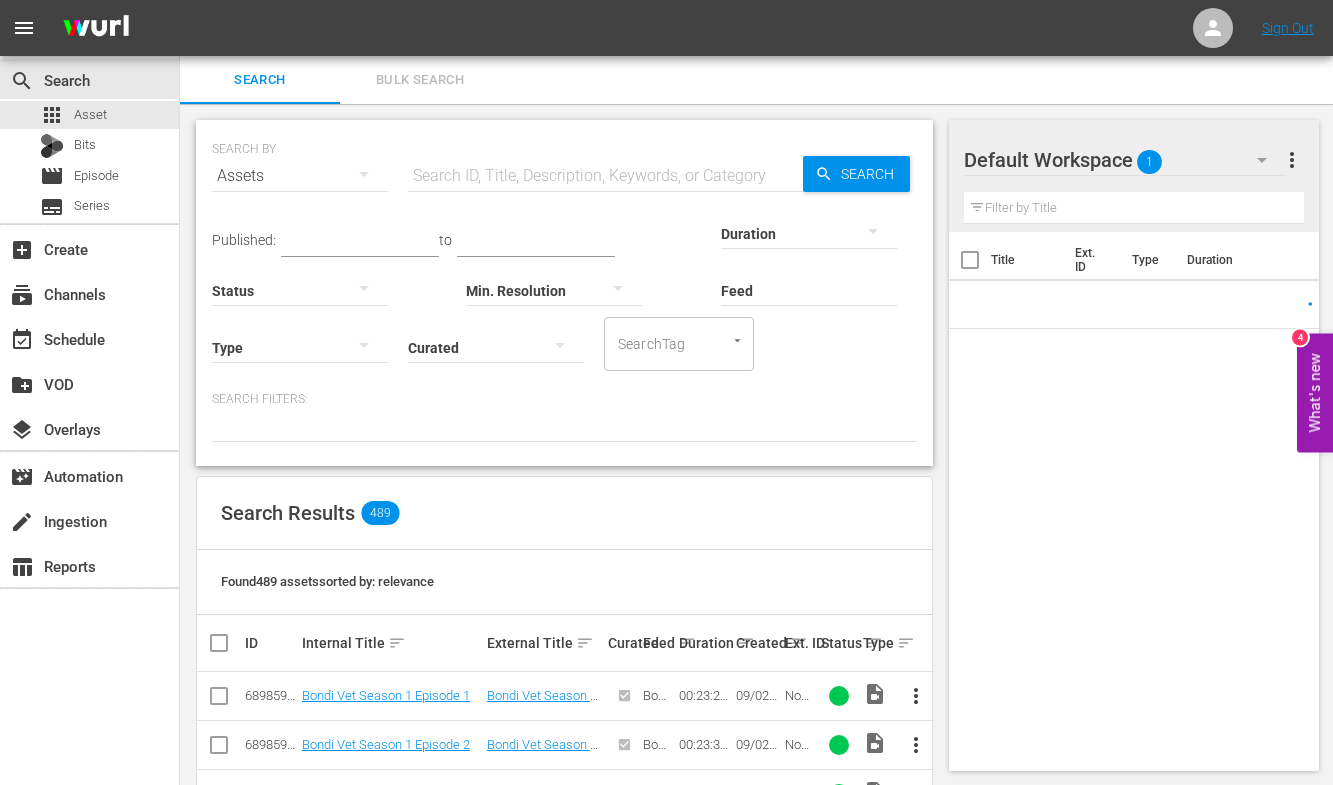 click at bounding box center (605, 176) 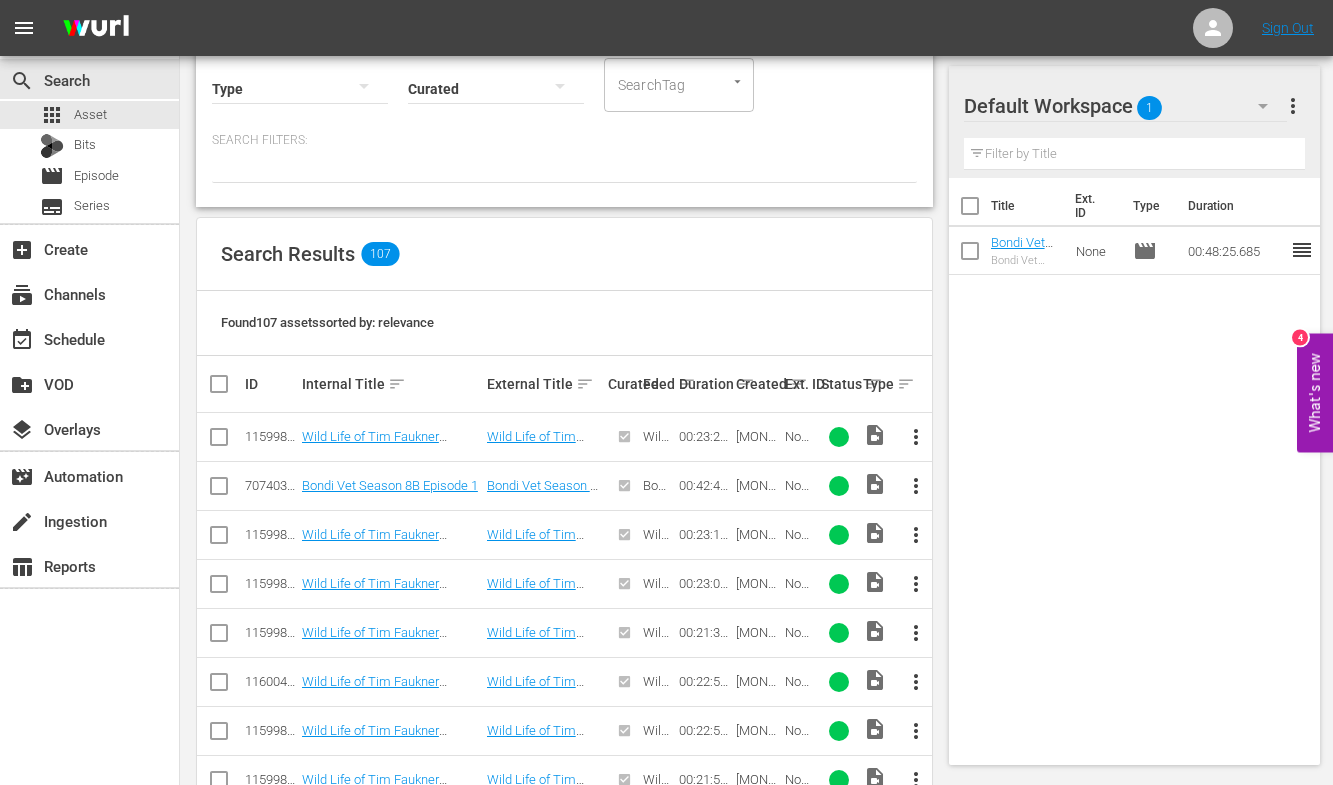 scroll, scrollTop: 260, scrollLeft: 0, axis: vertical 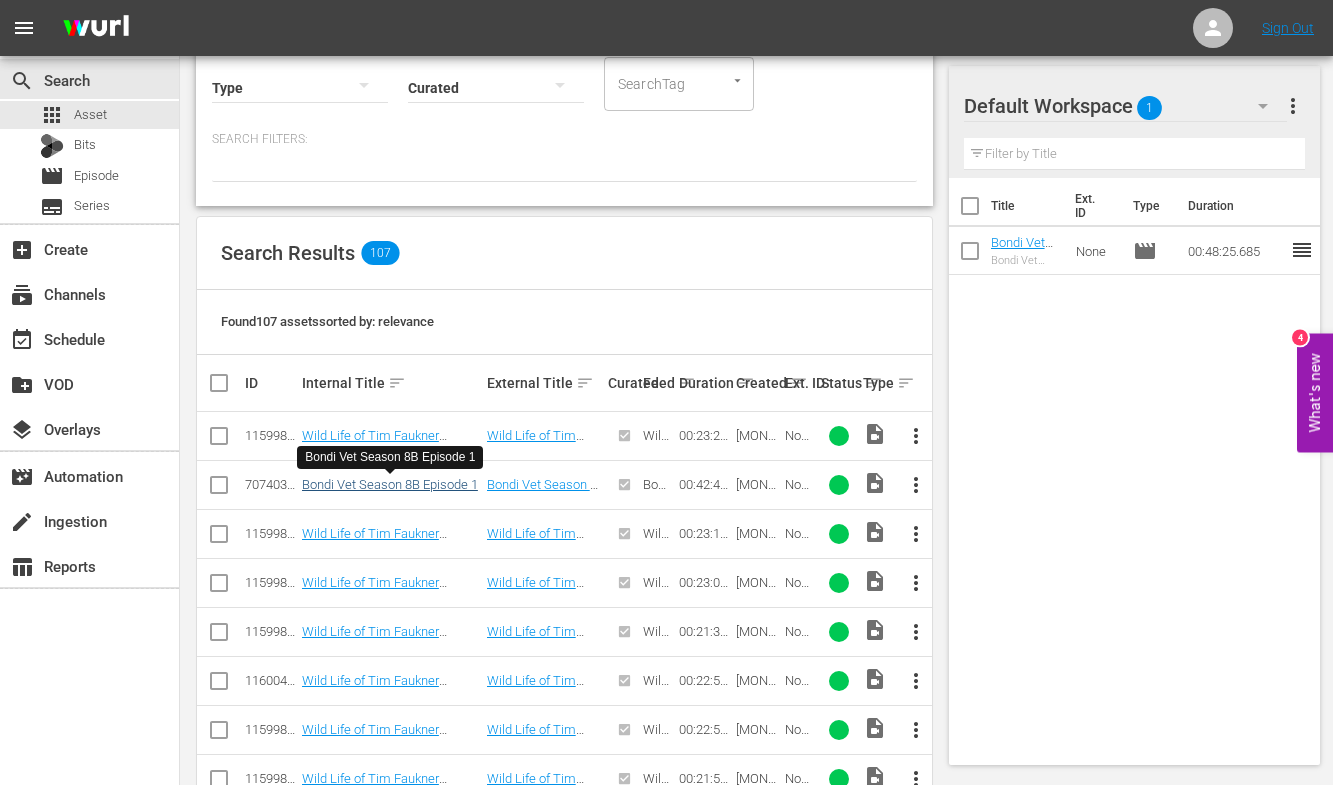 type on "tim" 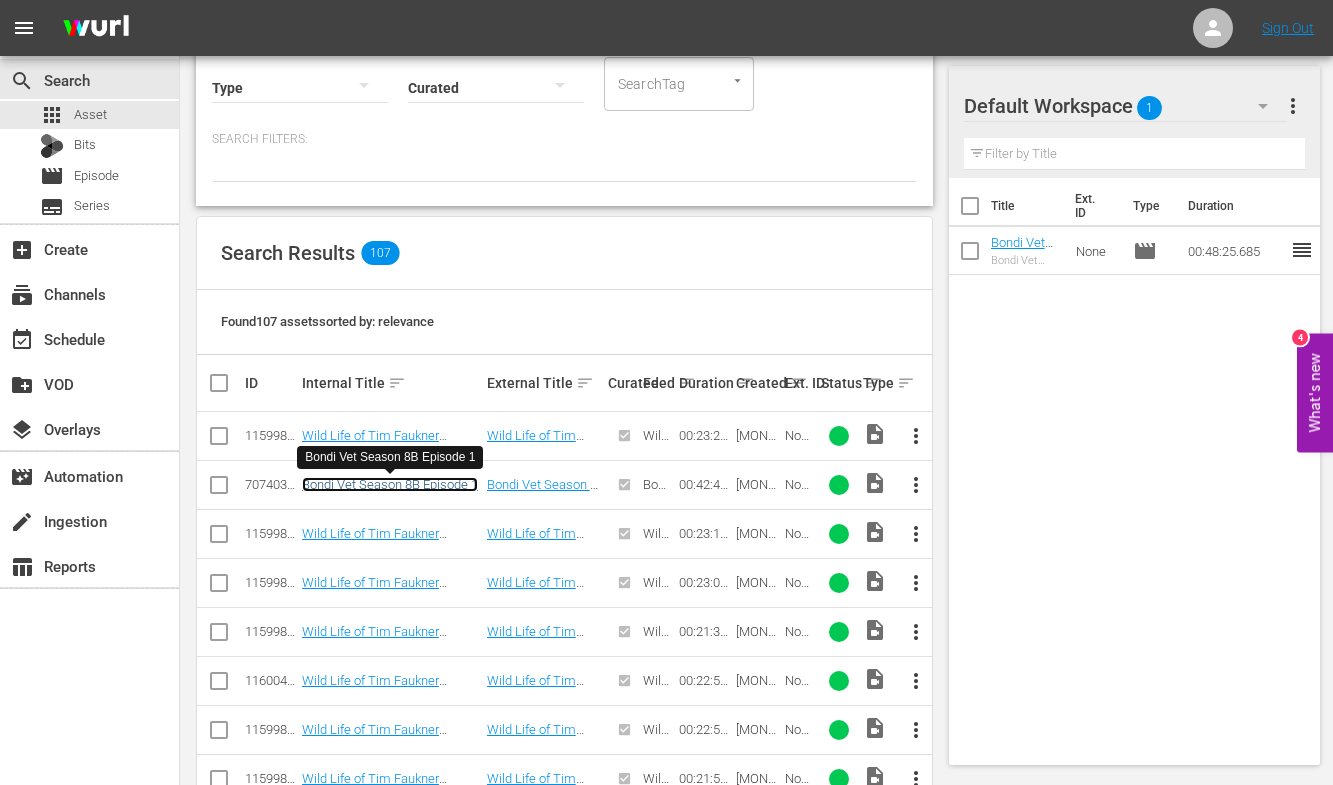 click on "Bondi Vet Season 8B Episode 1" at bounding box center (390, 484) 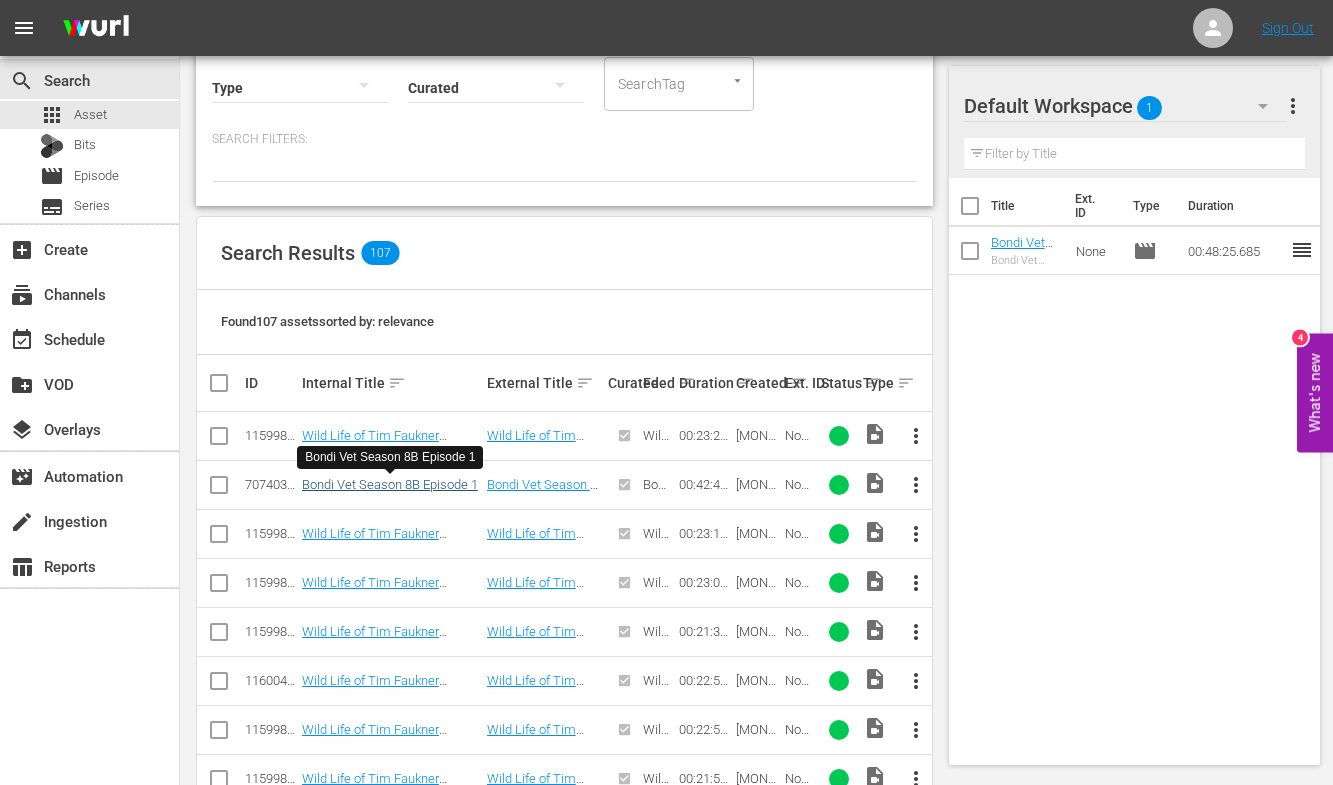 scroll, scrollTop: 0, scrollLeft: 0, axis: both 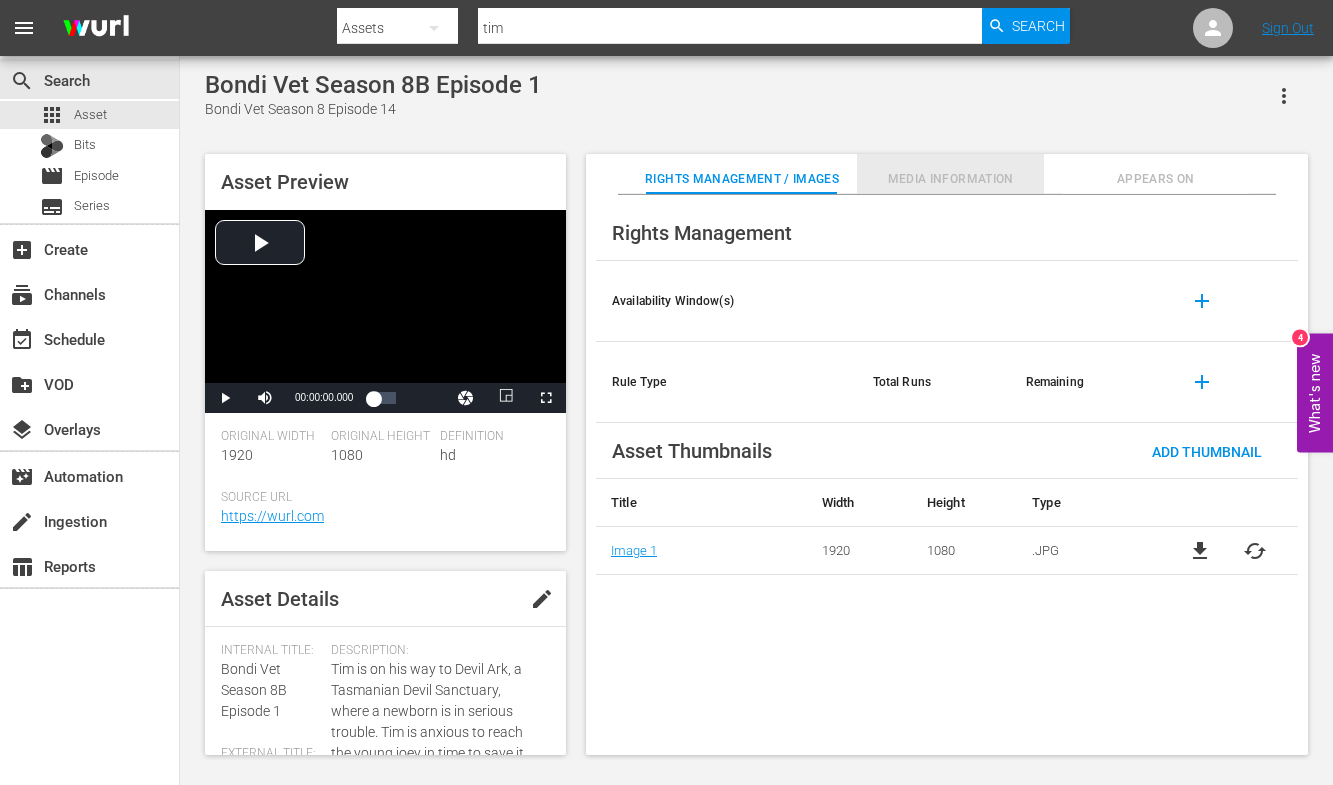 click on "Media Information" at bounding box center [950, 179] 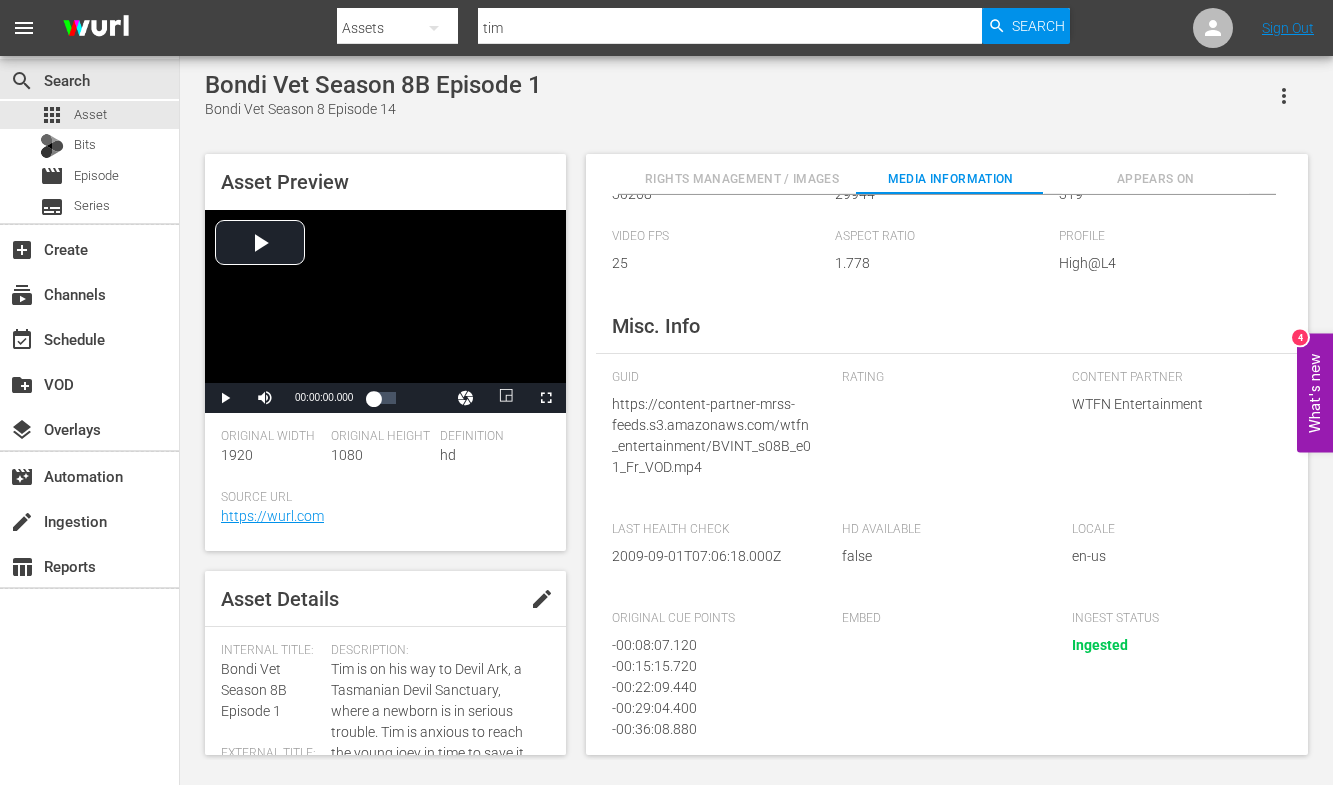 scroll, scrollTop: 0, scrollLeft: 0, axis: both 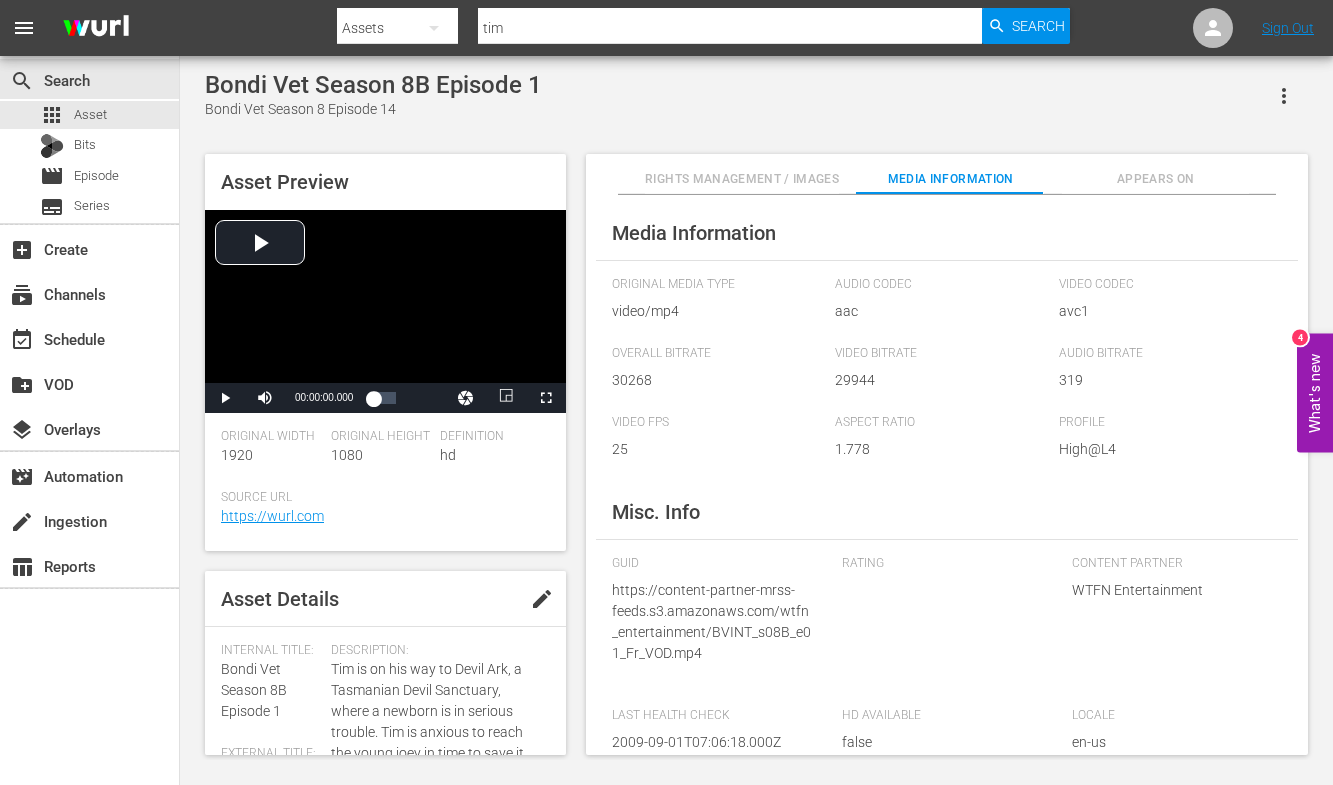 click on "Appears On" at bounding box center [1155, 179] 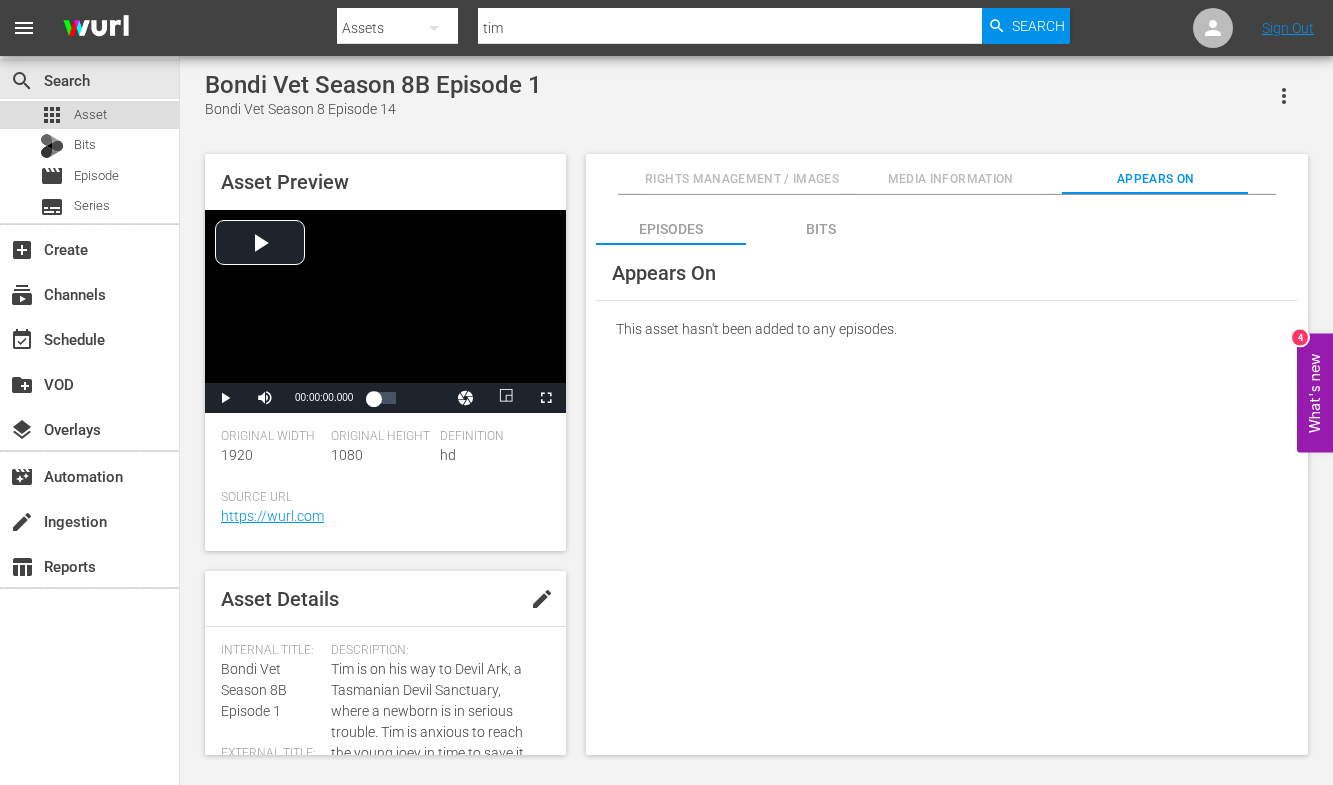 click on "Asset" at bounding box center [90, 115] 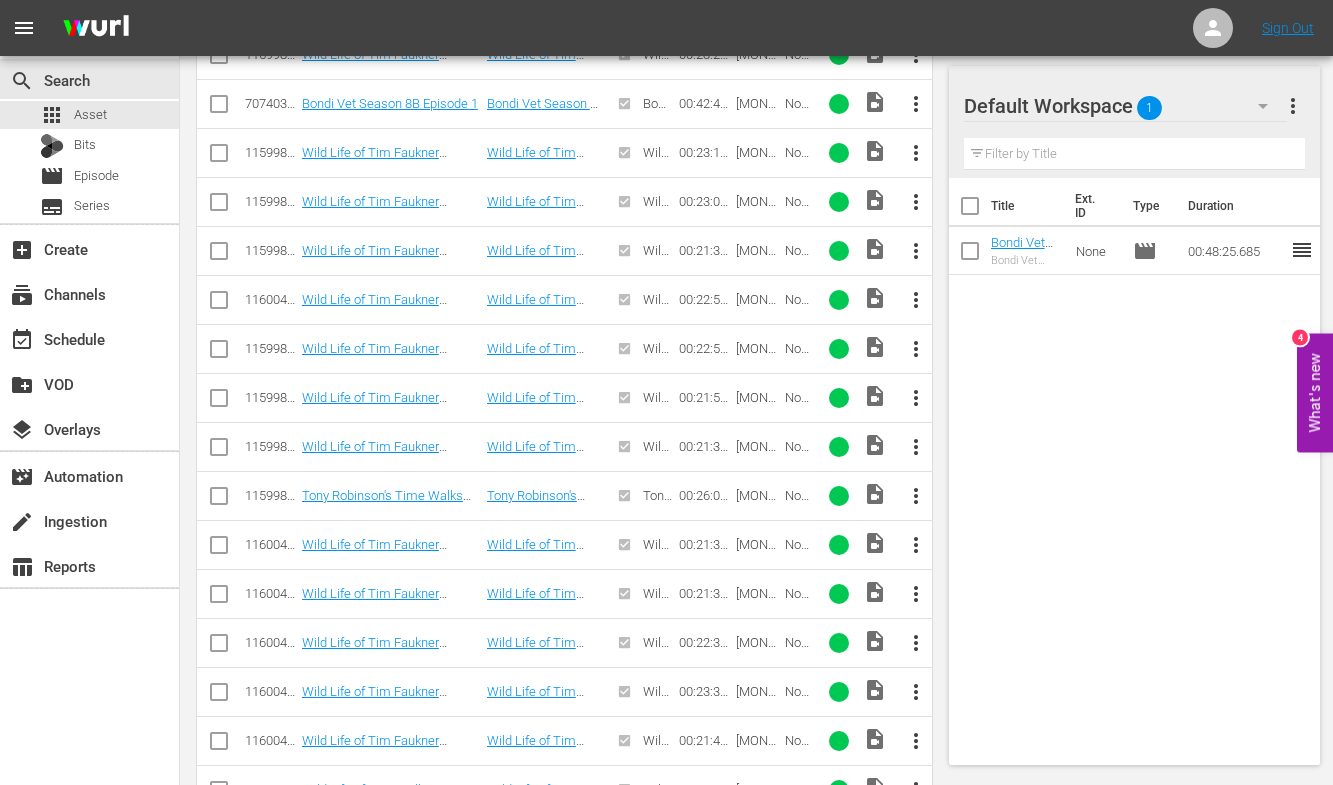 scroll, scrollTop: 642, scrollLeft: 0, axis: vertical 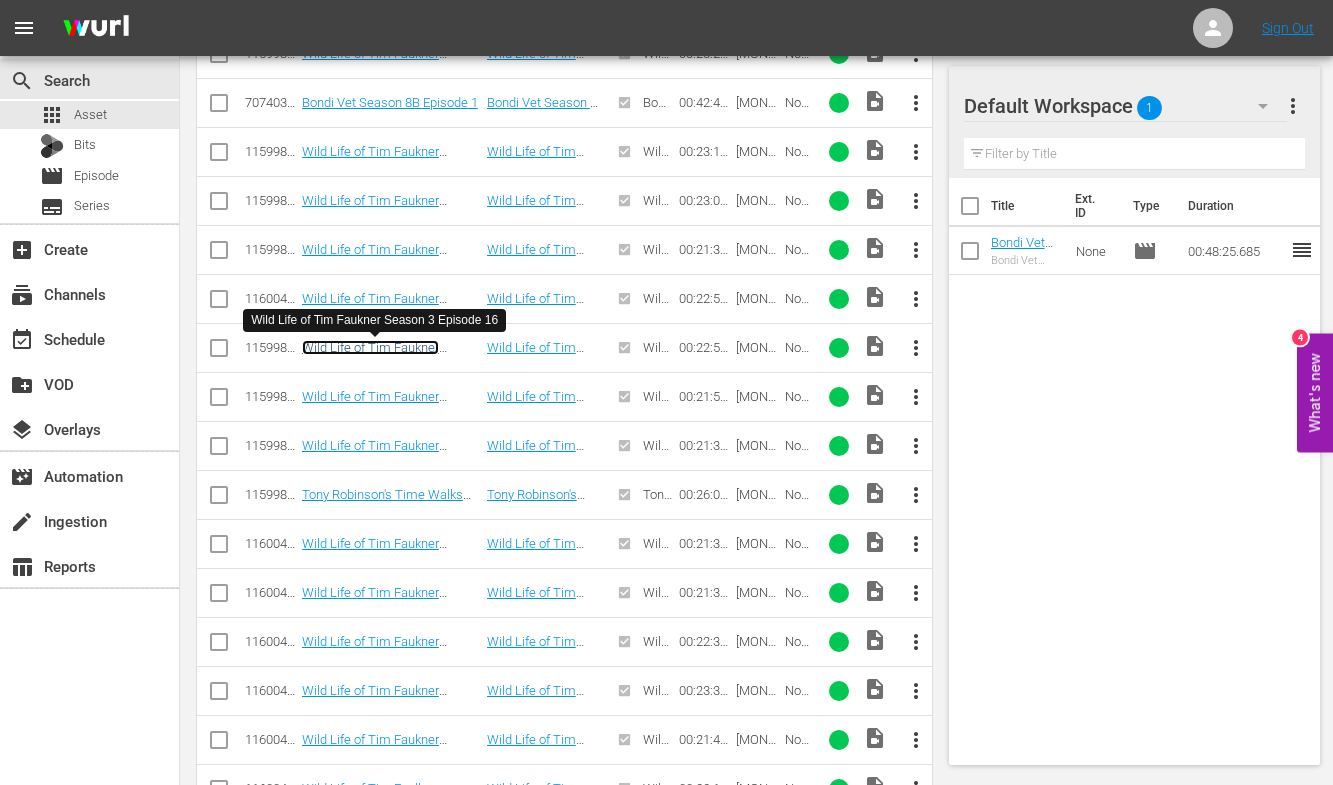 click on "Wild Life of Tim Faukner Season 3 Episode 16" at bounding box center [370, 355] 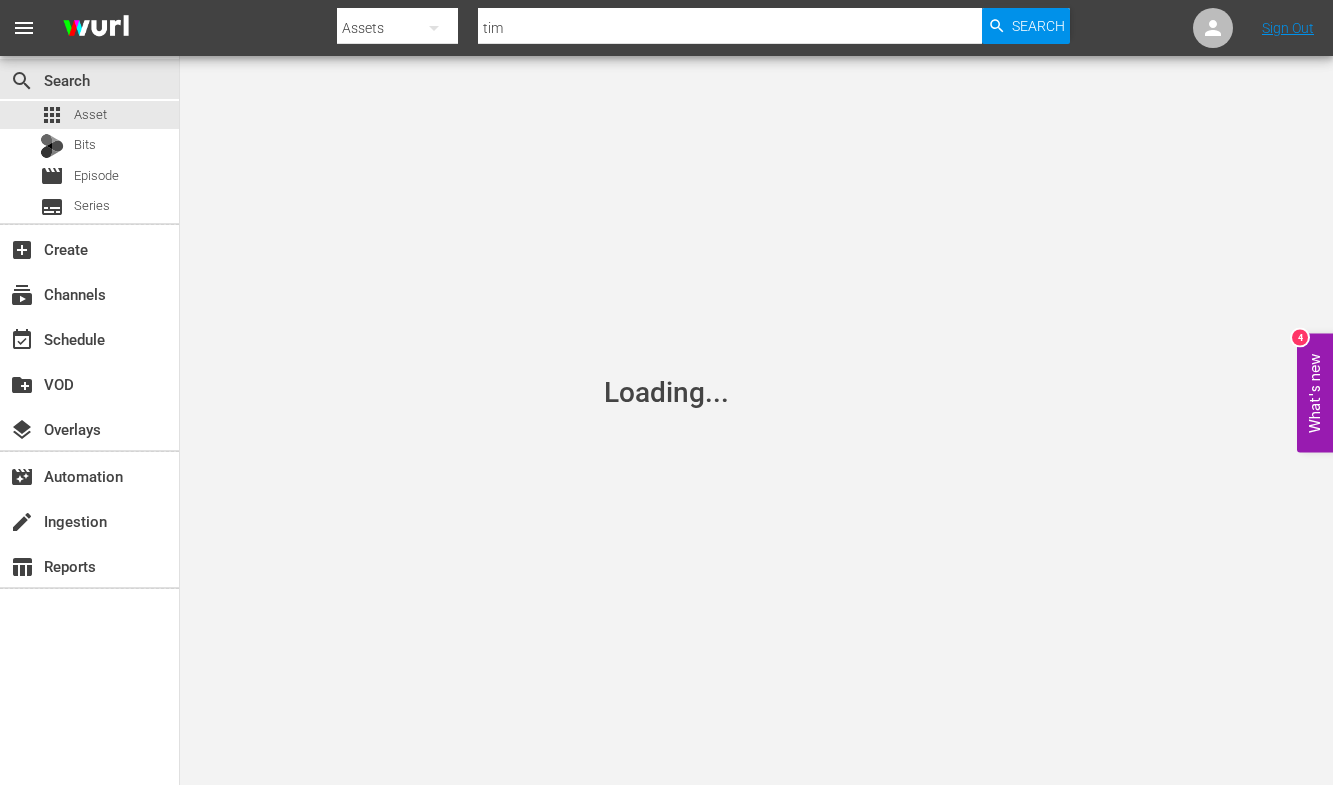 scroll, scrollTop: 0, scrollLeft: 0, axis: both 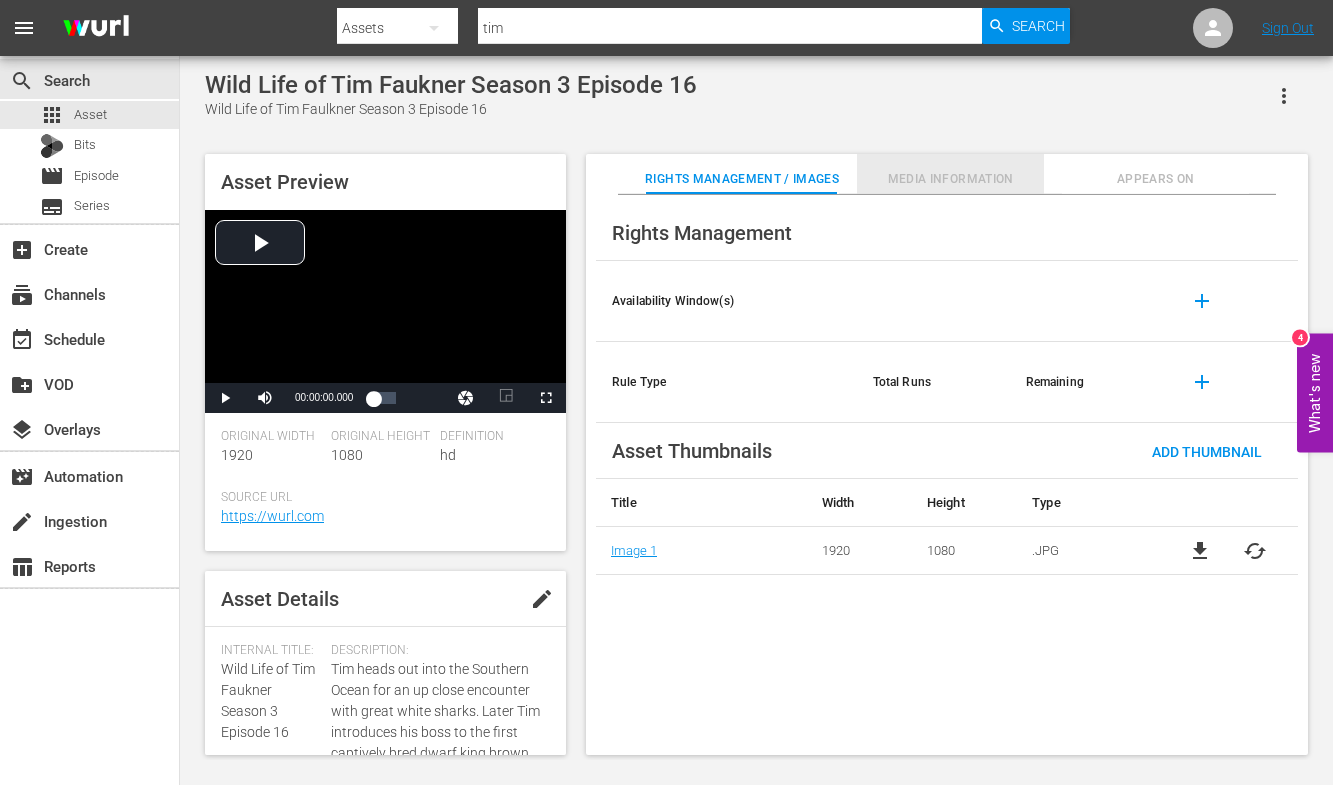 click on "Media Information" at bounding box center (950, 179) 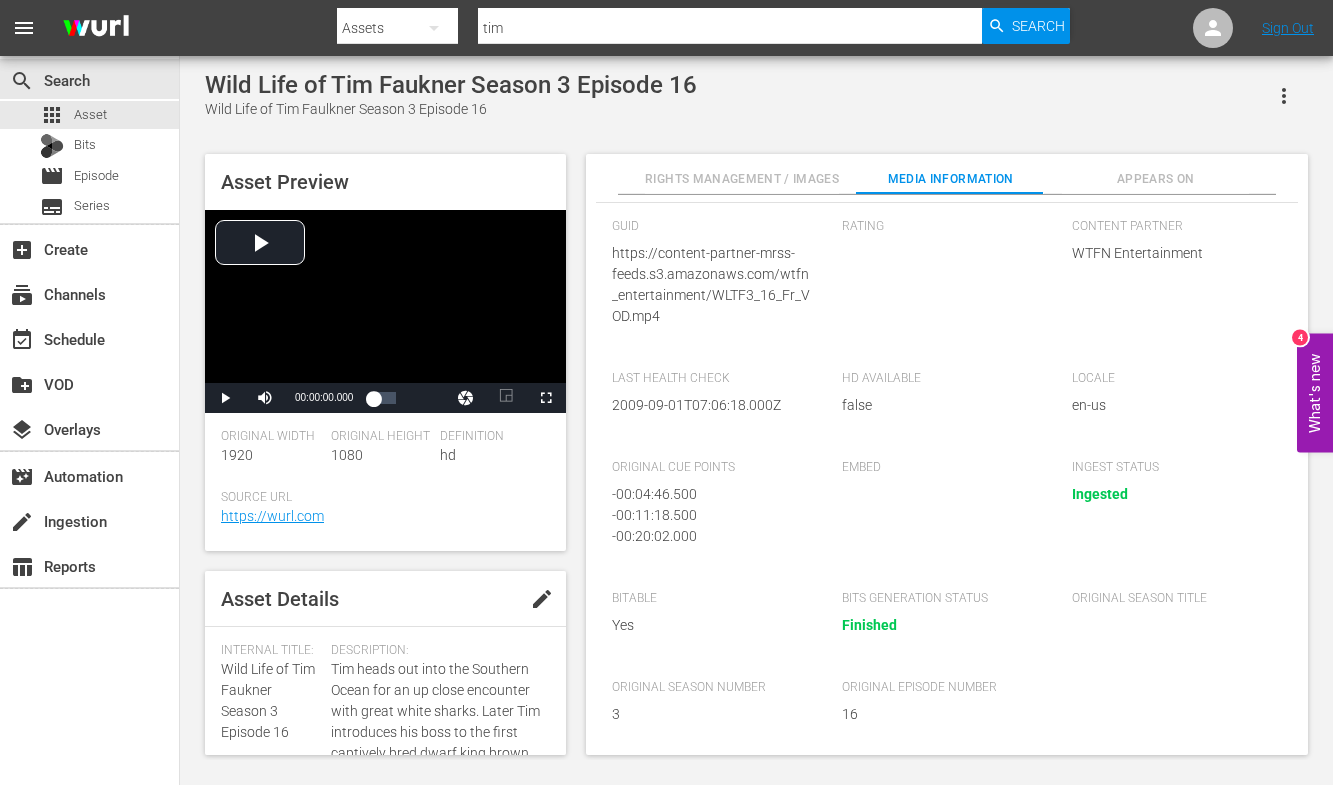 scroll, scrollTop: 339, scrollLeft: 0, axis: vertical 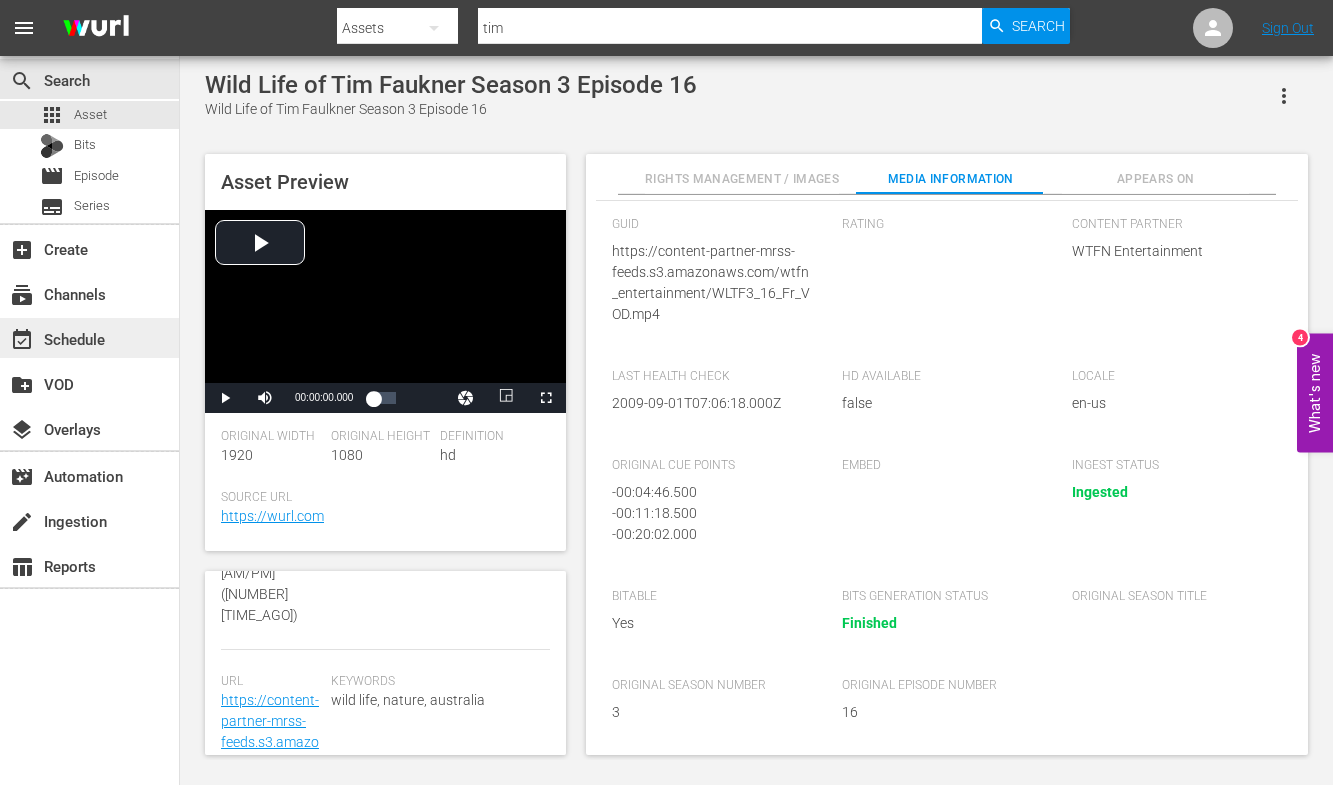 click on "event_available   Schedule" at bounding box center (56, 336) 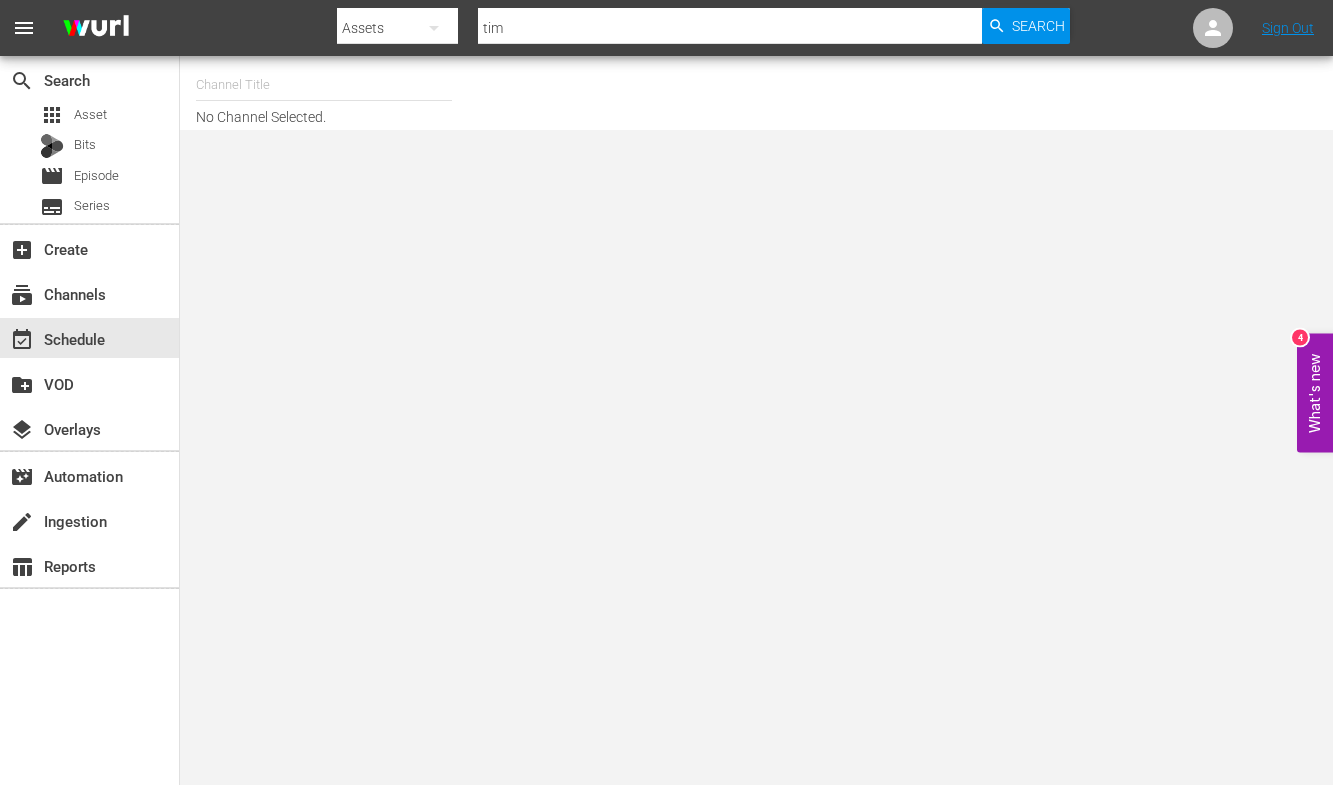 click at bounding box center [324, 85] 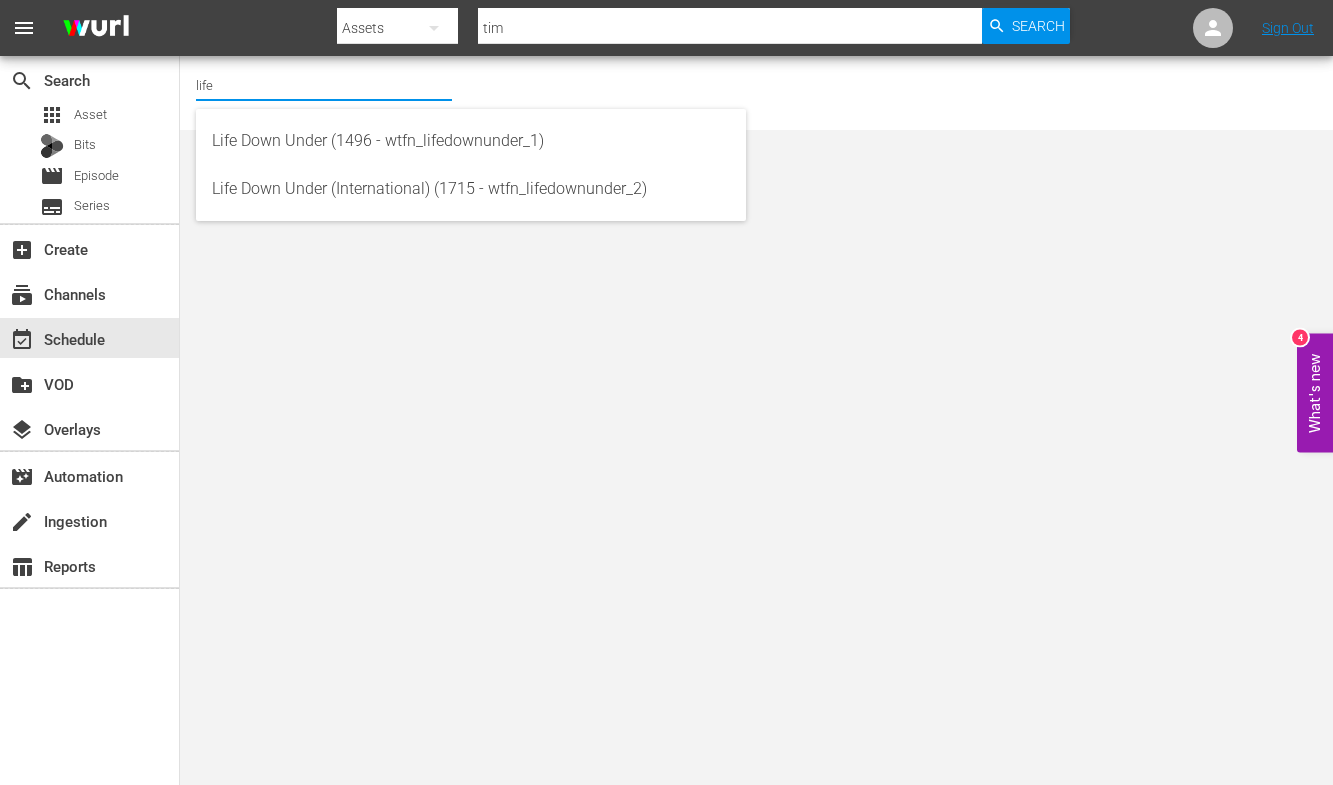 drag, startPoint x: 256, startPoint y: 89, endPoint x: 180, endPoint y: 84, distance: 76.1643 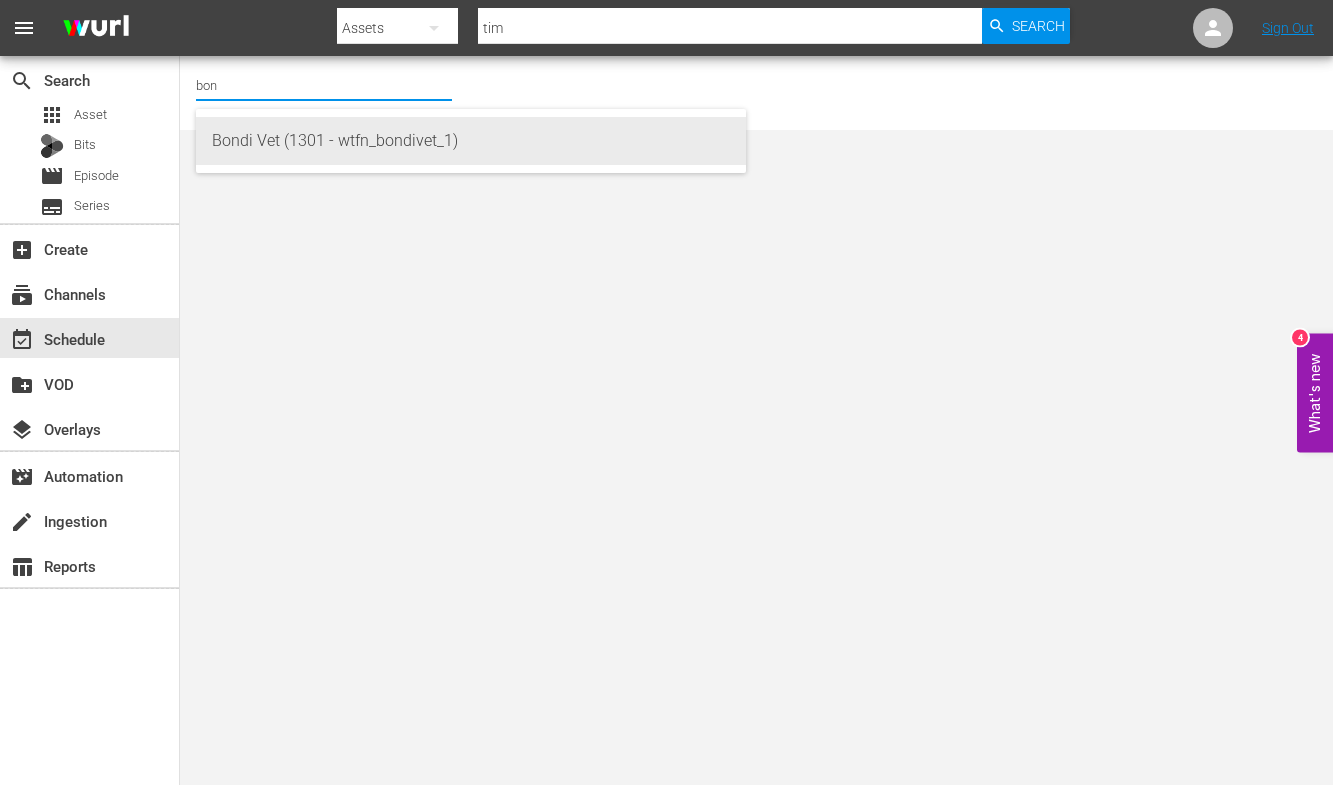 click on "Bondi Vet (1301 - wtfn_bondivet_1)" at bounding box center (471, 141) 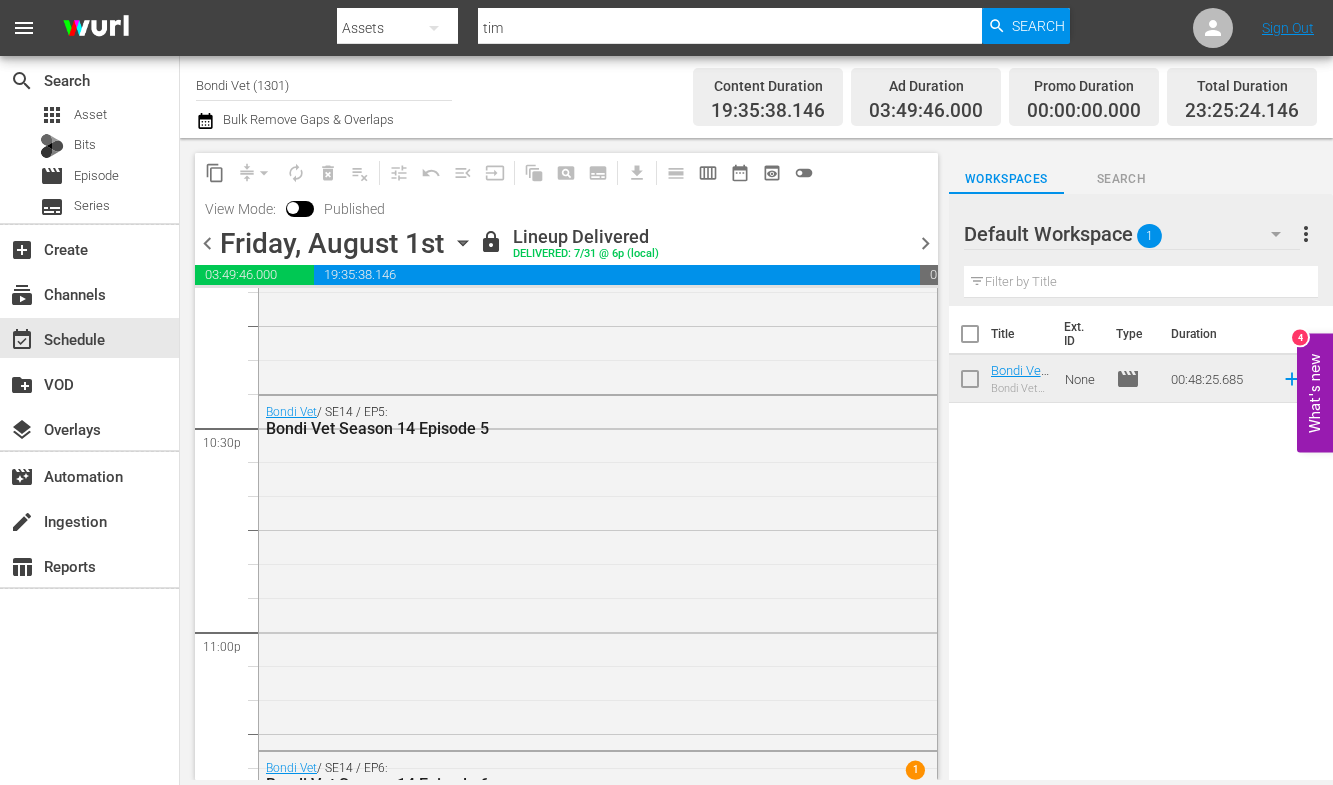 scroll, scrollTop: 9366, scrollLeft: 0, axis: vertical 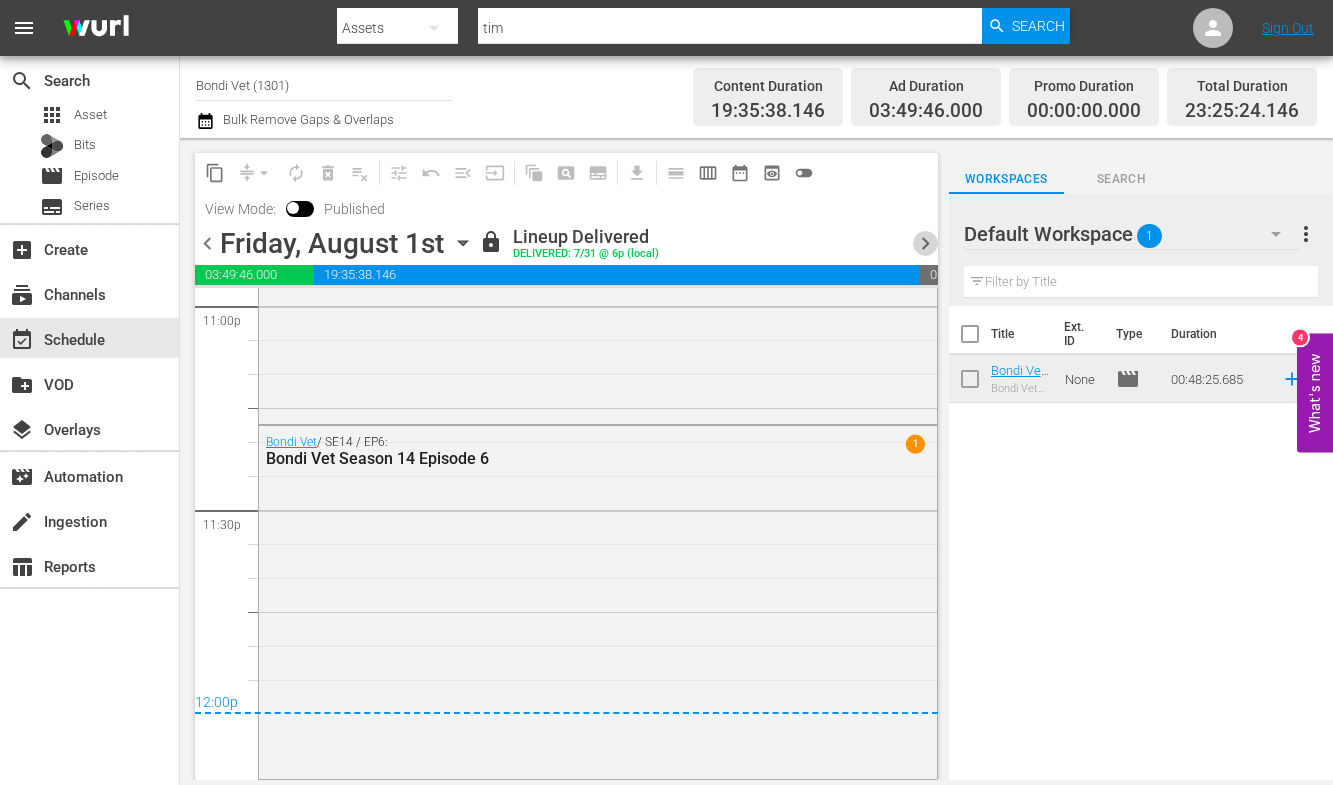 click on "chevron_right" at bounding box center [925, 243] 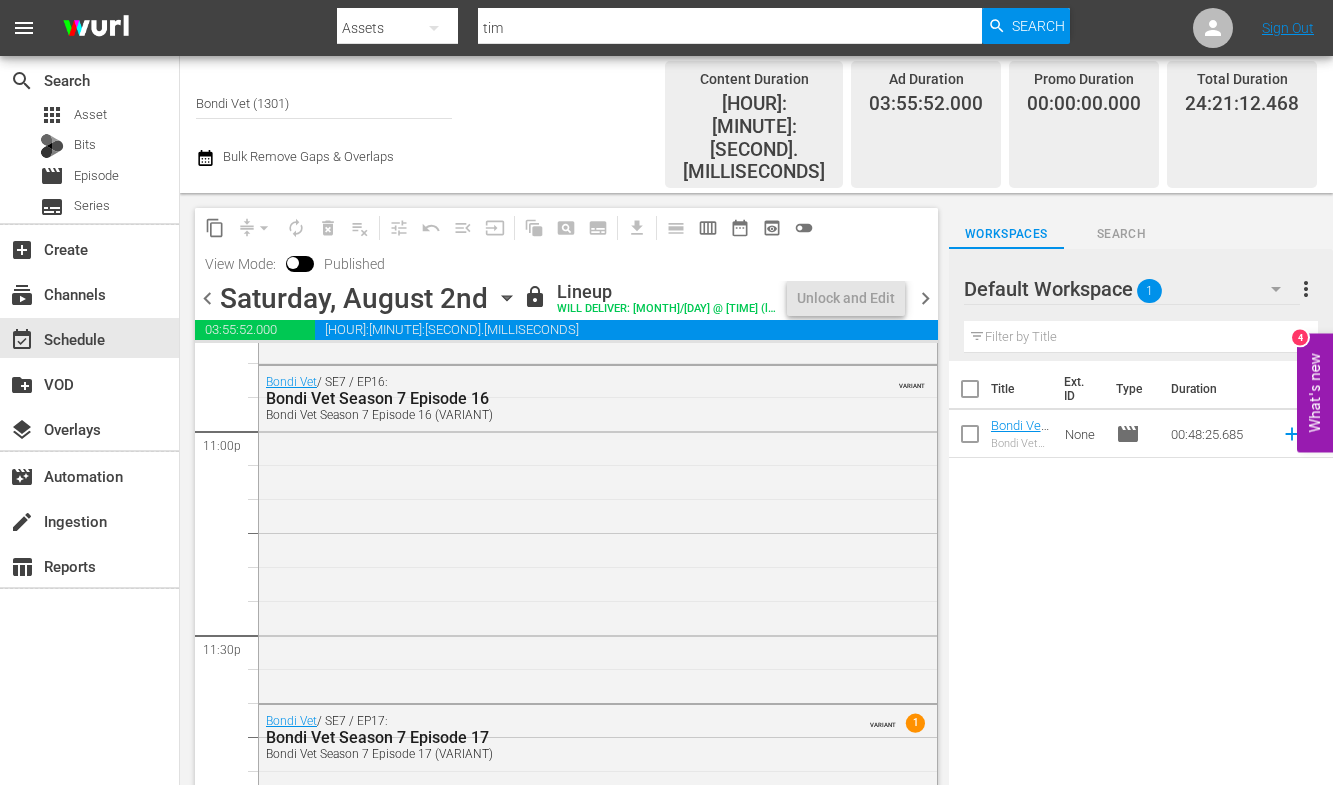scroll, scrollTop: 9366, scrollLeft: 0, axis: vertical 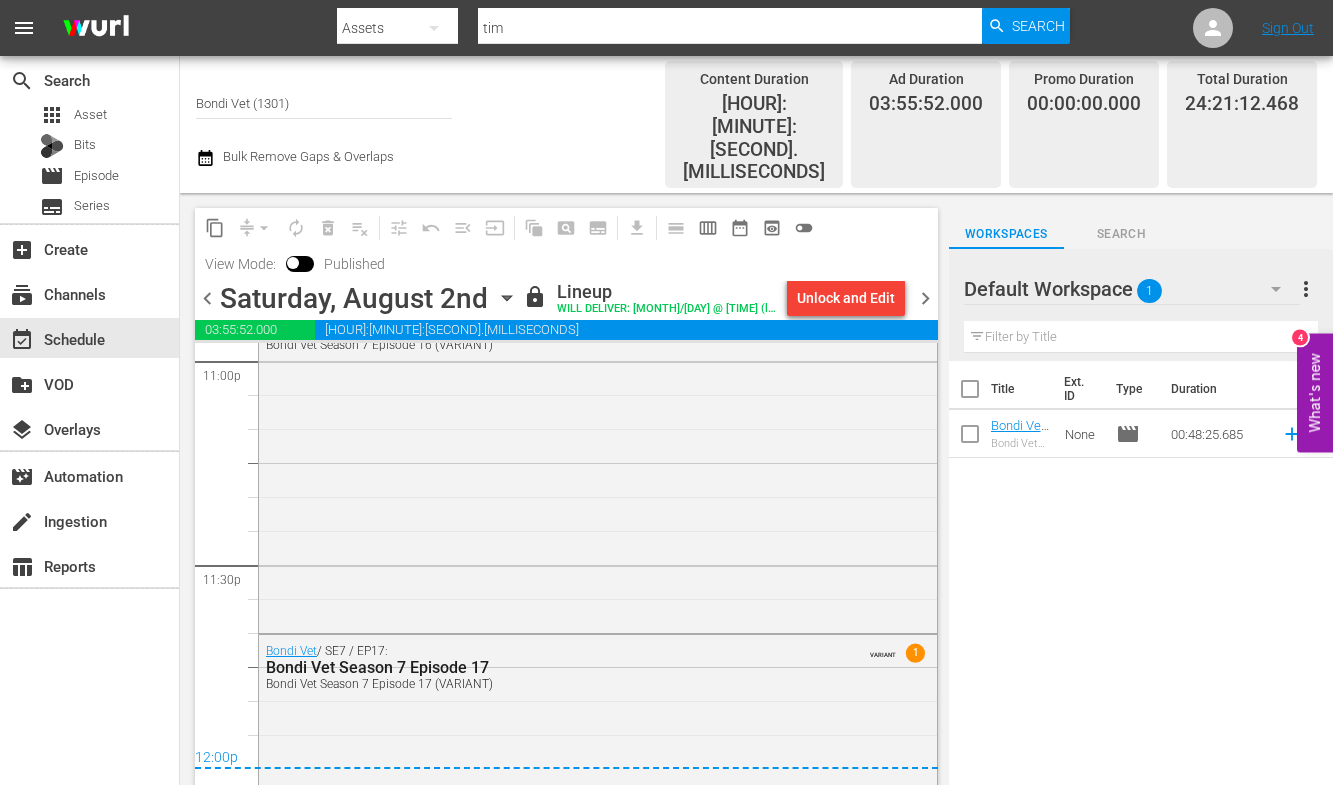 click on "chevron_right" at bounding box center [925, 298] 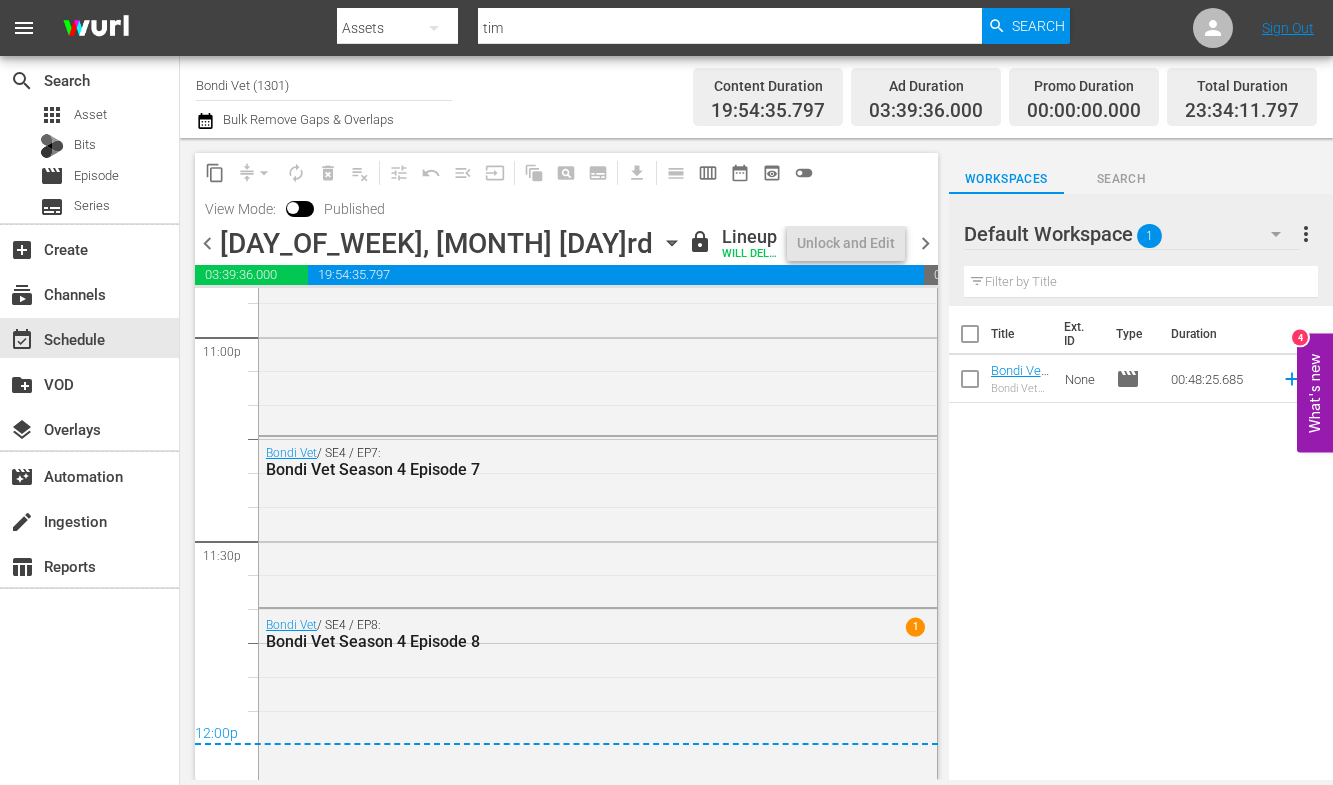 click on "chevron_right" at bounding box center (925, 243) 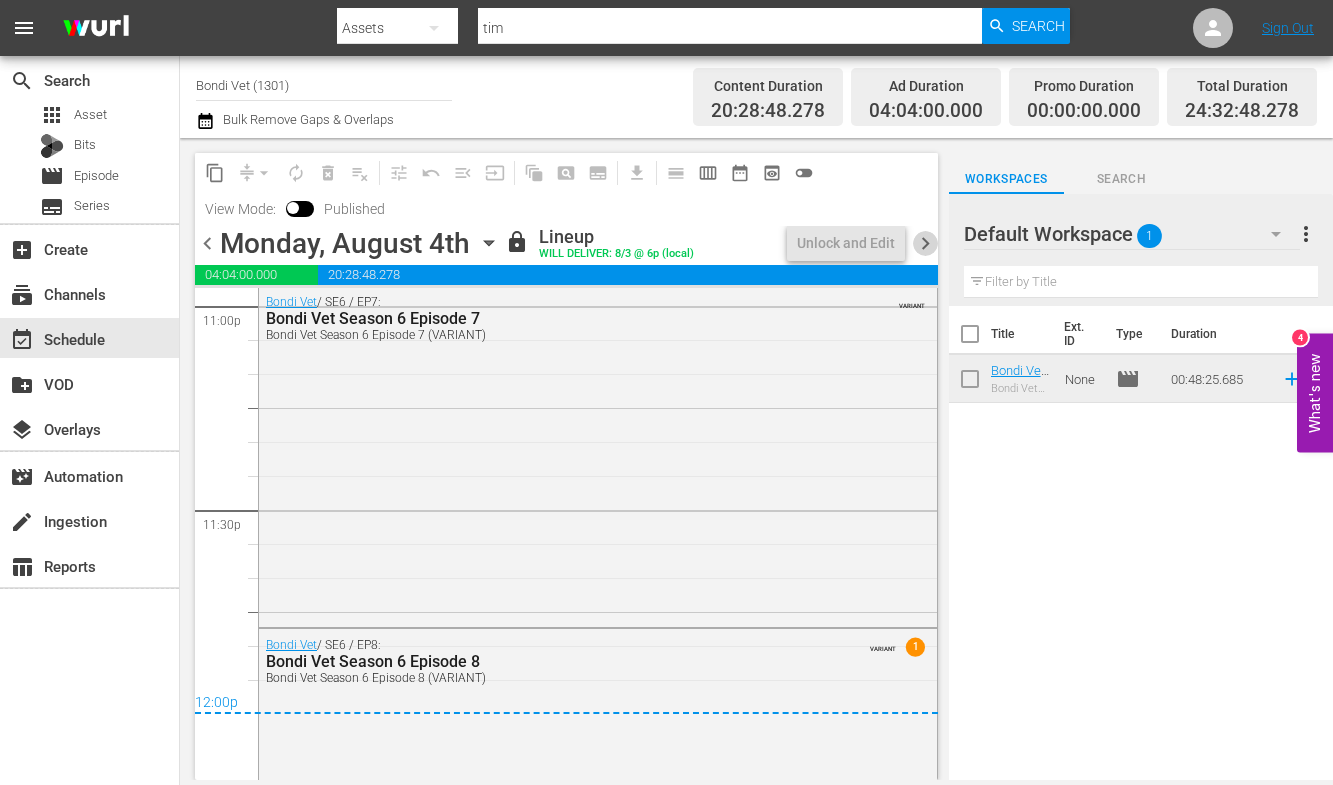 click on "chevron_right" at bounding box center [925, 243] 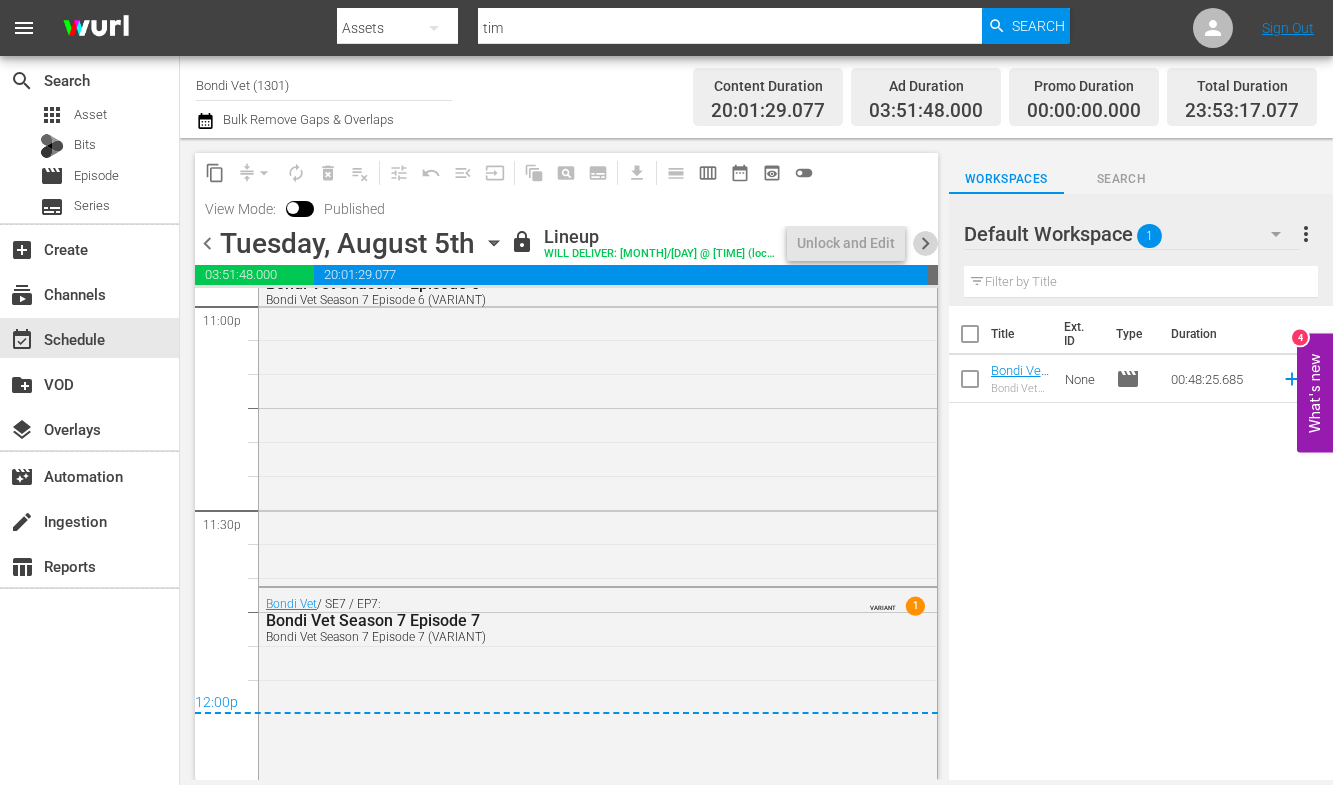 click on "chevron_right" at bounding box center [925, 243] 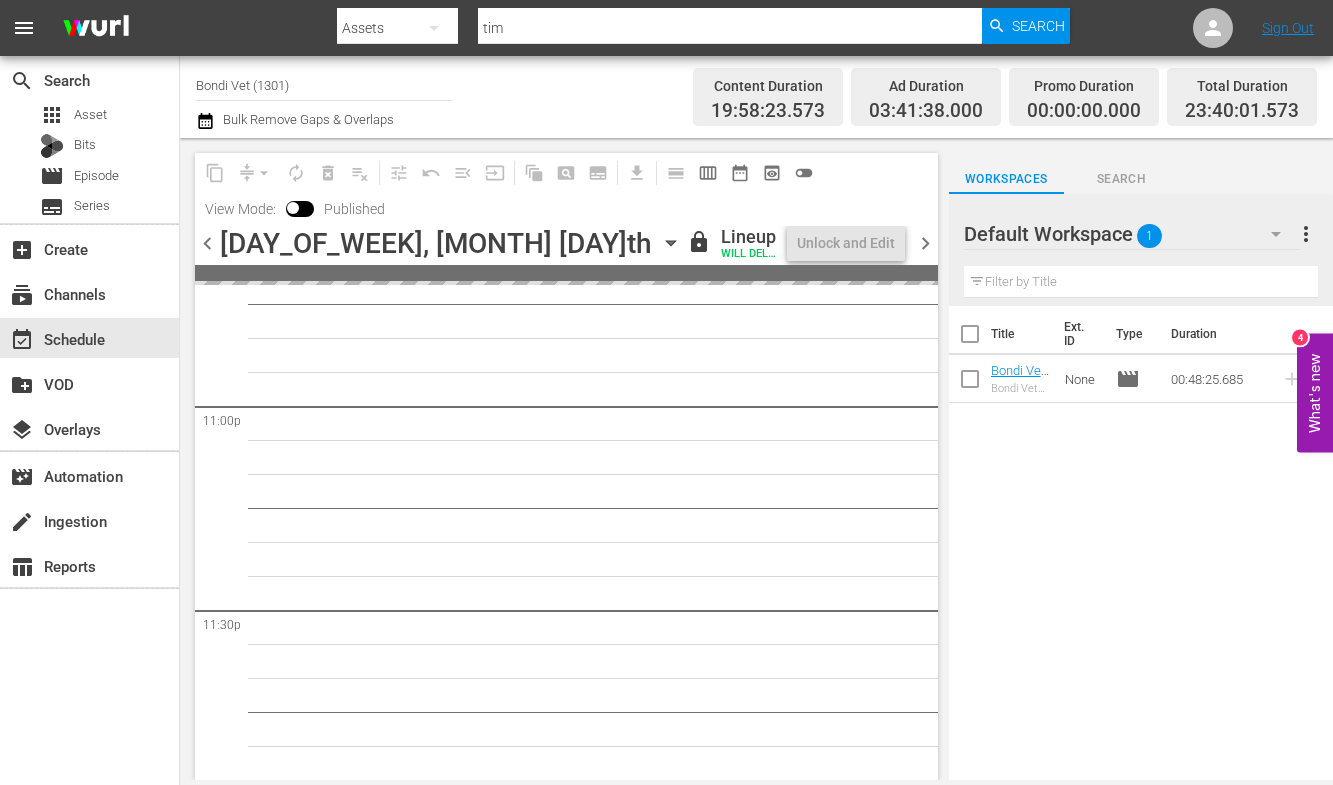 scroll, scrollTop: 9296, scrollLeft: 0, axis: vertical 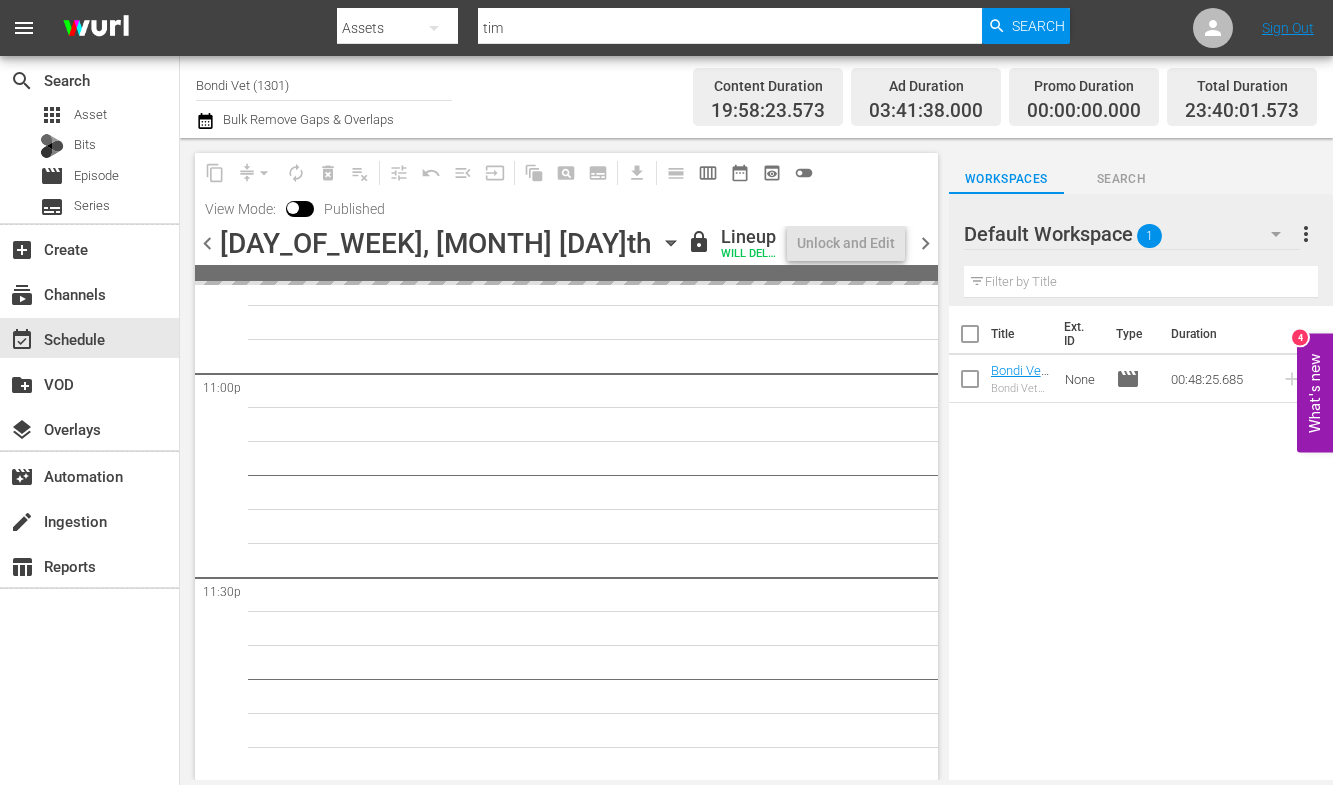 click on "chevron_right" at bounding box center [925, 243] 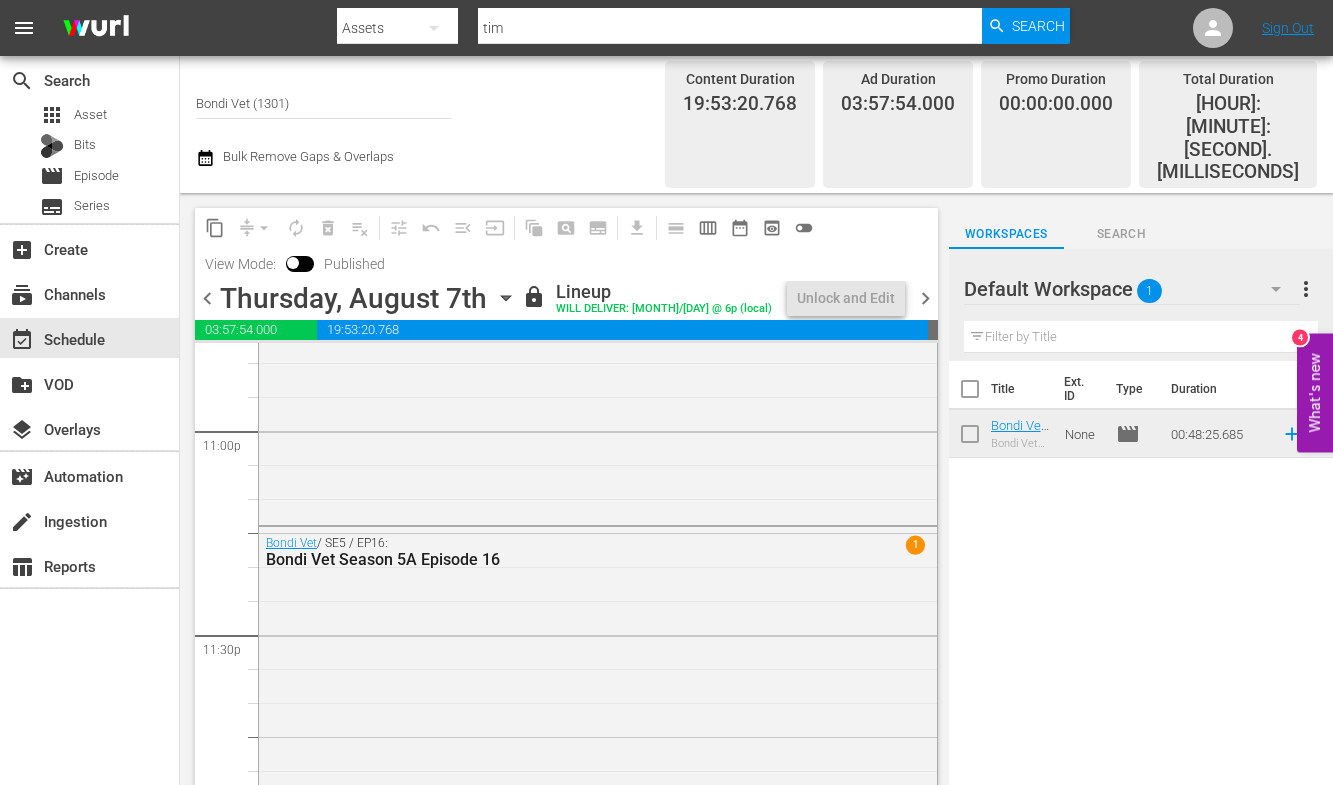 scroll, scrollTop: 9317, scrollLeft: 0, axis: vertical 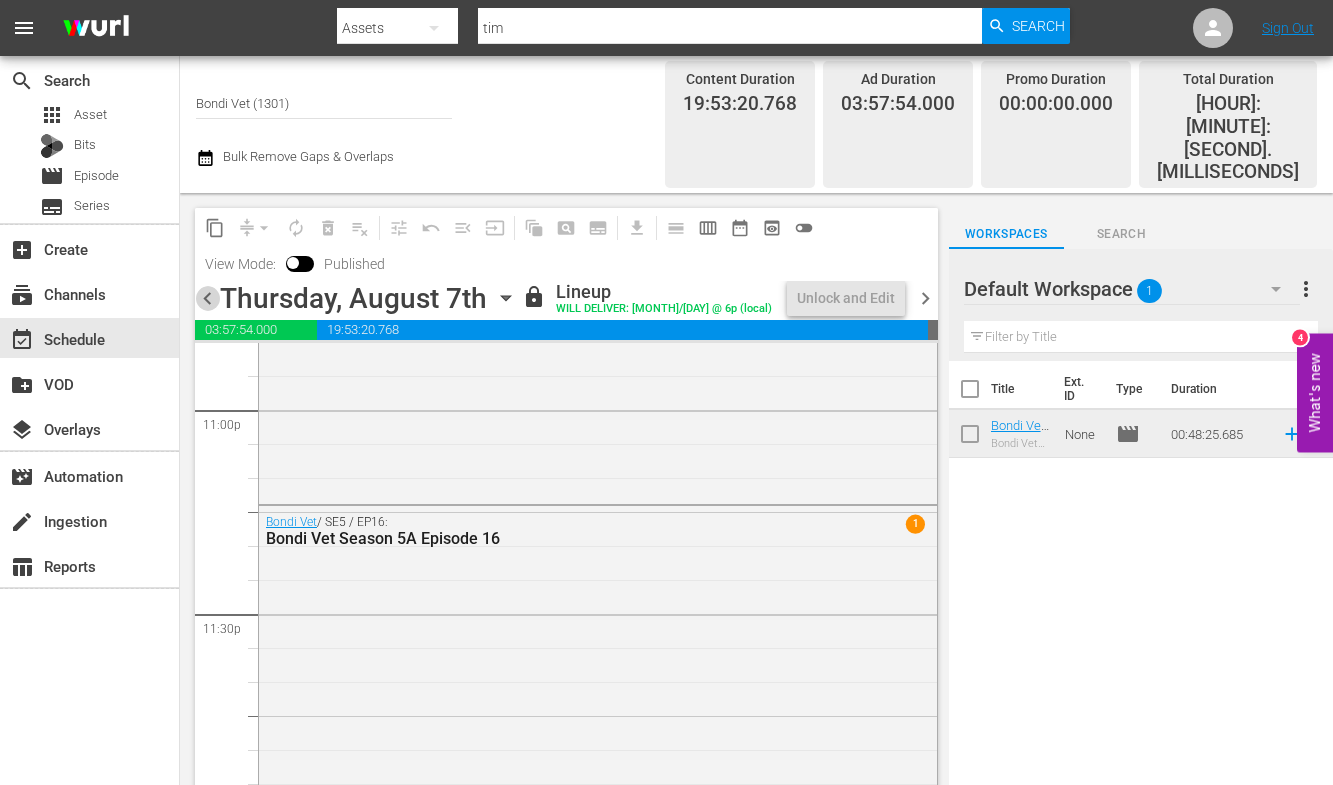 click on "chevron_left" at bounding box center (207, 298) 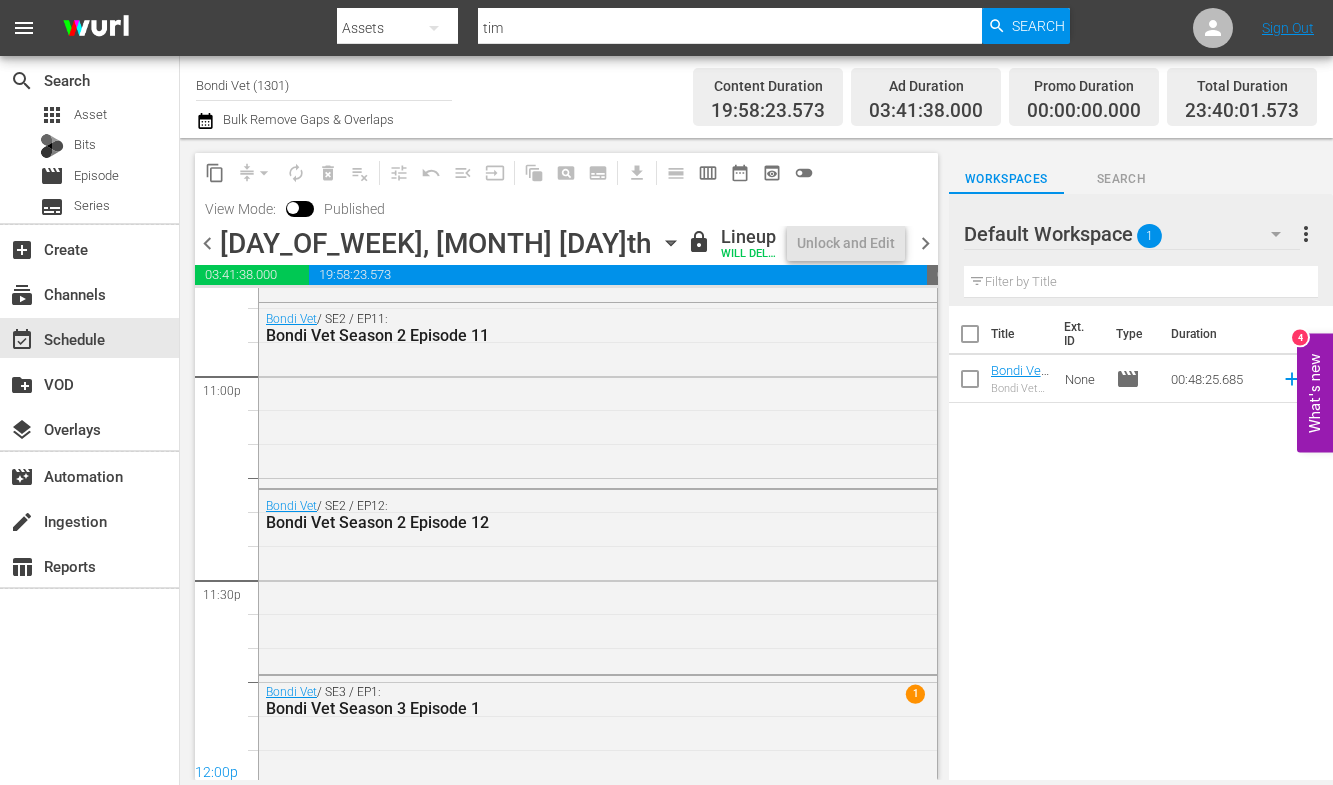 scroll, scrollTop: 9366, scrollLeft: 0, axis: vertical 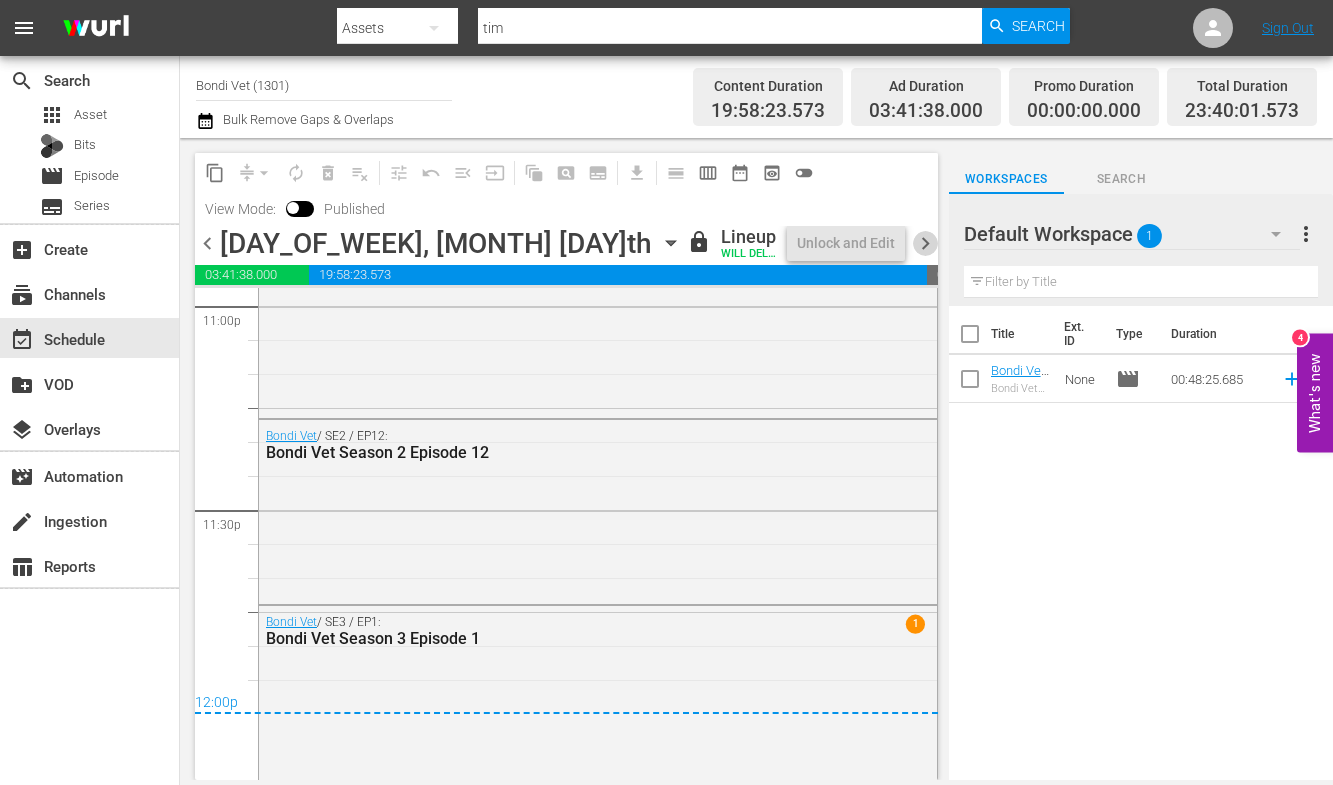 click on "chevron_right" at bounding box center (925, 243) 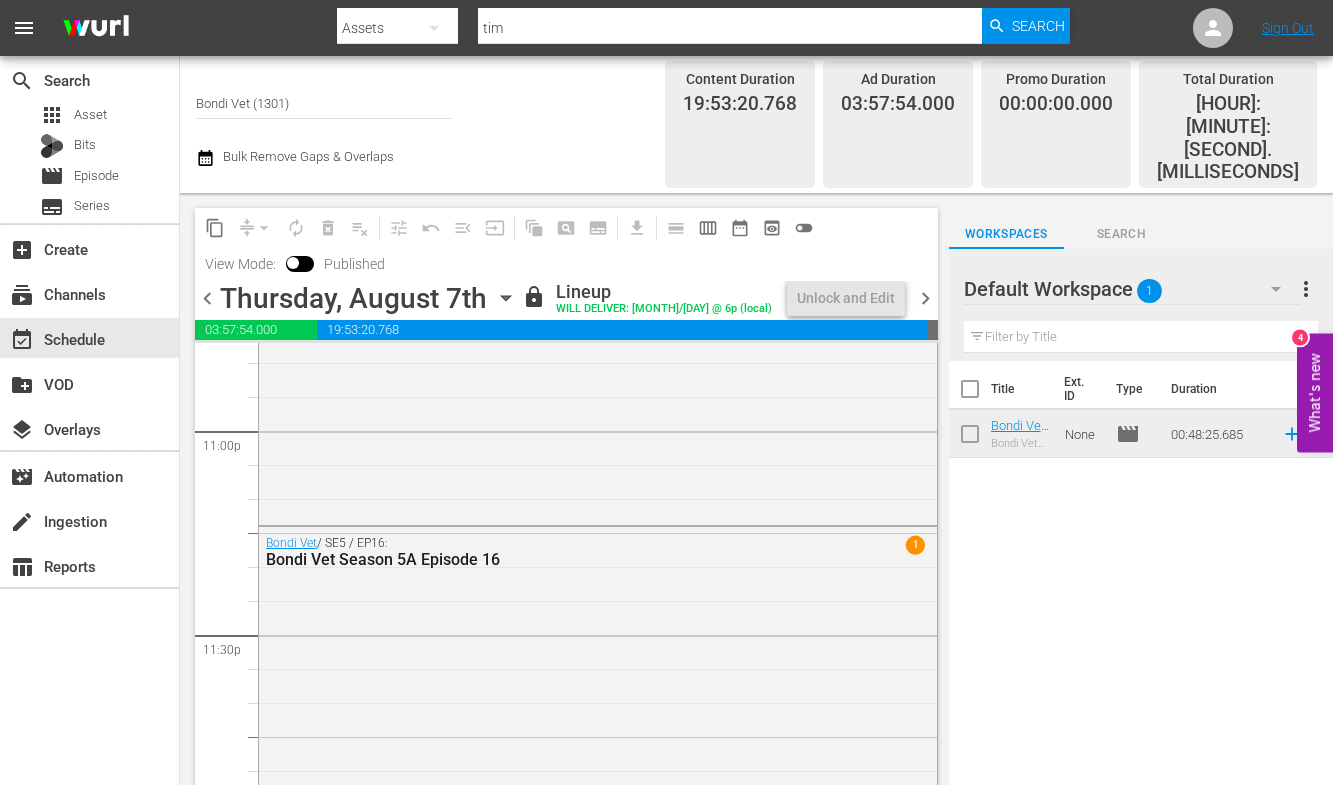 scroll, scrollTop: 9317, scrollLeft: 0, axis: vertical 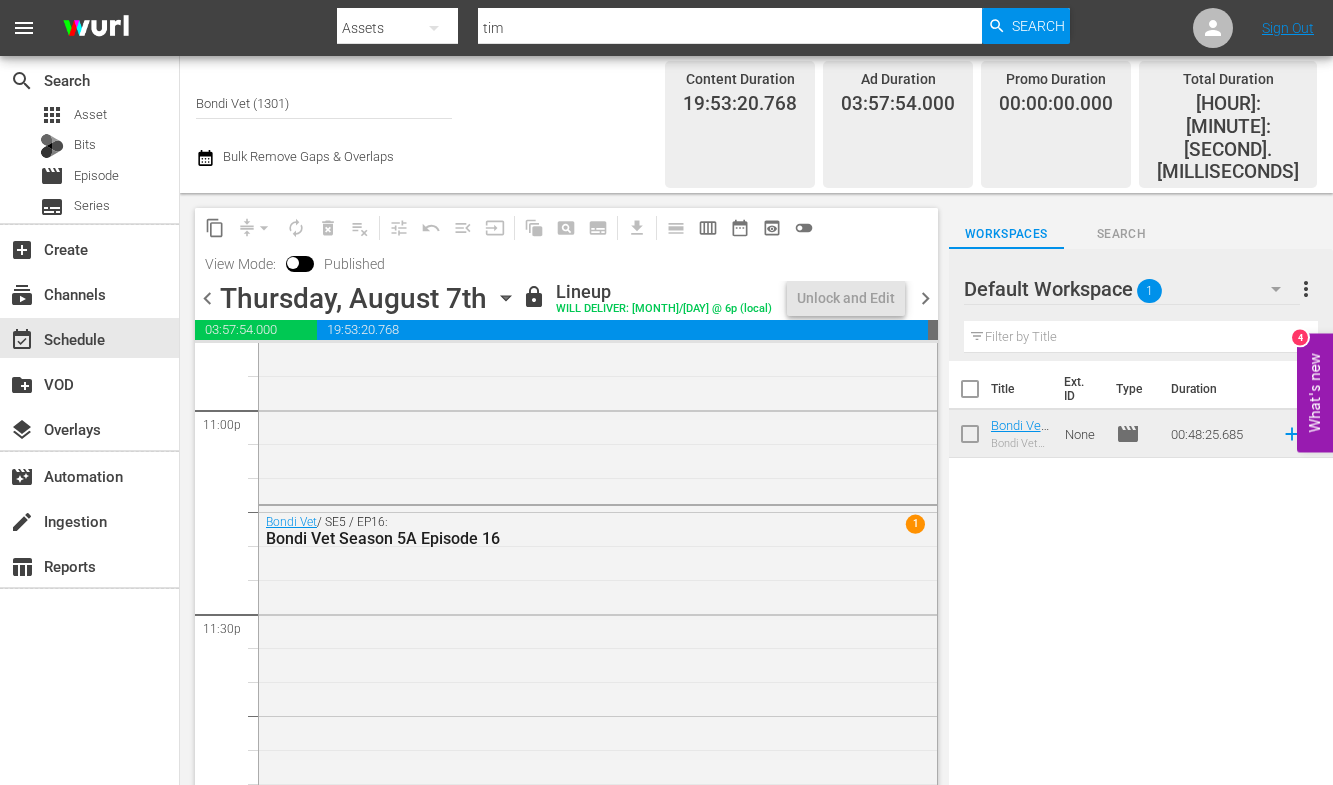 click on "chevron_right" at bounding box center [925, 298] 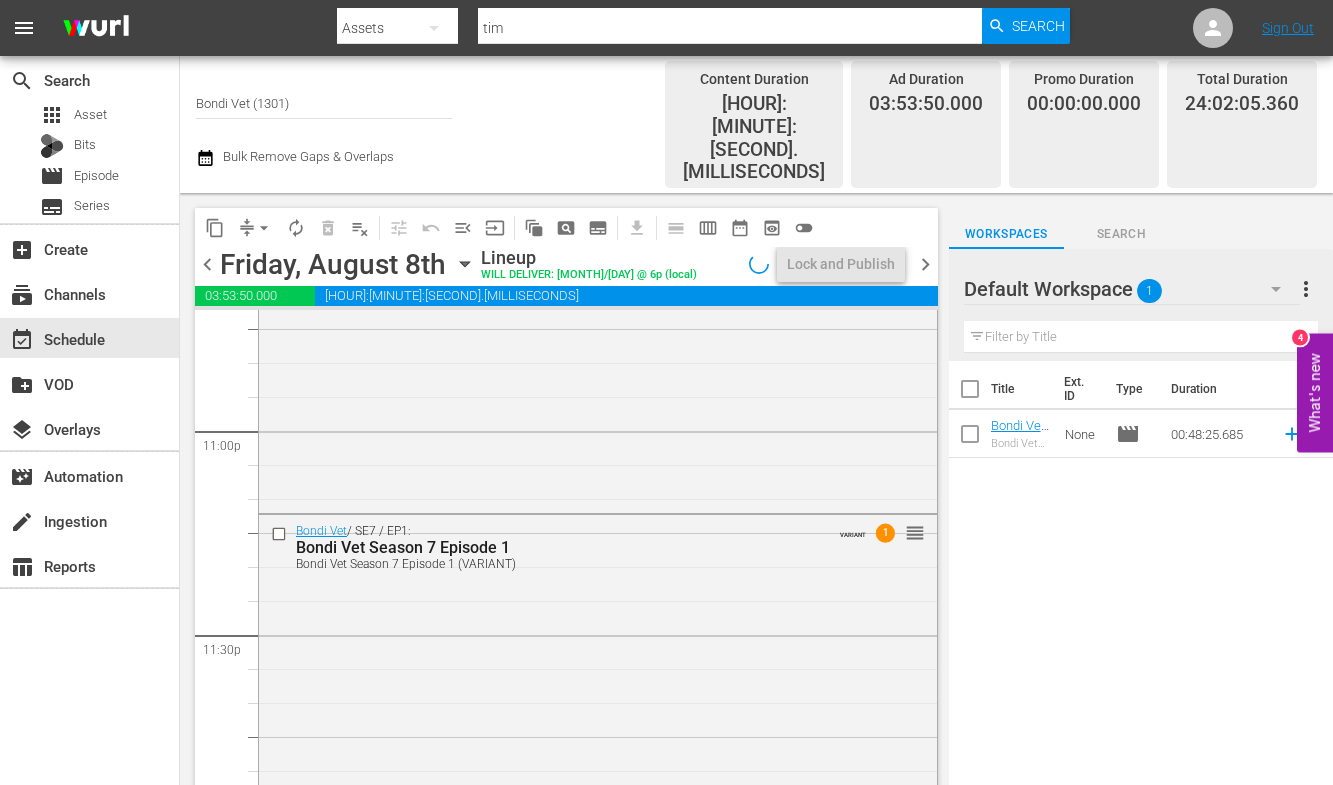 scroll, scrollTop: 9298, scrollLeft: 0, axis: vertical 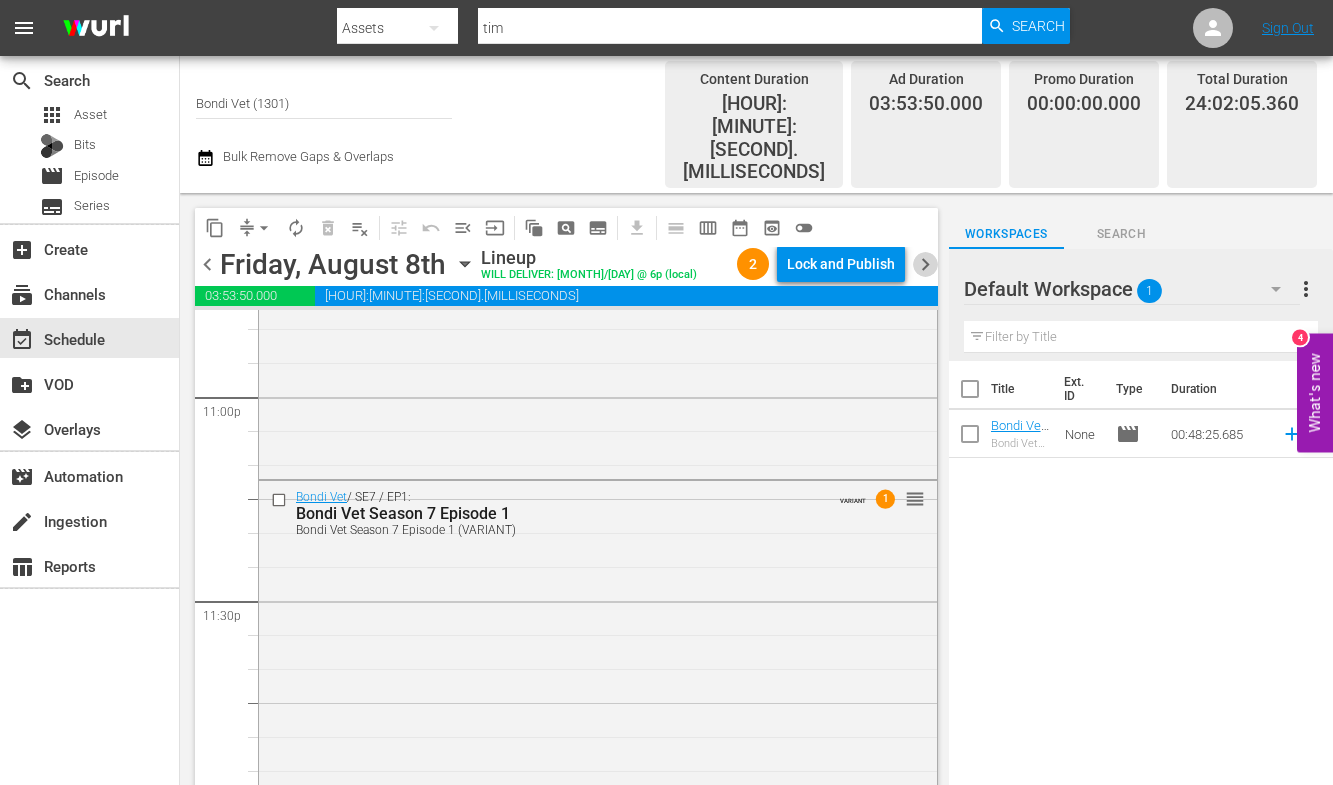 click on "chevron_right" at bounding box center (925, 264) 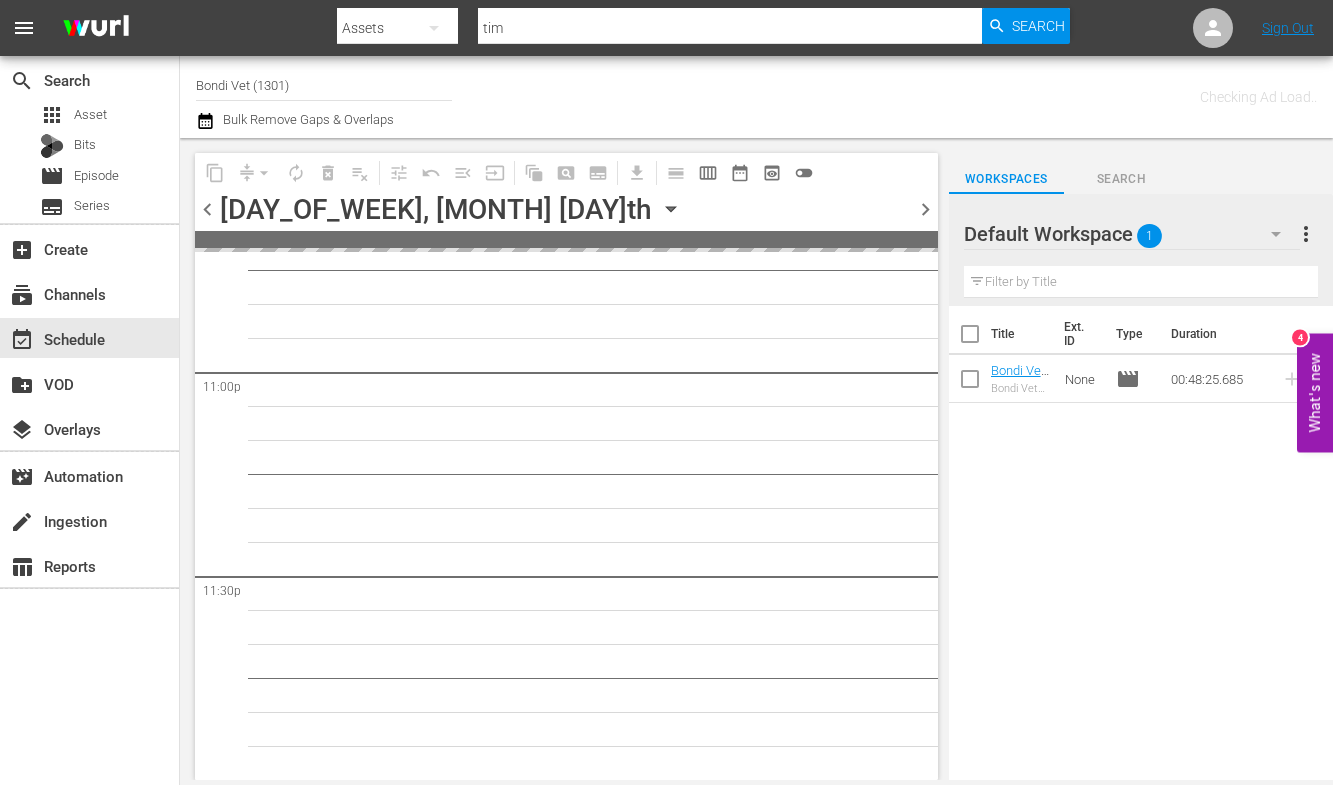 scroll, scrollTop: 9263, scrollLeft: 0, axis: vertical 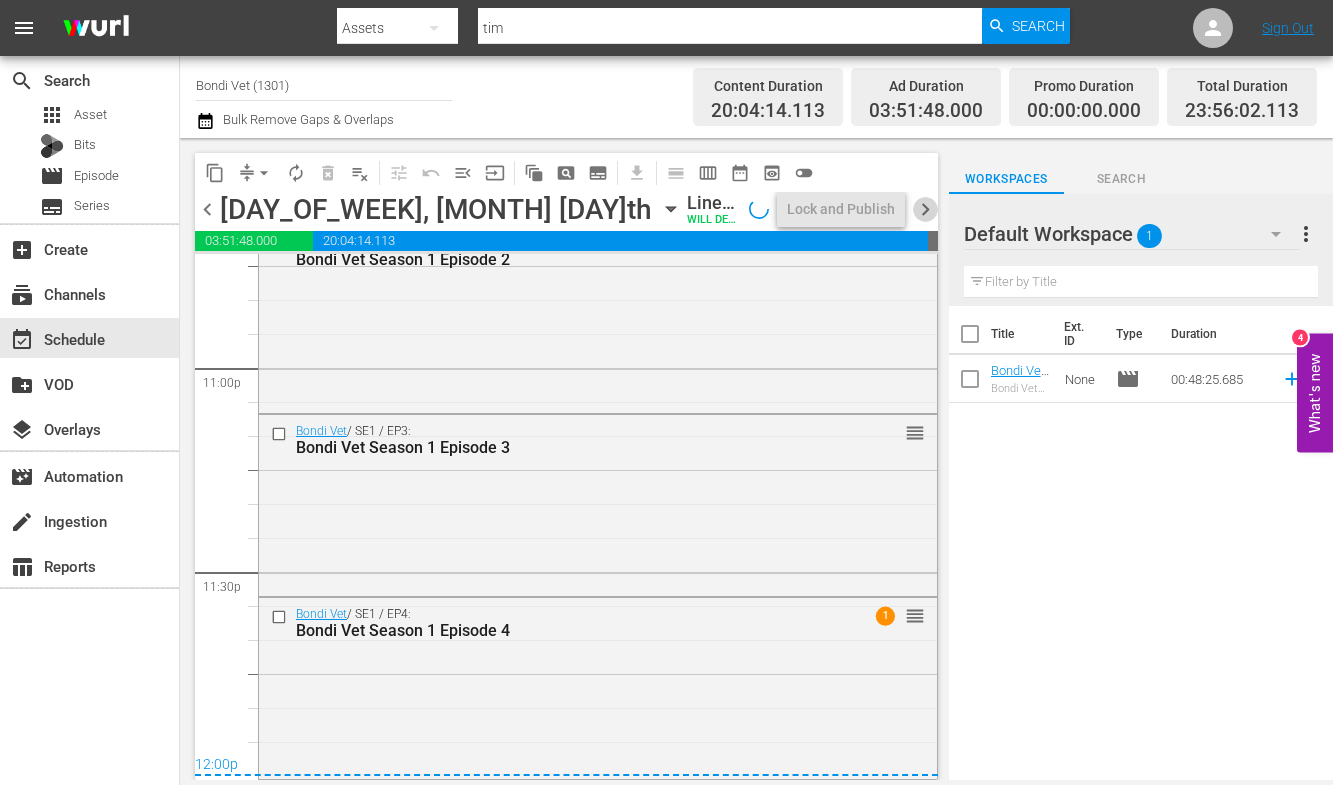 click on "chevron_right" at bounding box center (925, 209) 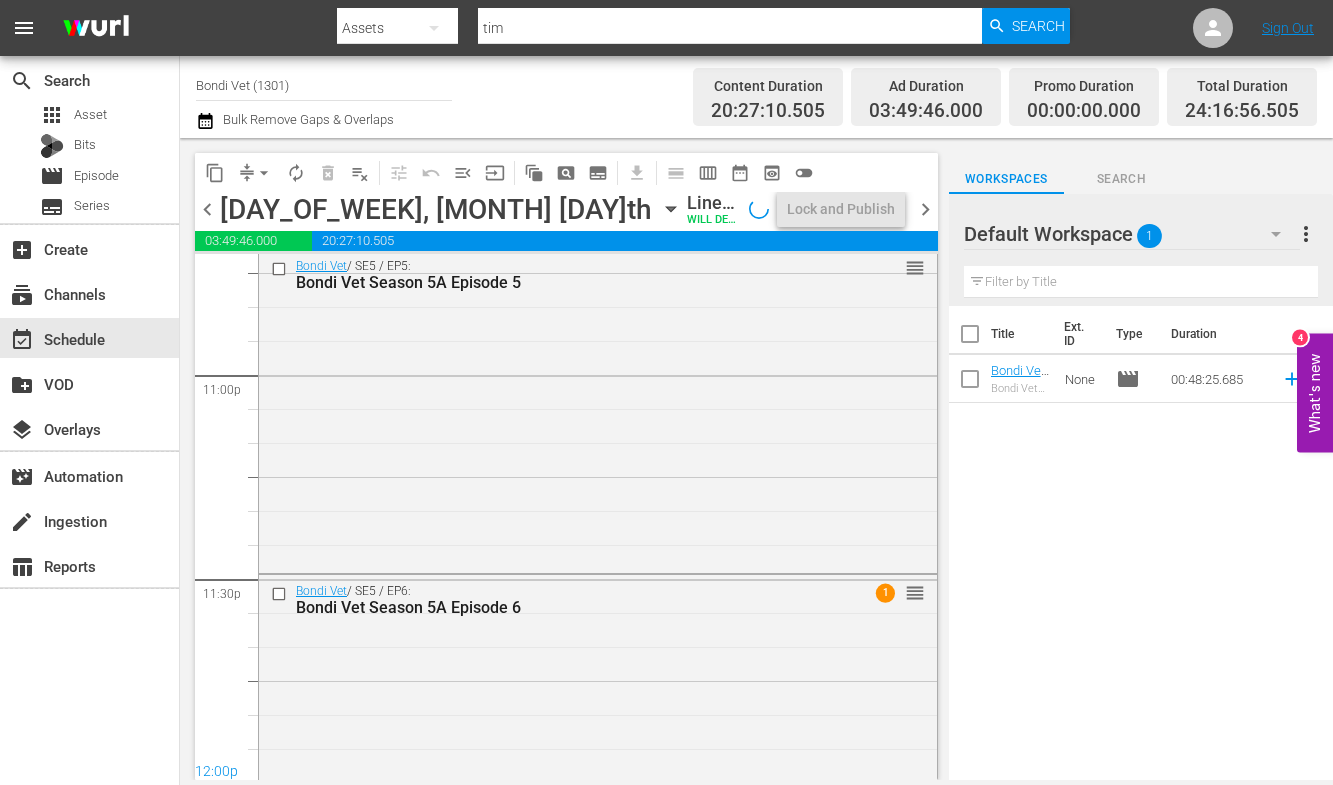 scroll, scrollTop: 9366, scrollLeft: 0, axis: vertical 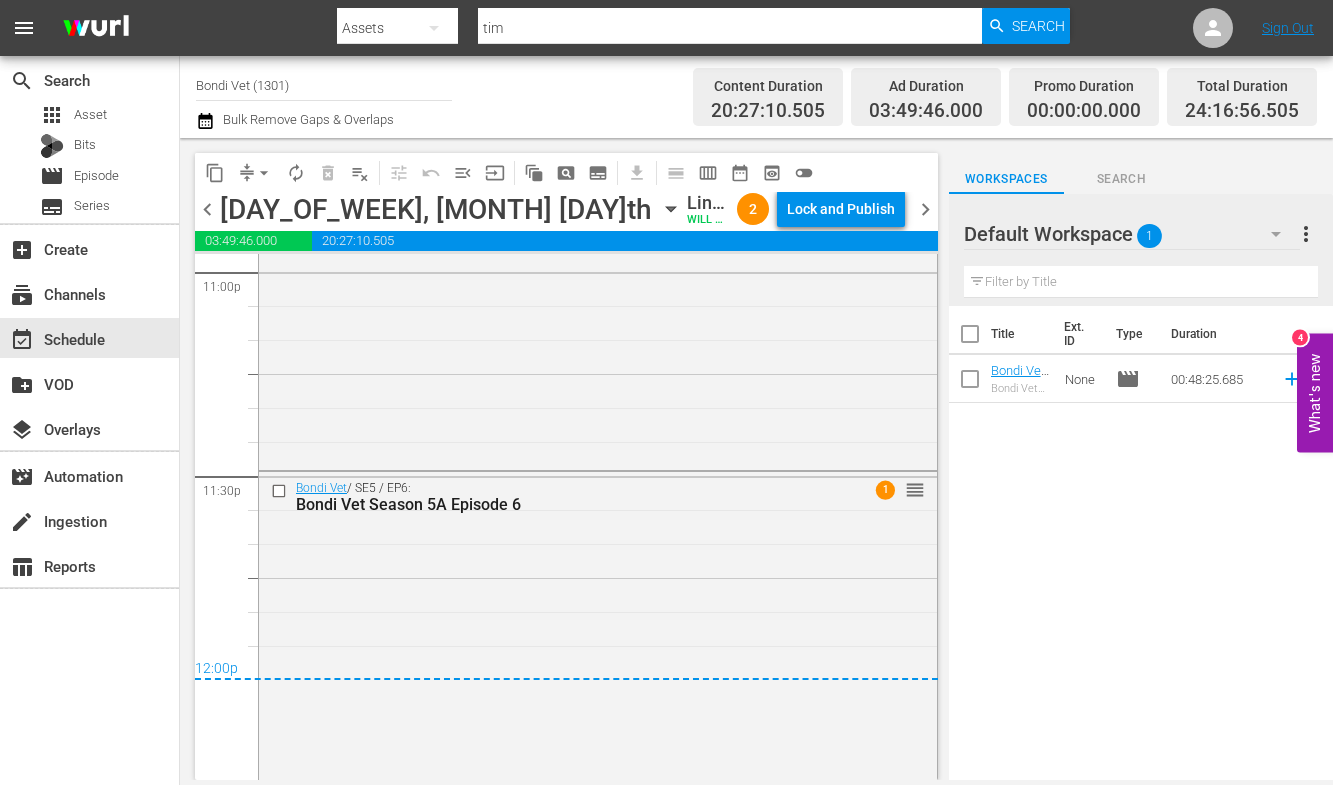 click on "chevron_right" at bounding box center (925, 209) 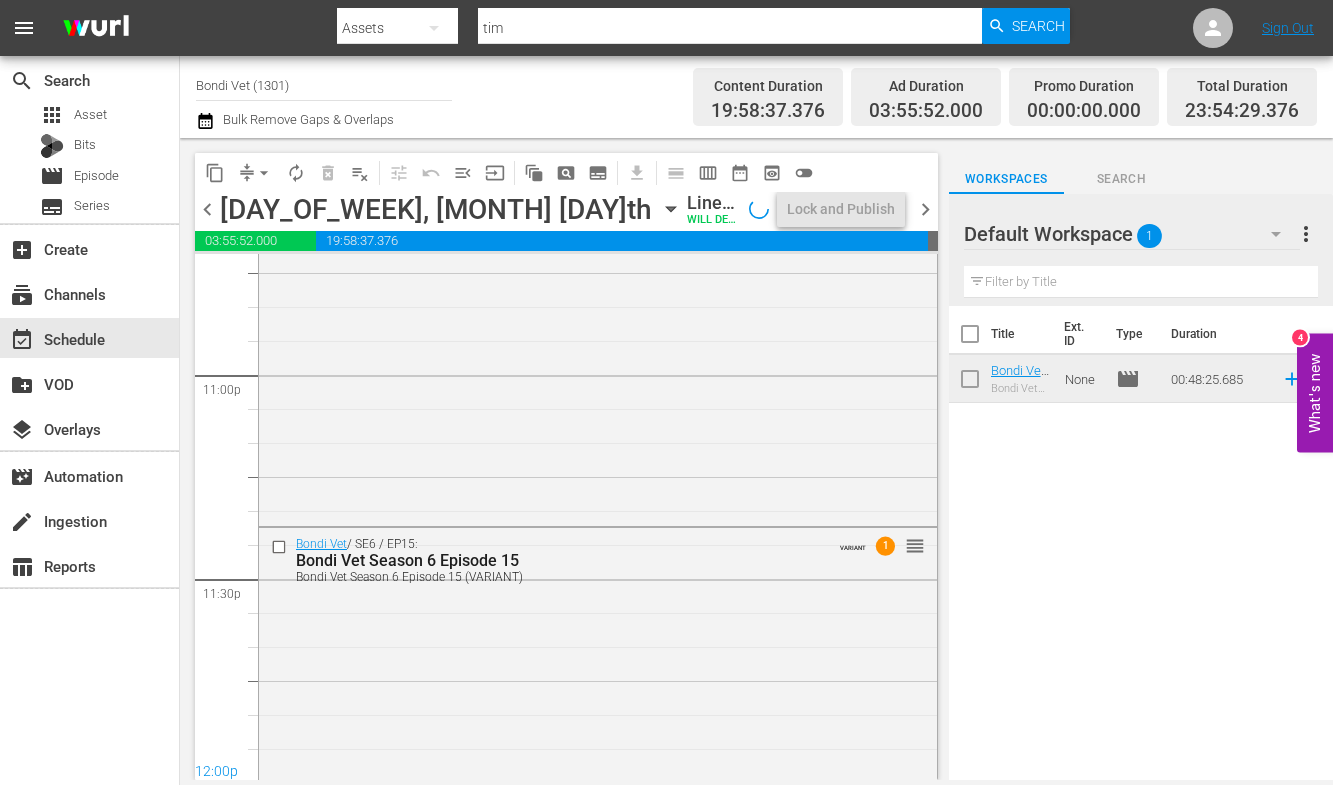 scroll, scrollTop: 9349, scrollLeft: 0, axis: vertical 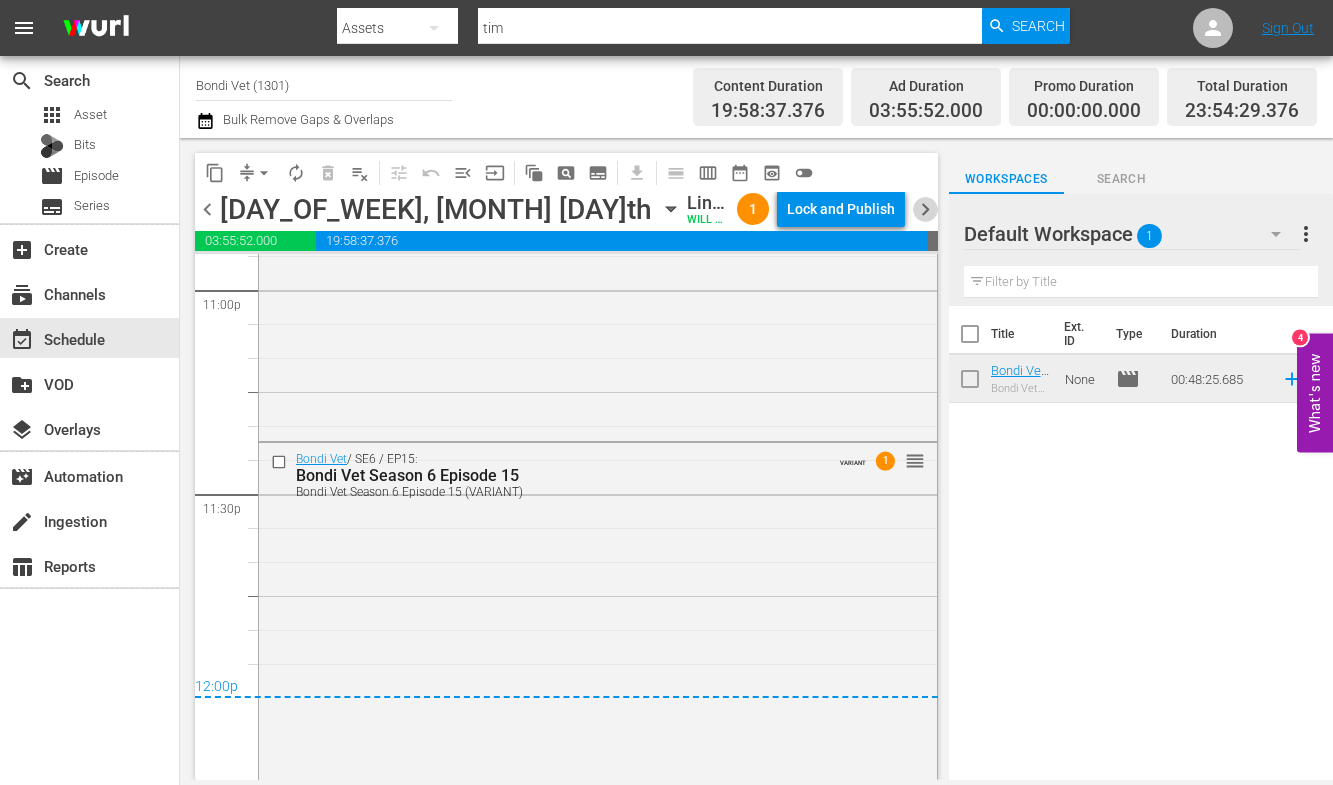 click on "chevron_right" at bounding box center (925, 209) 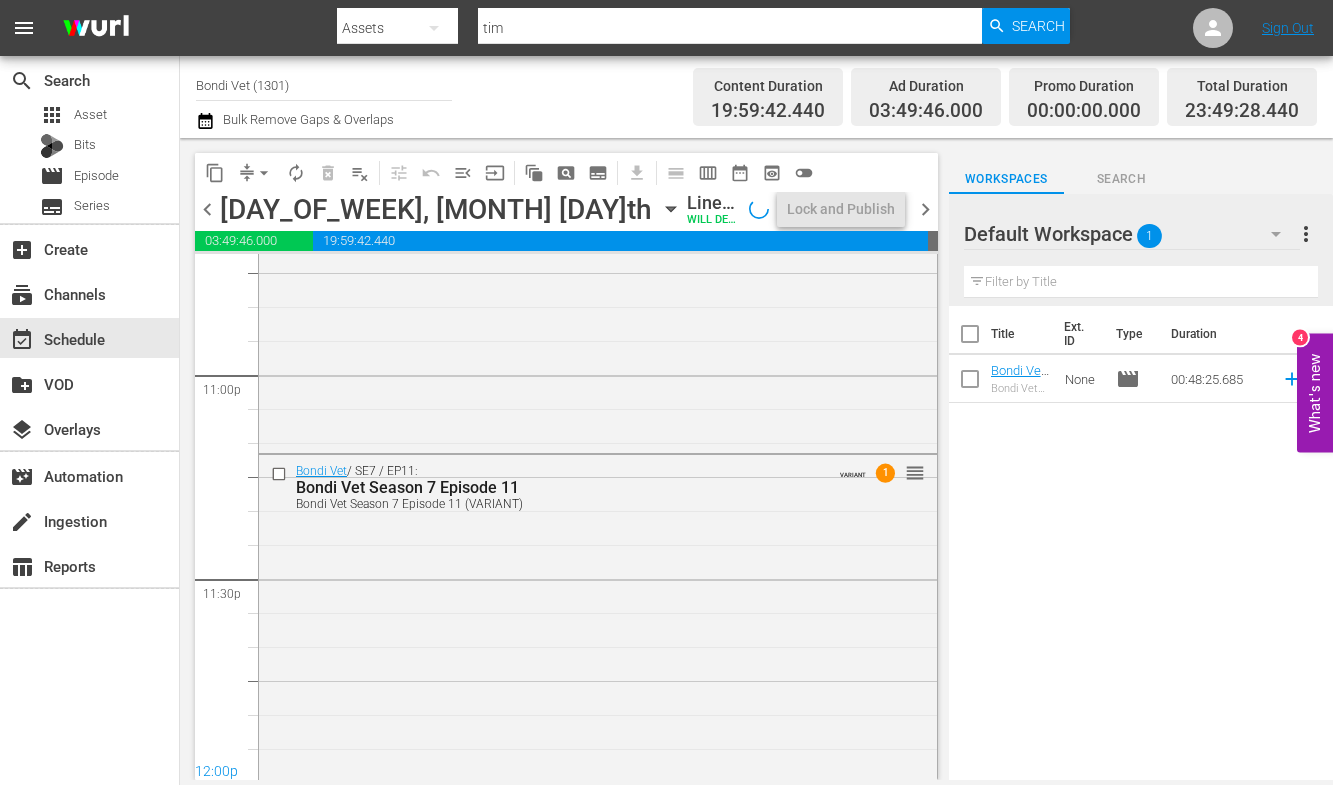 scroll, scrollTop: 9276, scrollLeft: 0, axis: vertical 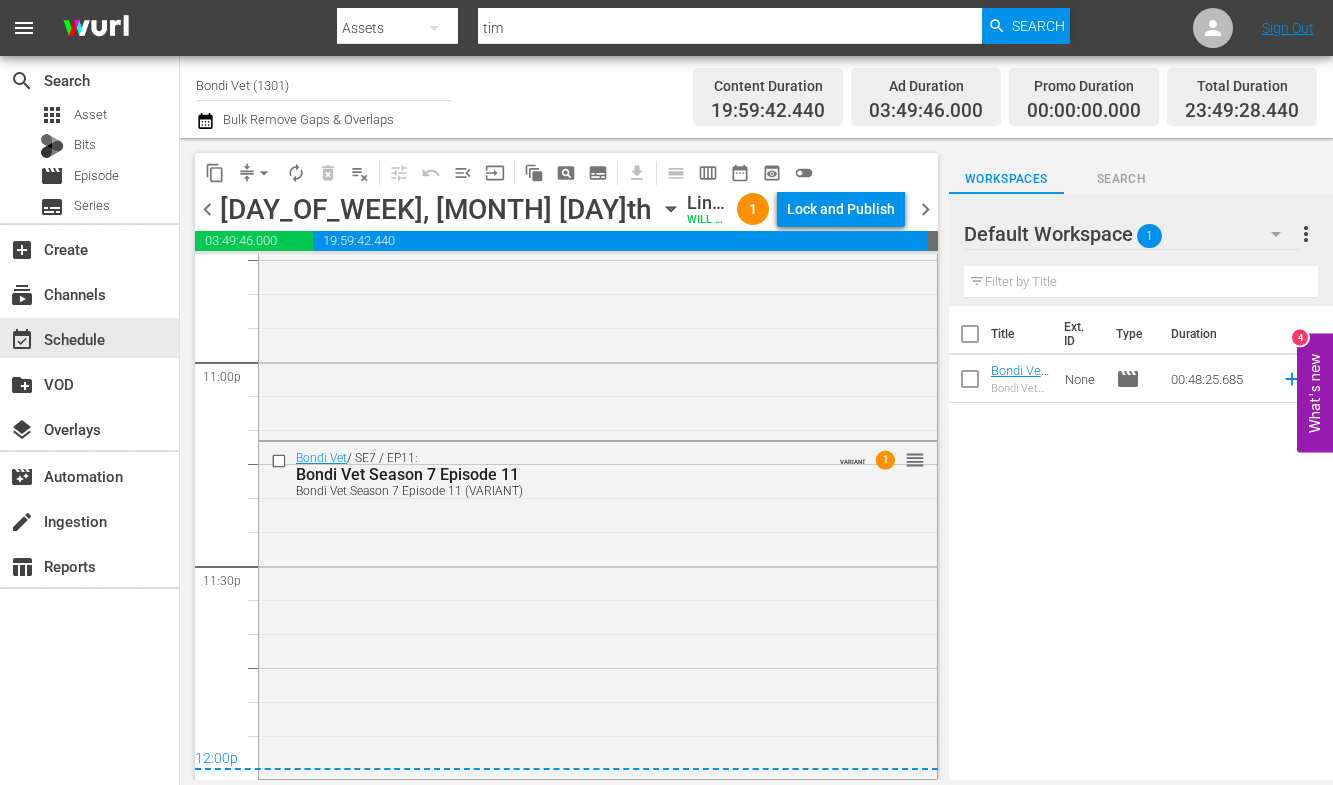 click on "chevron_right" at bounding box center (925, 209) 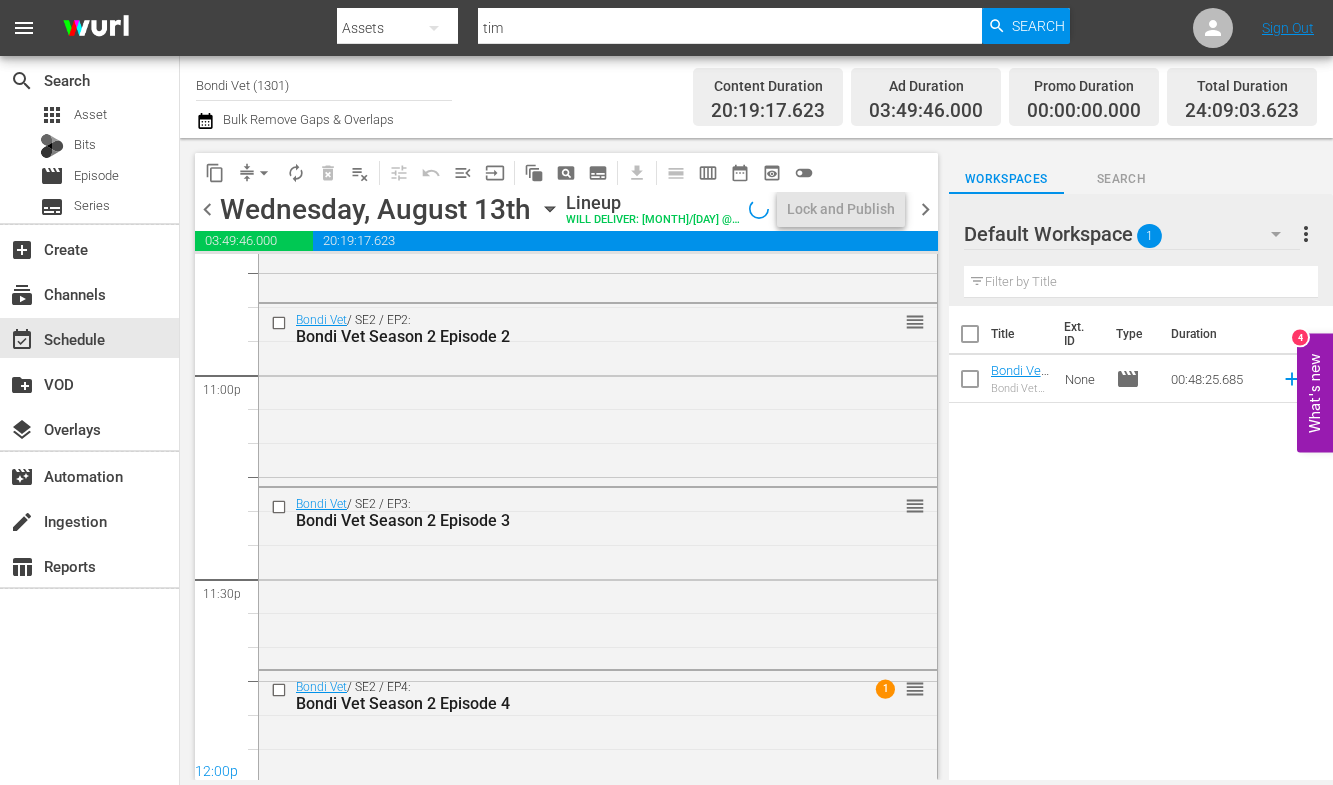 scroll, scrollTop: 9338, scrollLeft: 0, axis: vertical 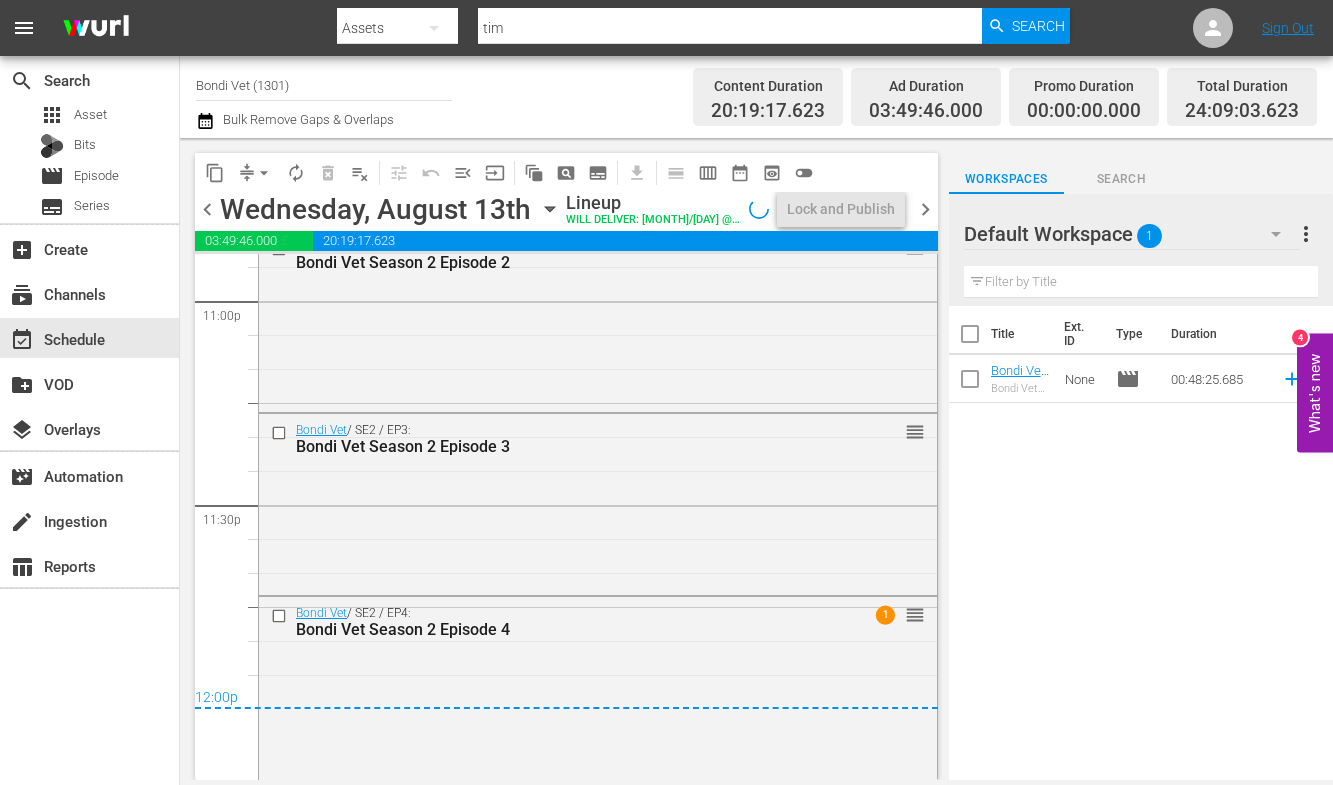 click on "chevron_right" at bounding box center (925, 209) 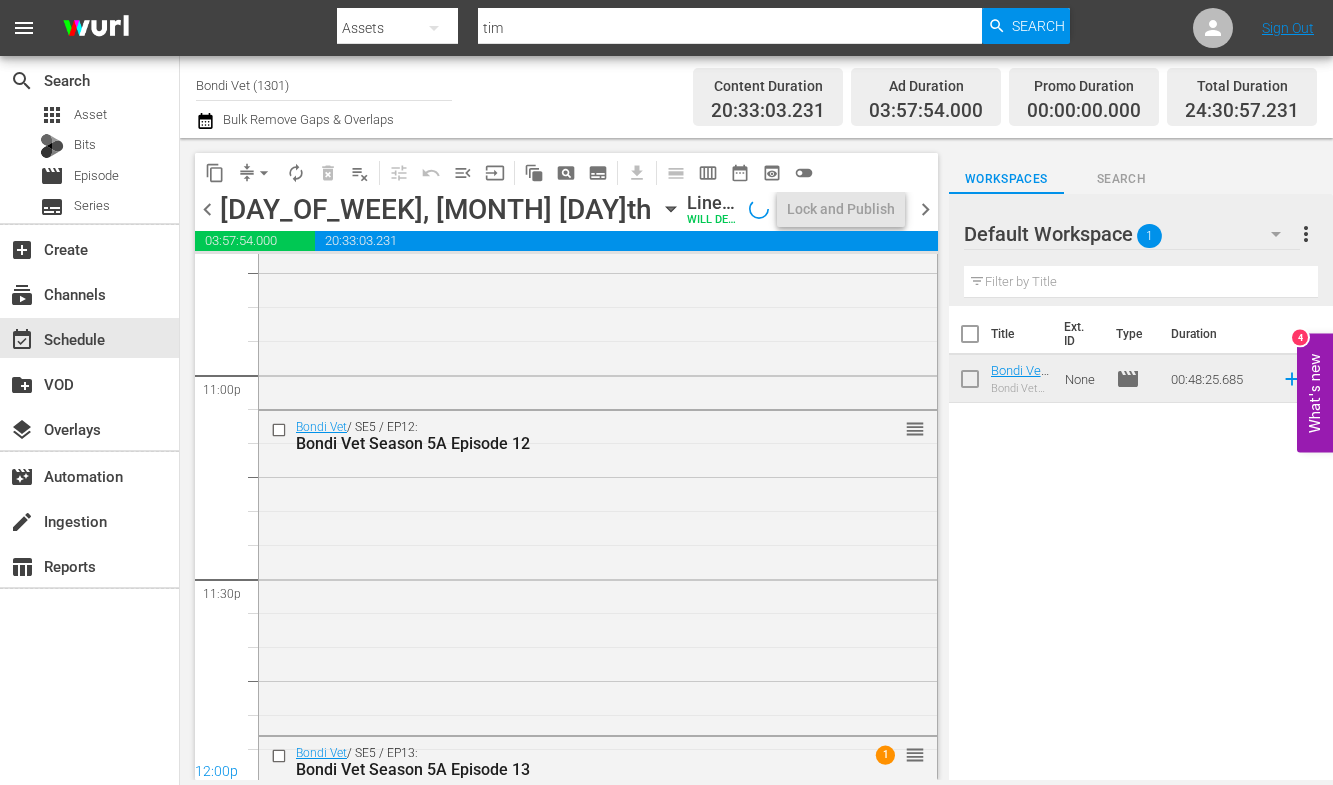 scroll, scrollTop: 9366, scrollLeft: 0, axis: vertical 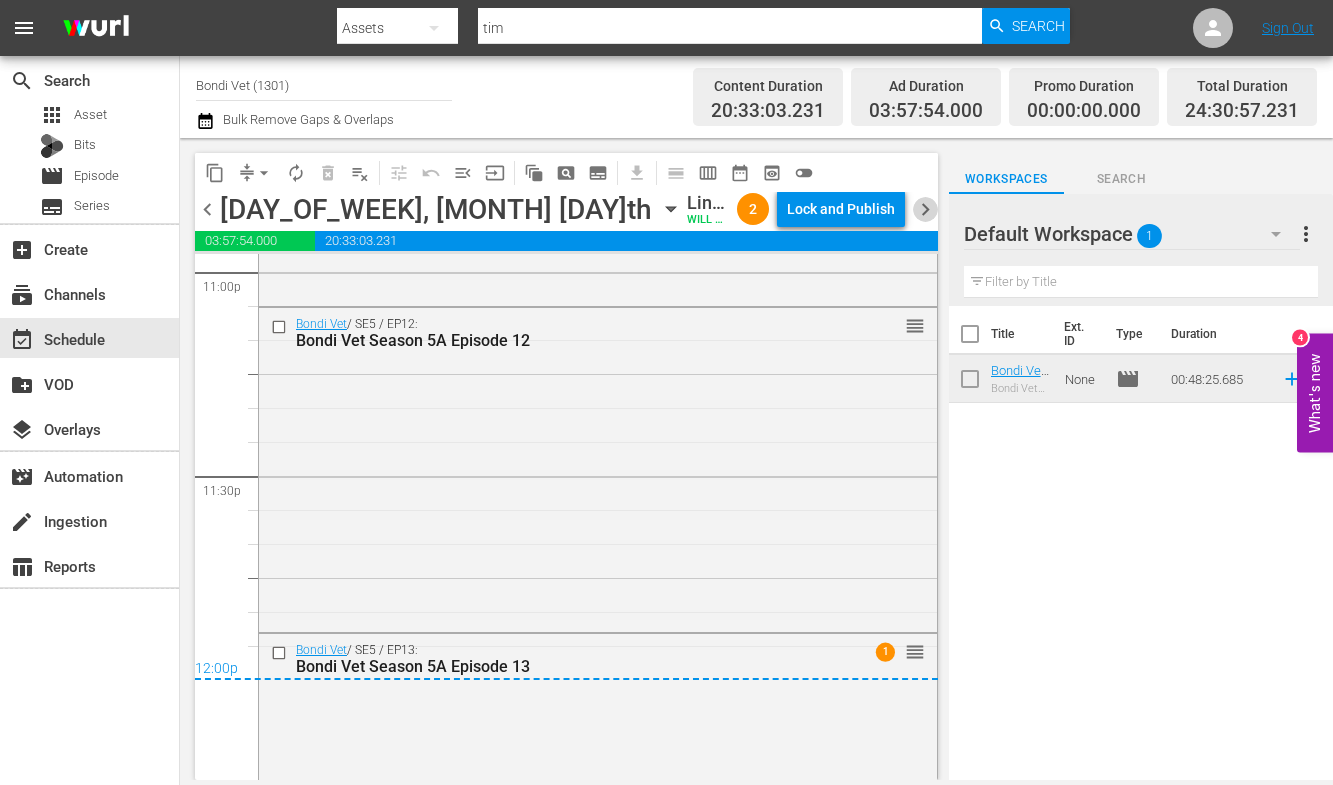 click on "chevron_right" at bounding box center (925, 209) 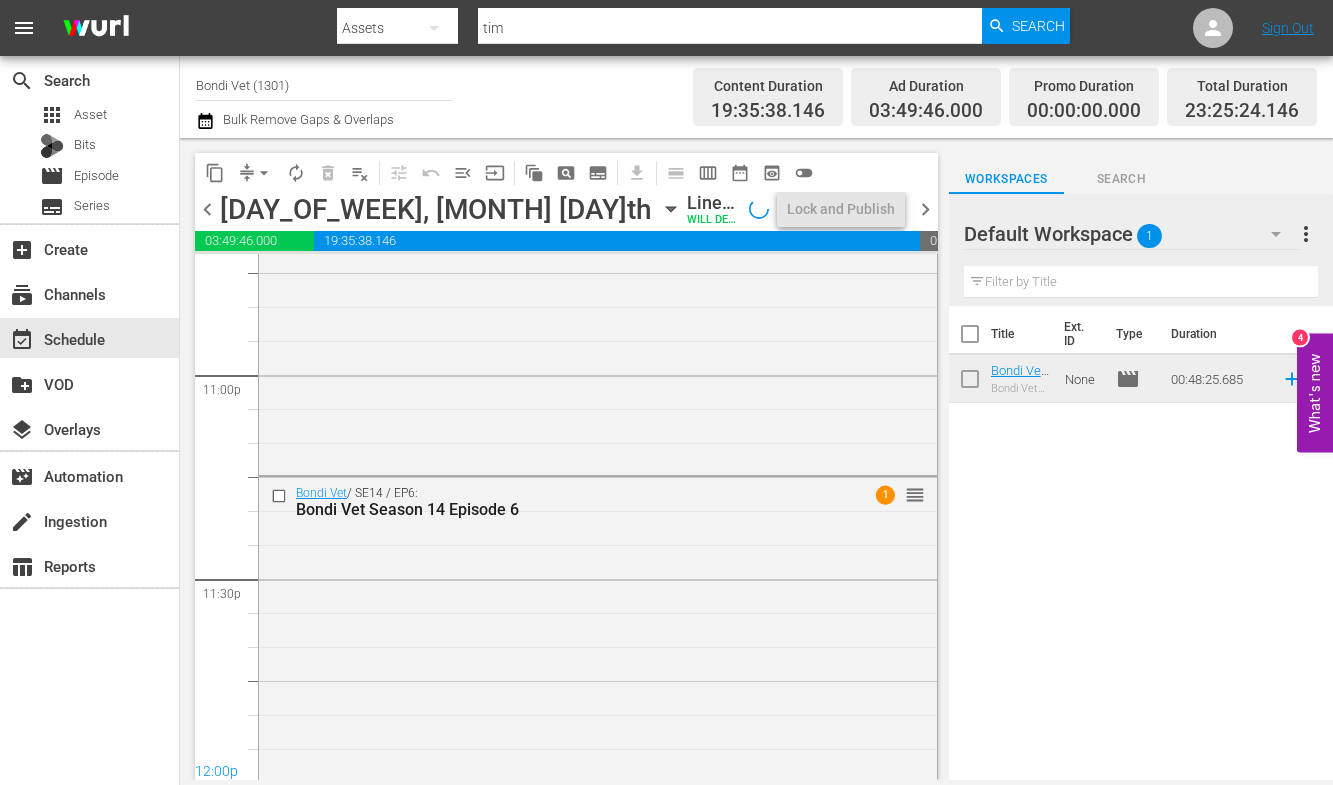 scroll, scrollTop: 9313, scrollLeft: 0, axis: vertical 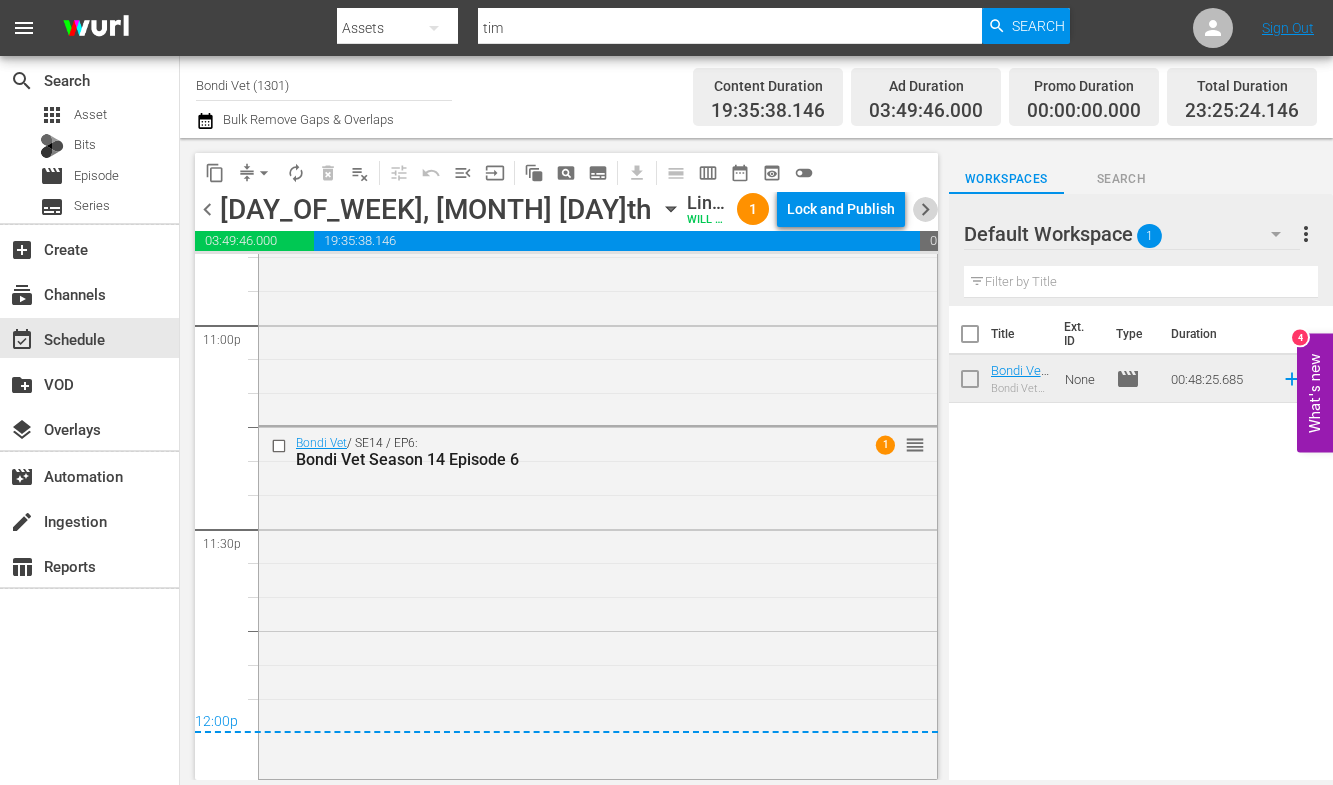 click on "chevron_right" at bounding box center (925, 209) 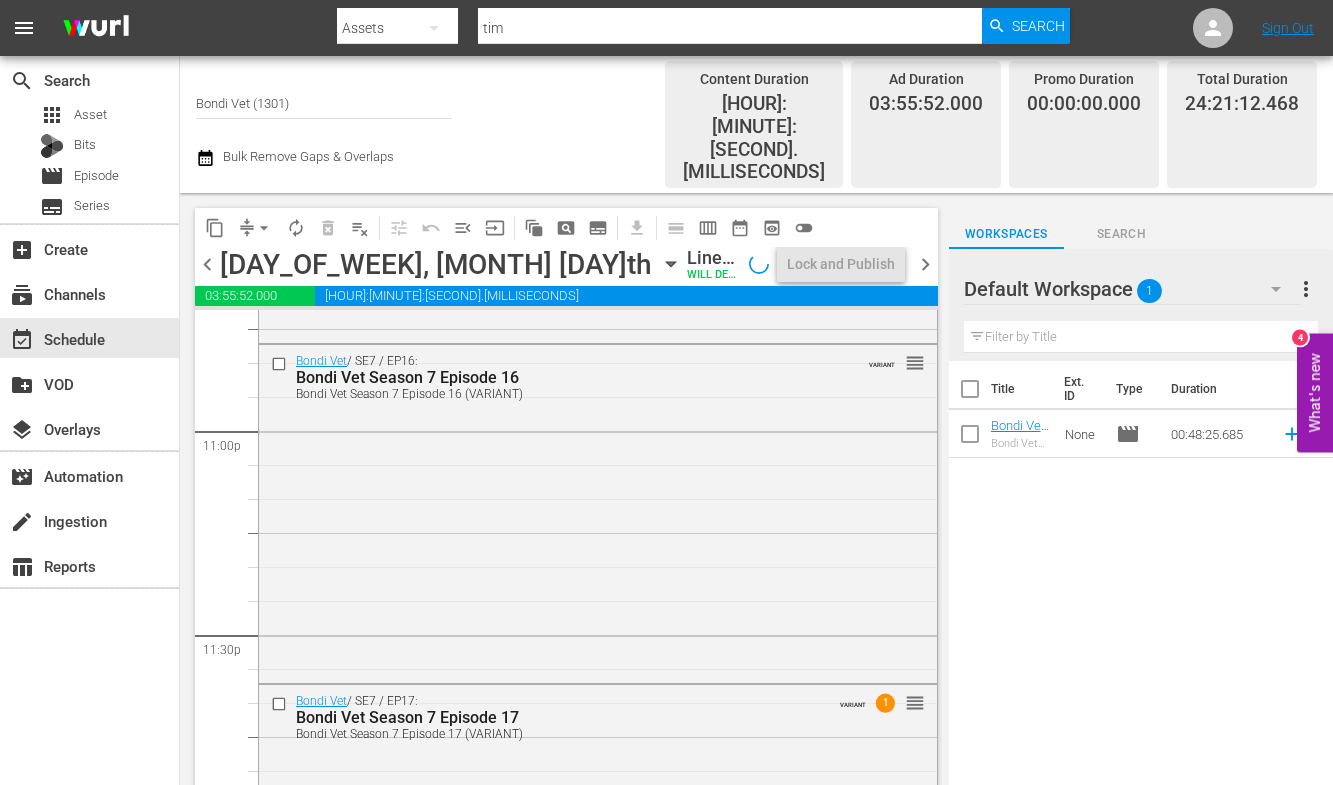 scroll, scrollTop: 9366, scrollLeft: 0, axis: vertical 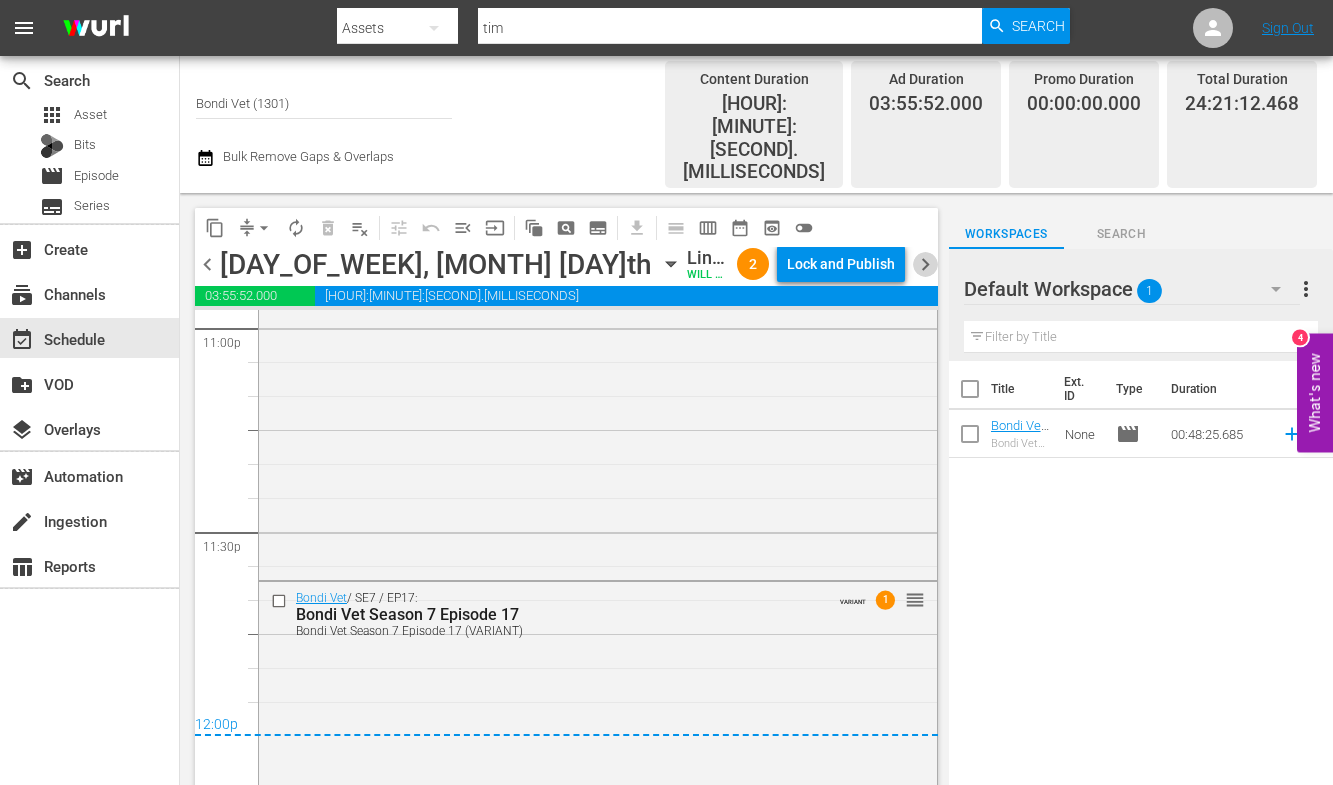 click on "chevron_right" at bounding box center [925, 264] 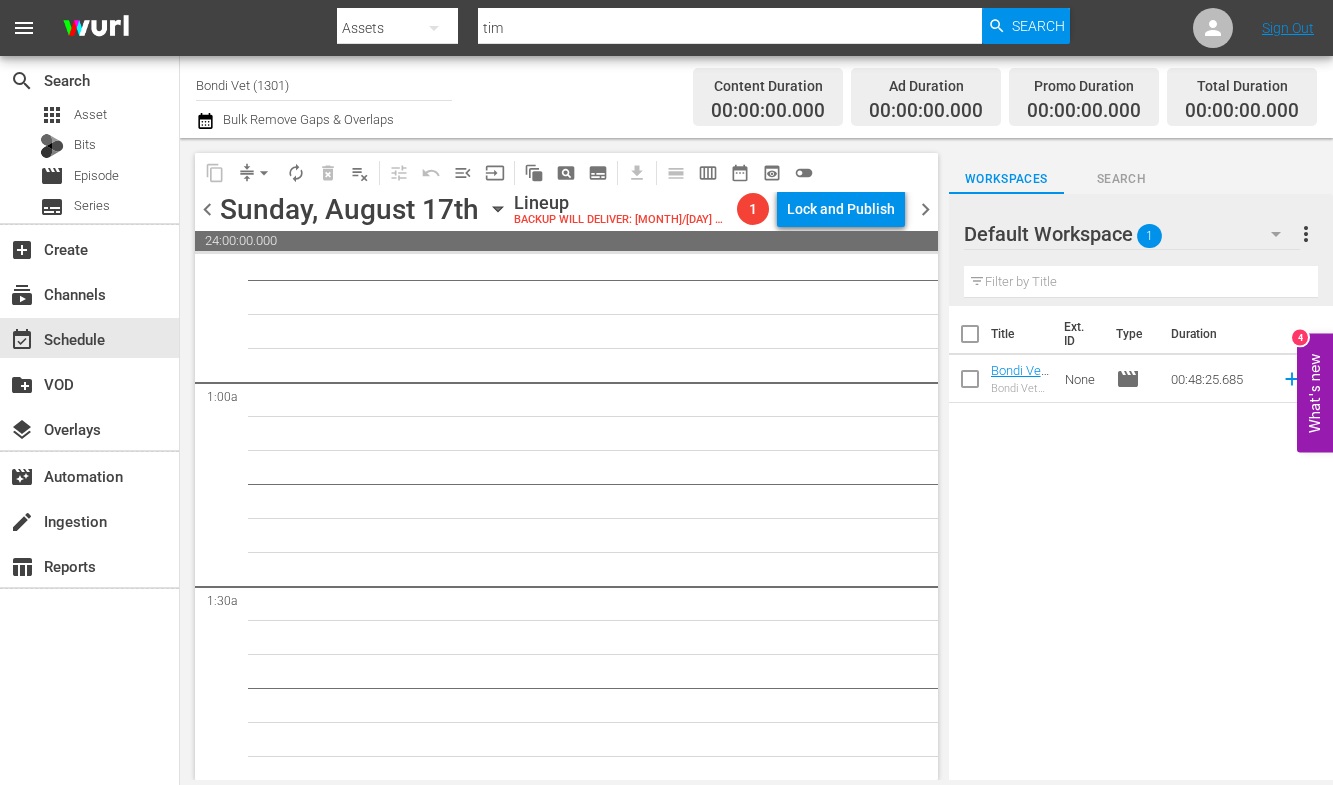 scroll, scrollTop: 0, scrollLeft: 0, axis: both 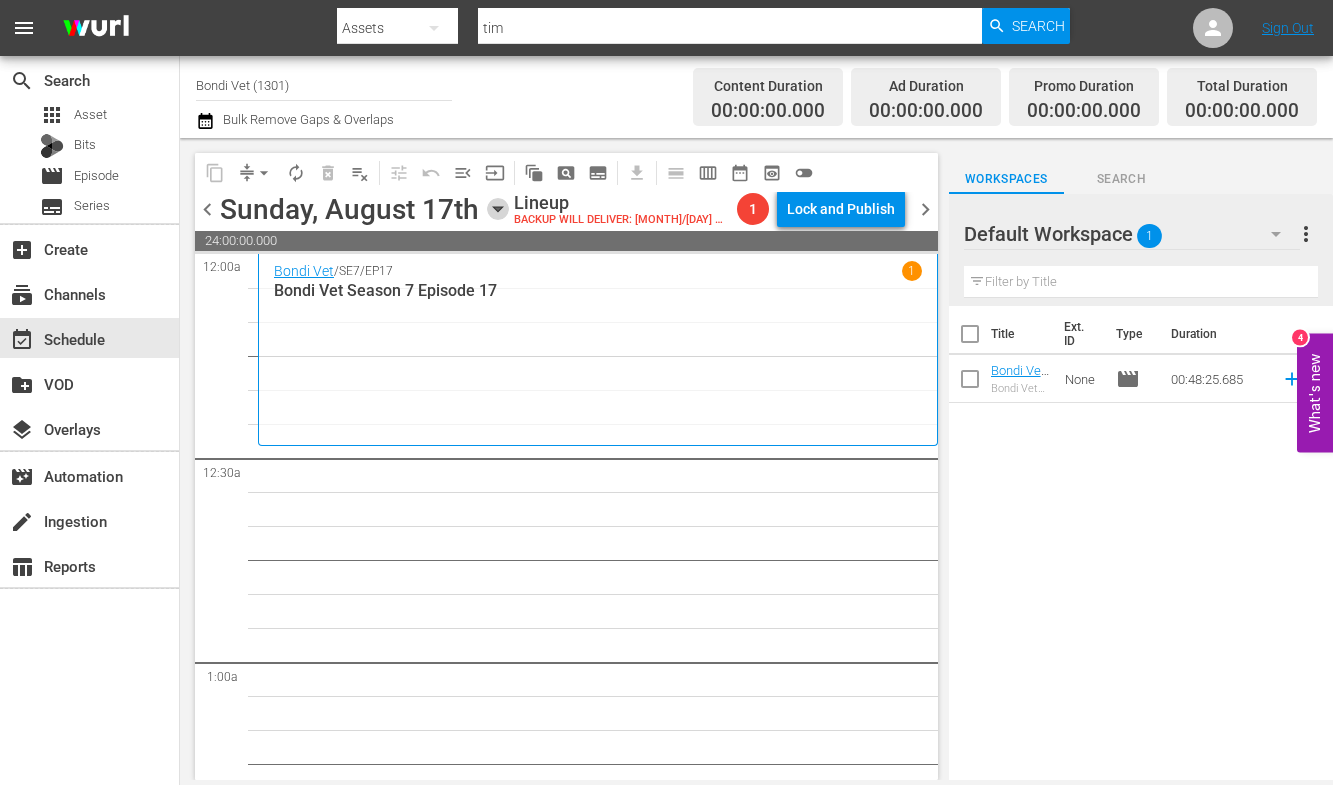 click 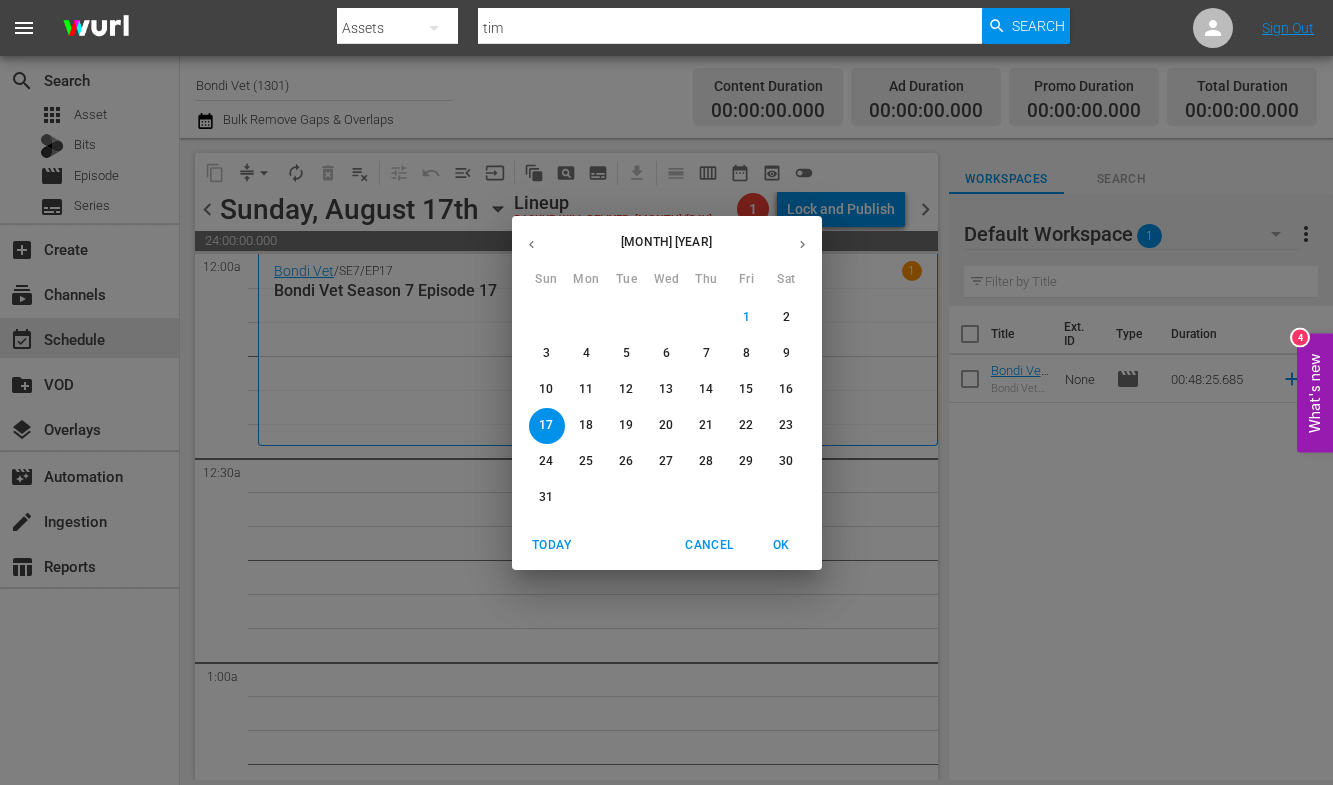 click on "3" at bounding box center (546, 353) 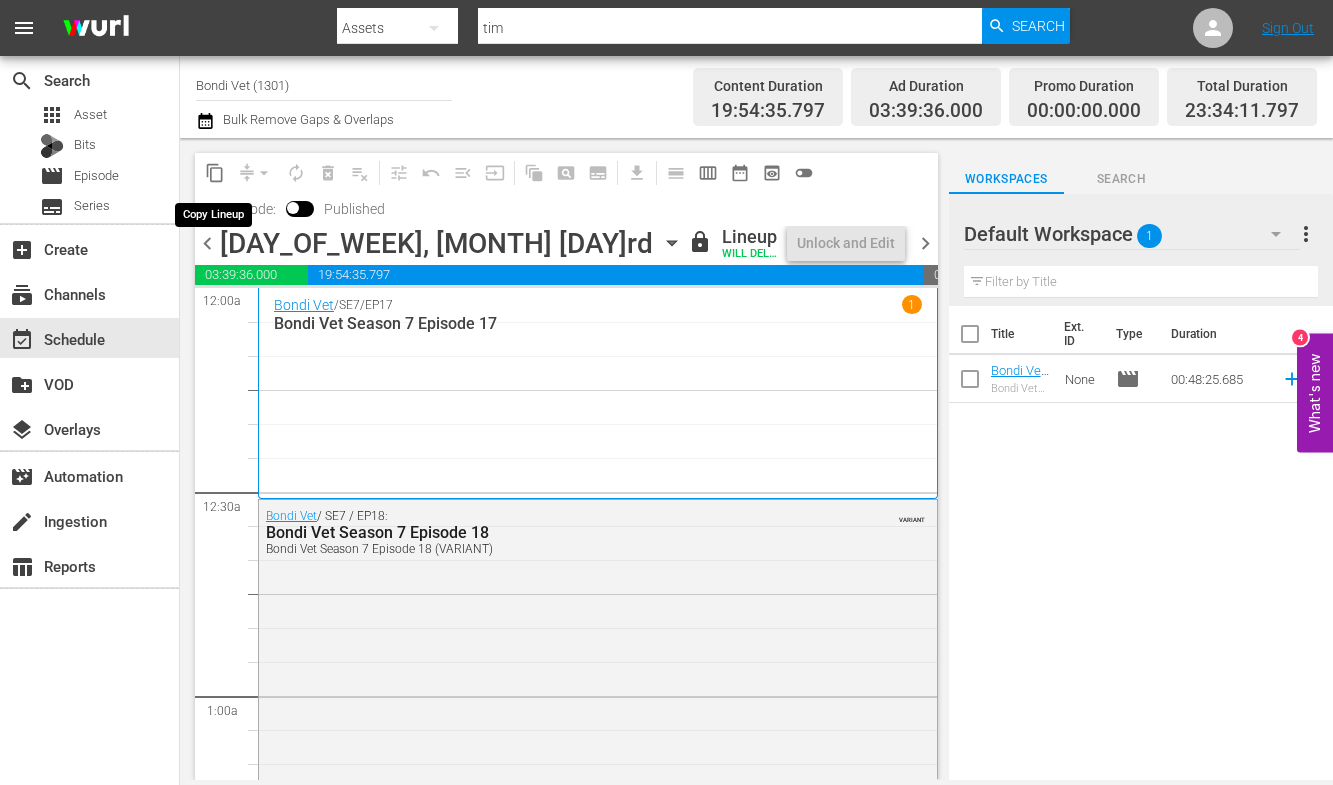 click on "content_copy" at bounding box center [215, 173] 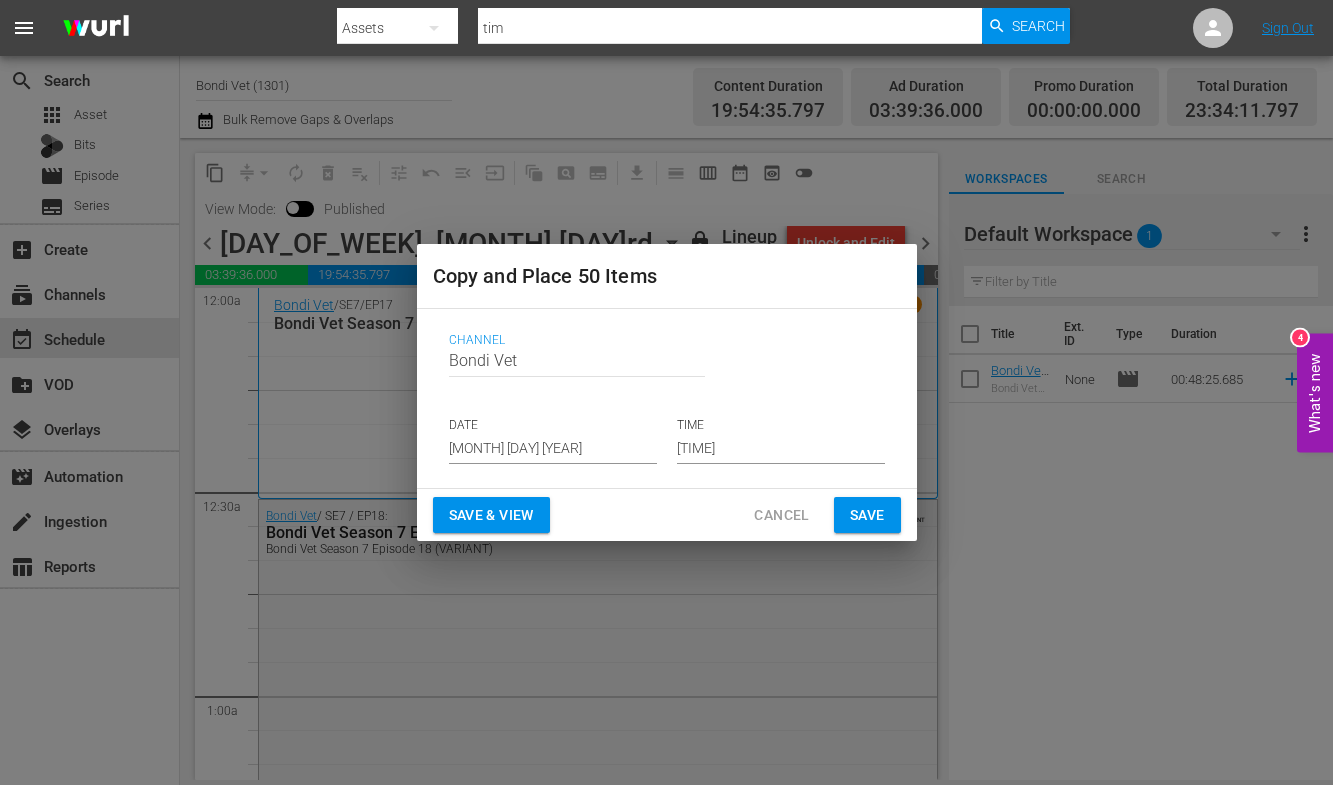 click on "[MONTH] [DAY] [YEAR]" at bounding box center (553, 449) 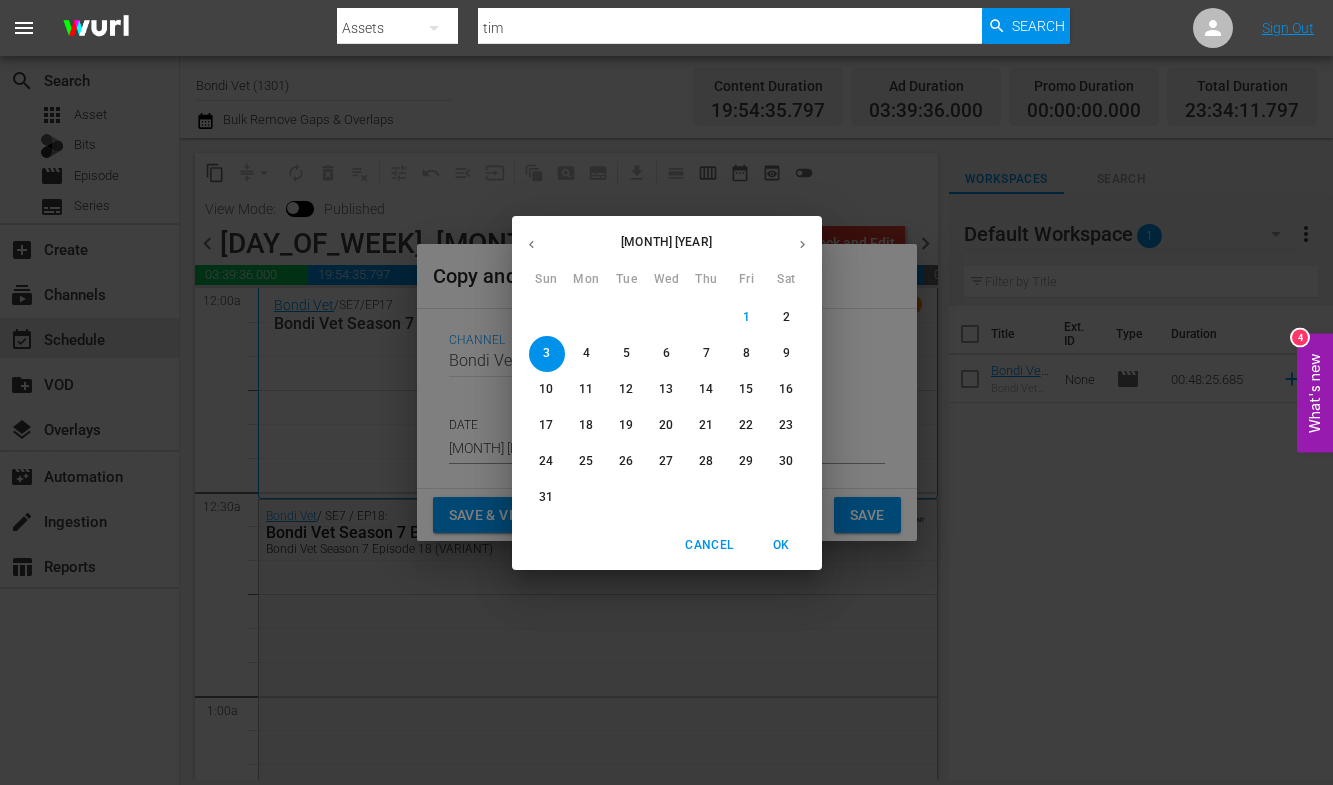 click on "17" at bounding box center [546, 425] 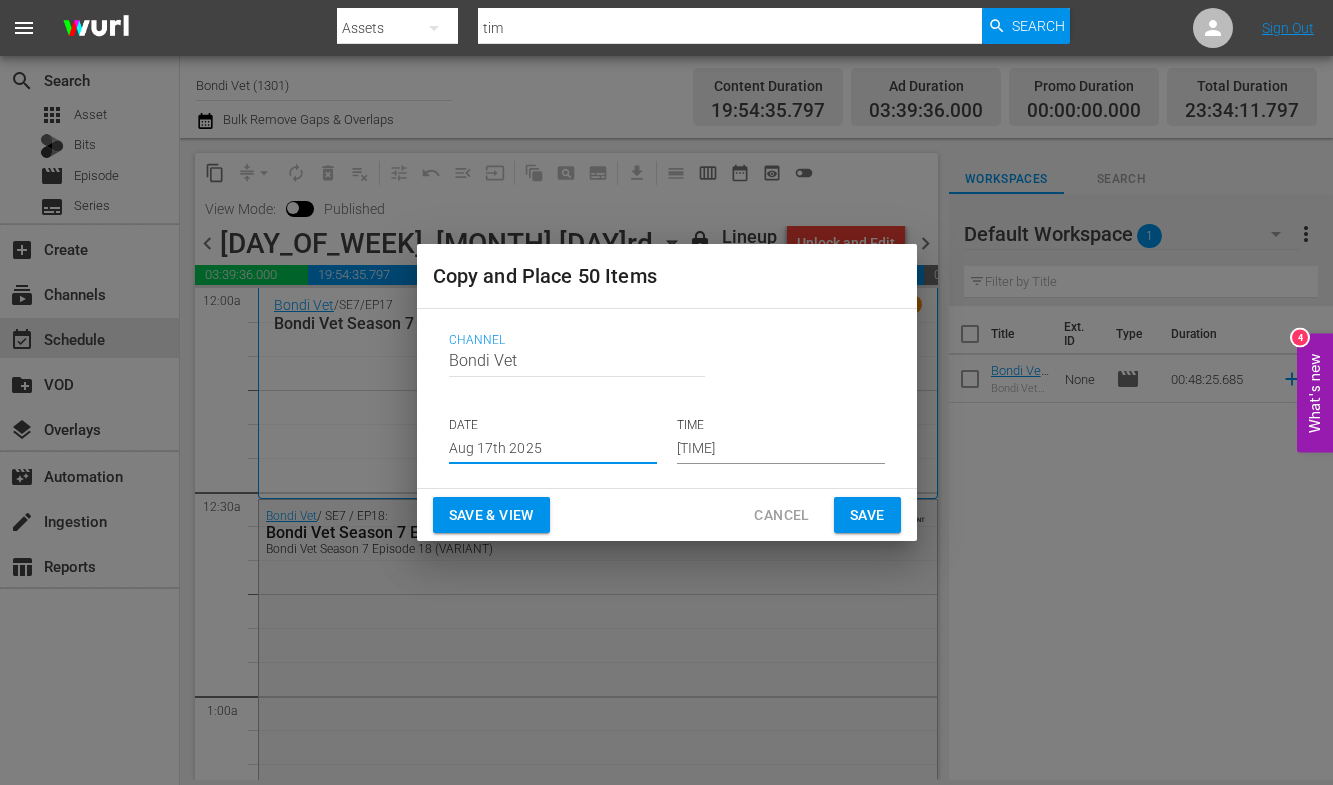 click on "Save & View" at bounding box center [491, 515] 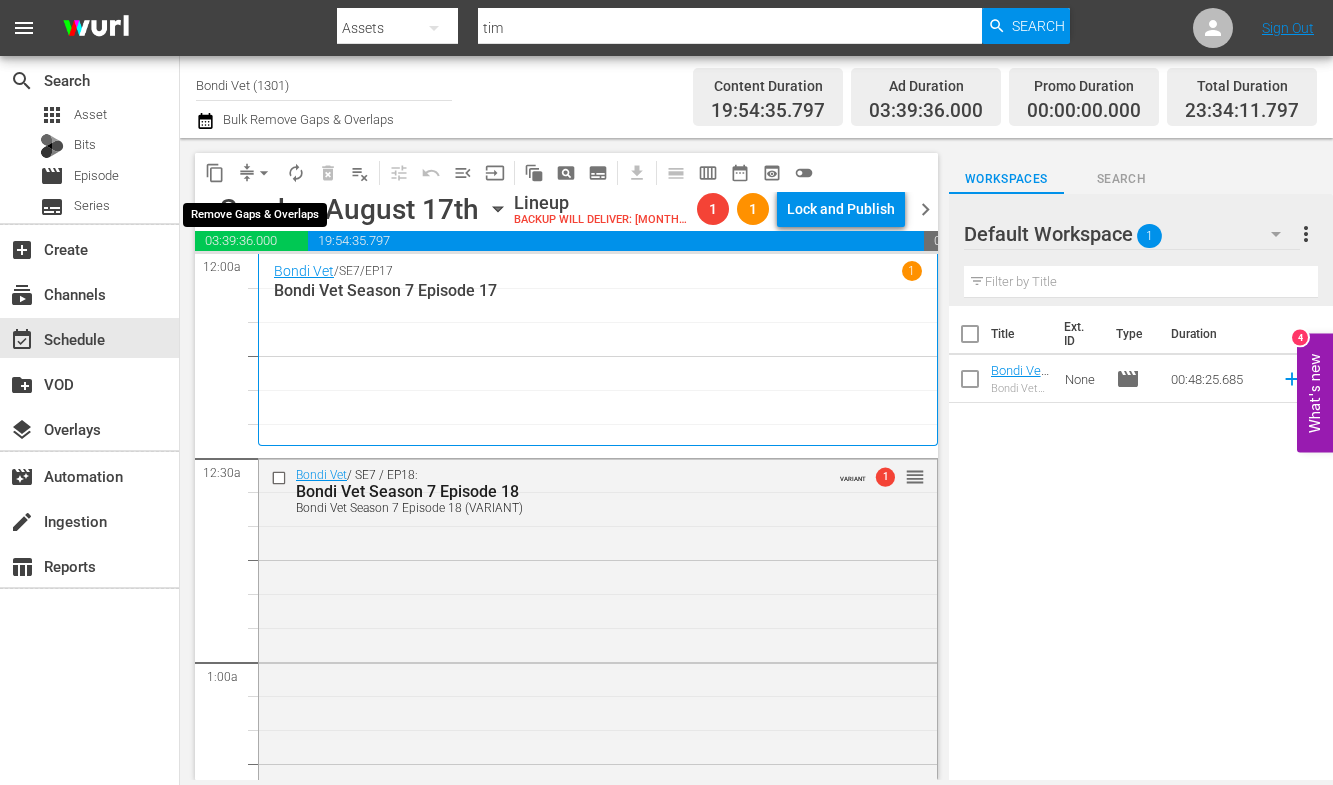 click on "arrow_drop_down" at bounding box center [264, 173] 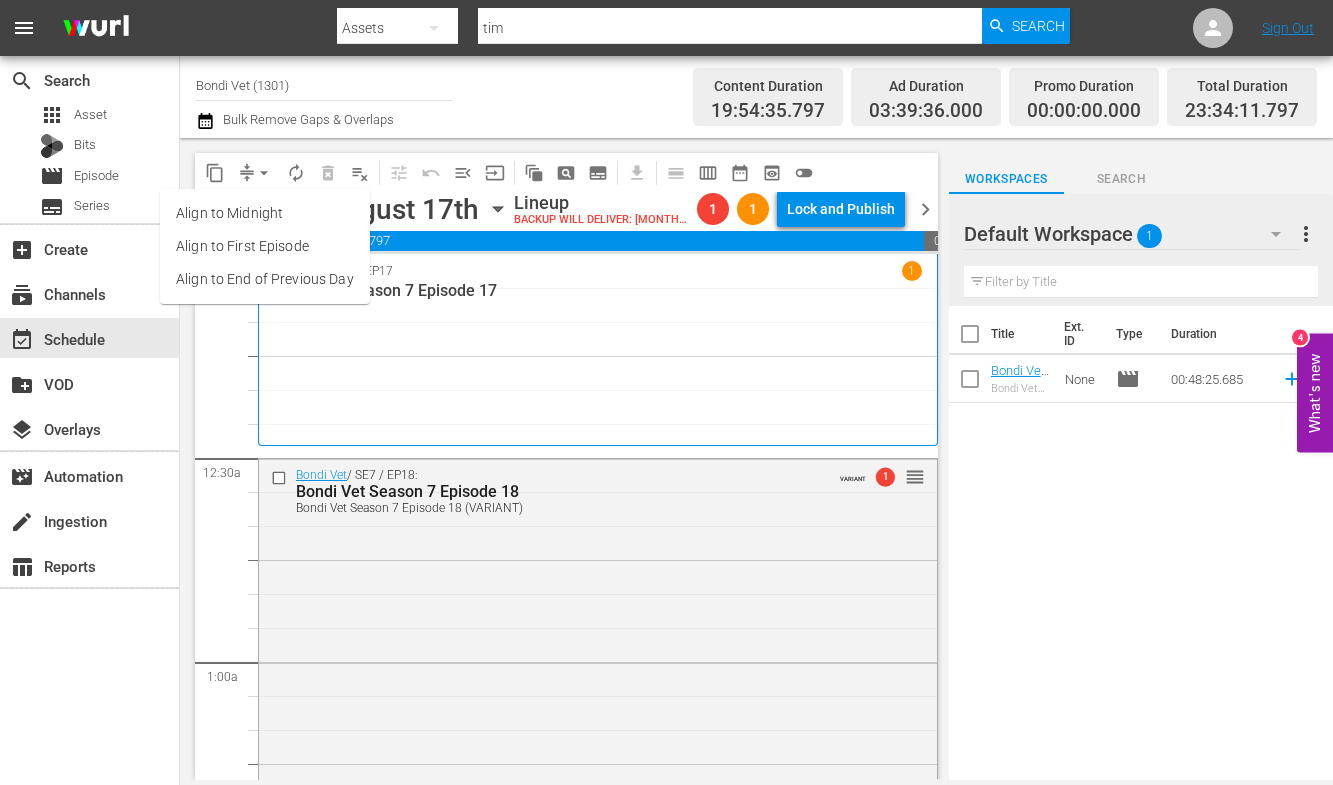 click on "Align to End of Previous Day" at bounding box center (265, 279) 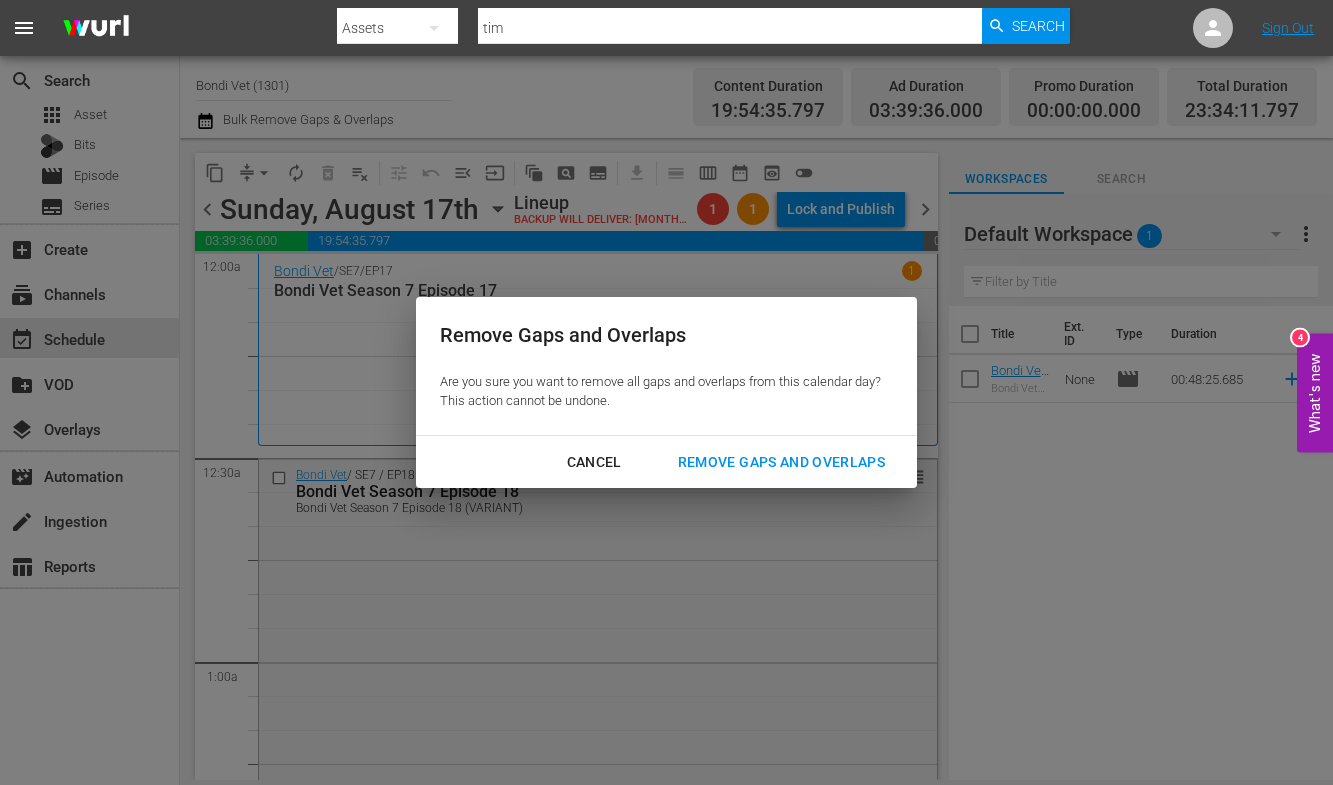 drag, startPoint x: 786, startPoint y: 463, endPoint x: 683, endPoint y: 475, distance: 103.69667 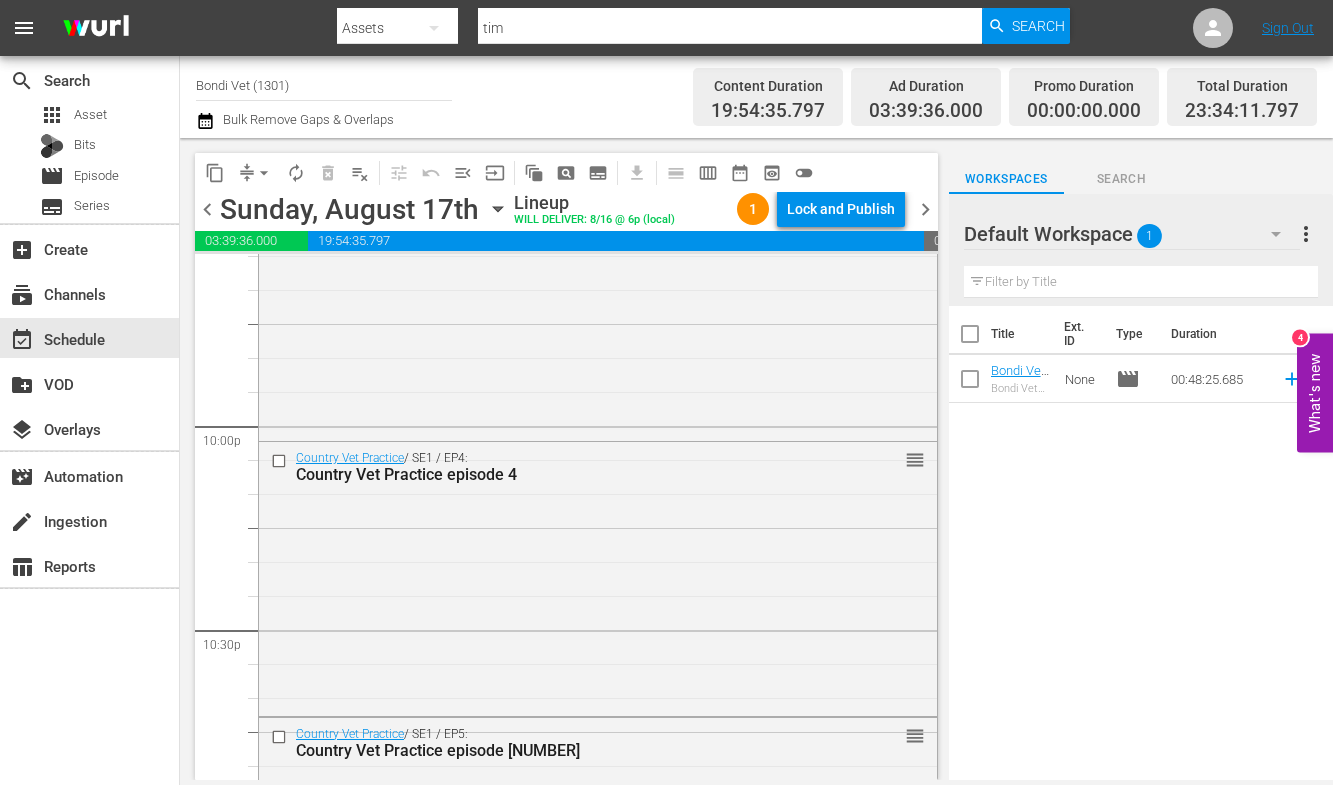 scroll, scrollTop: 9282, scrollLeft: 0, axis: vertical 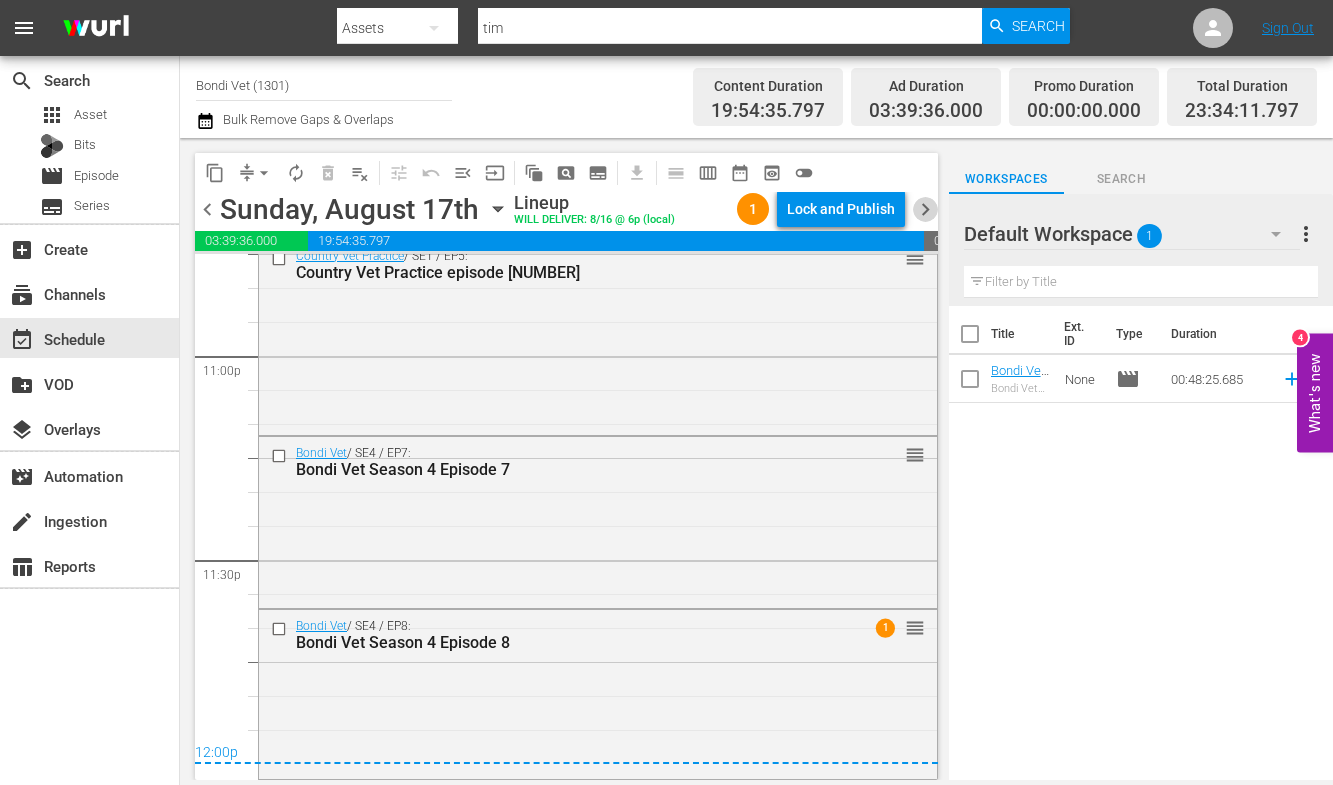 click on "chevron_right" at bounding box center [925, 209] 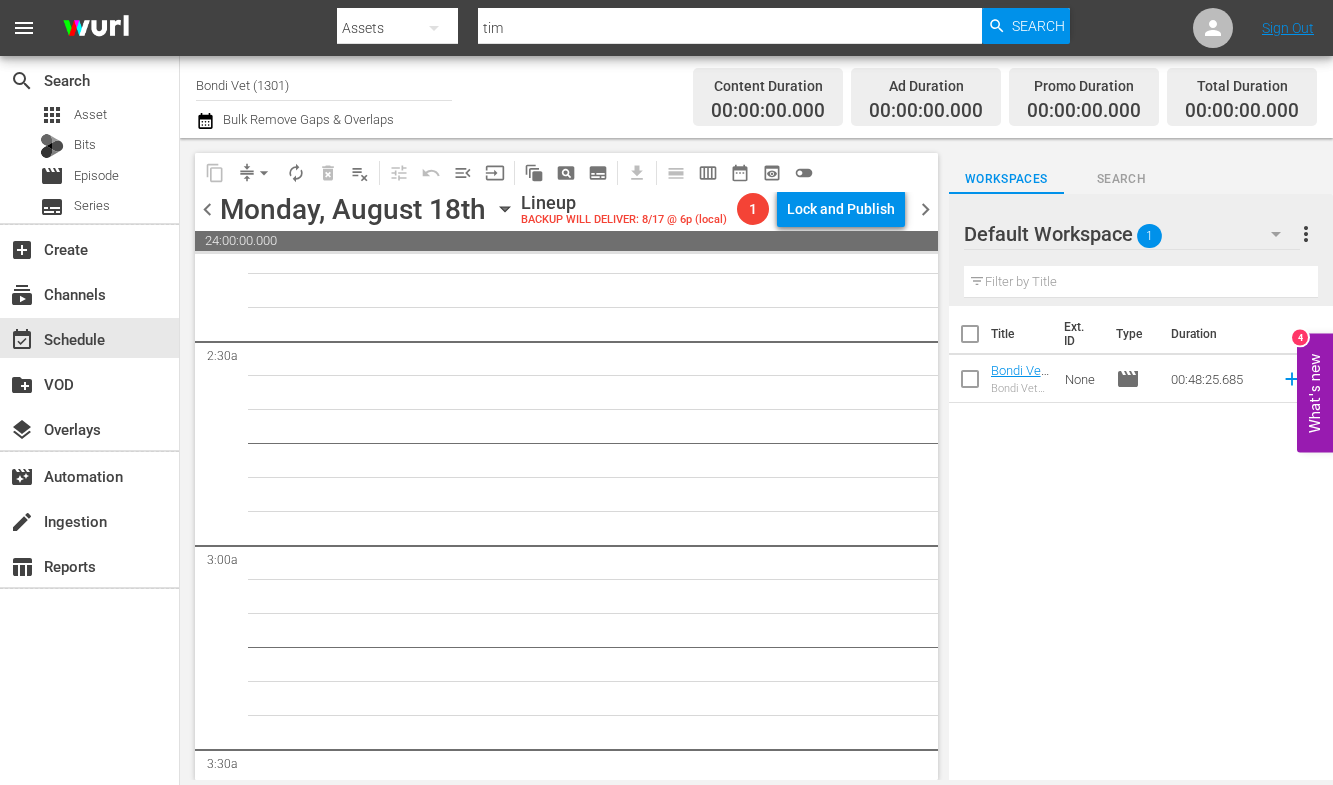 scroll, scrollTop: 0, scrollLeft: 0, axis: both 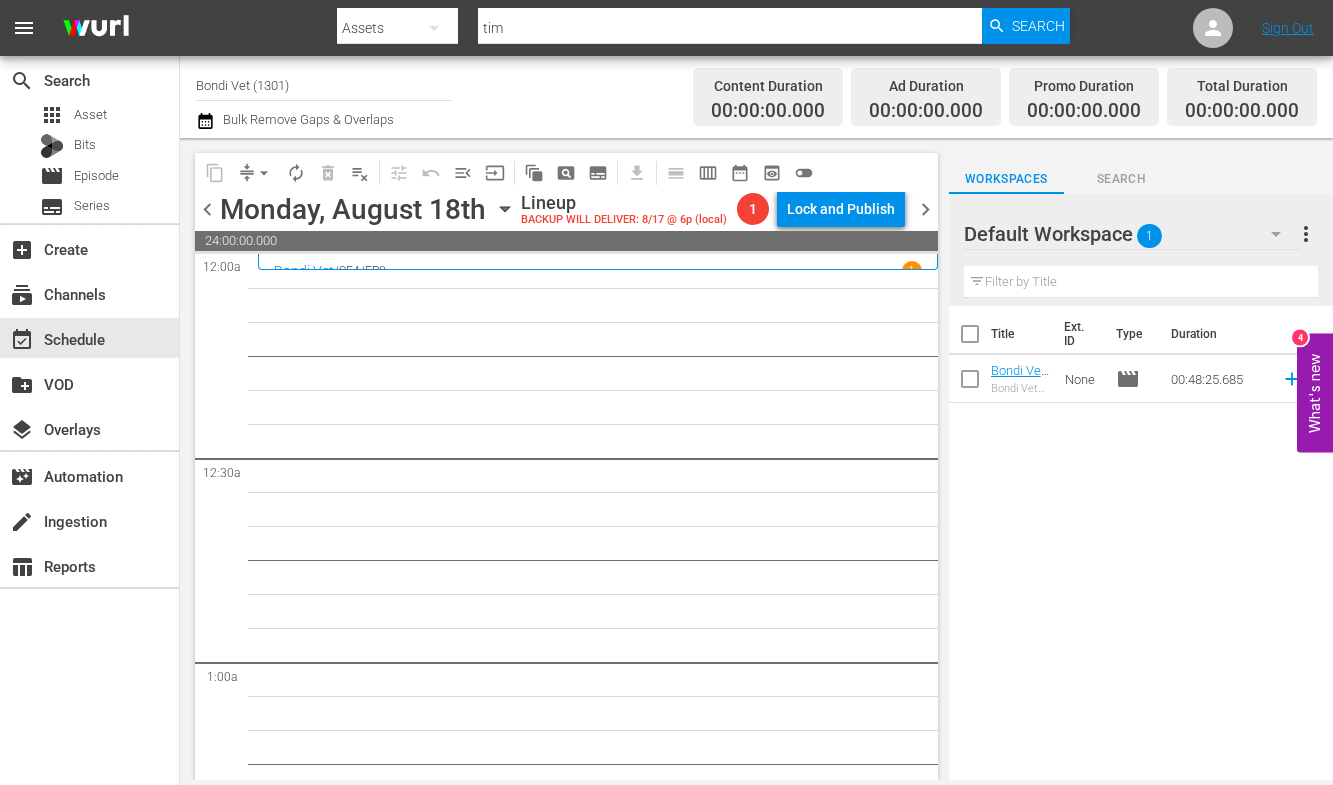 click on "chevron_left" at bounding box center (207, 209) 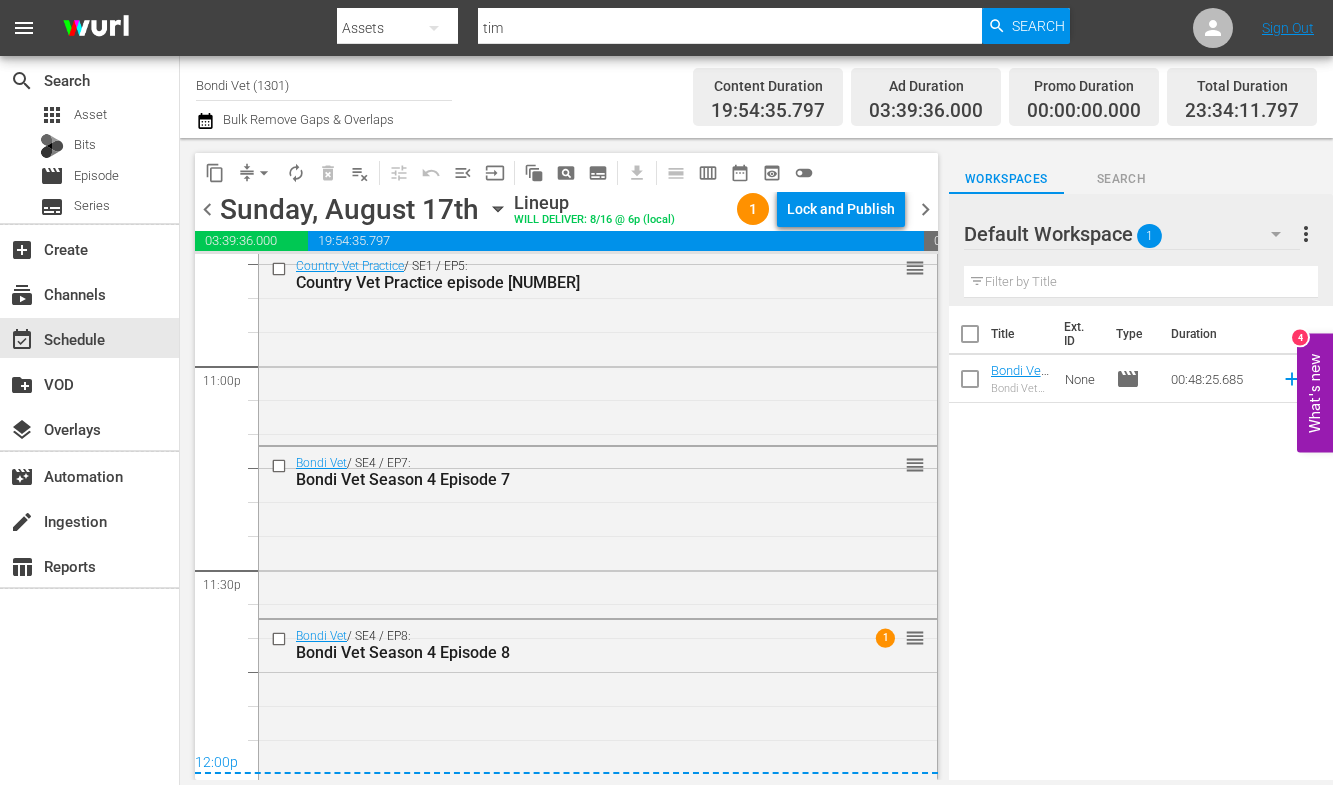 scroll, scrollTop: 9282, scrollLeft: 0, axis: vertical 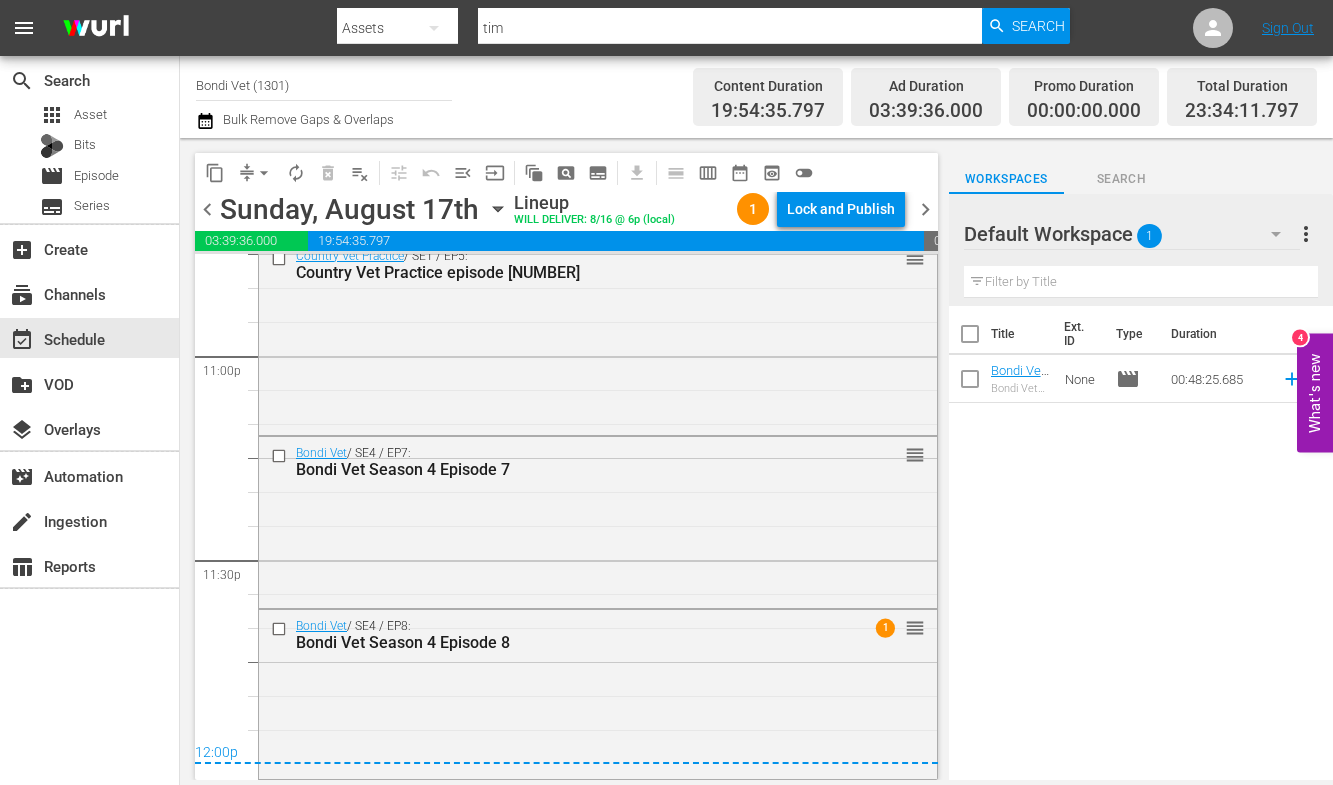 click on "chevron_right" at bounding box center (925, 209) 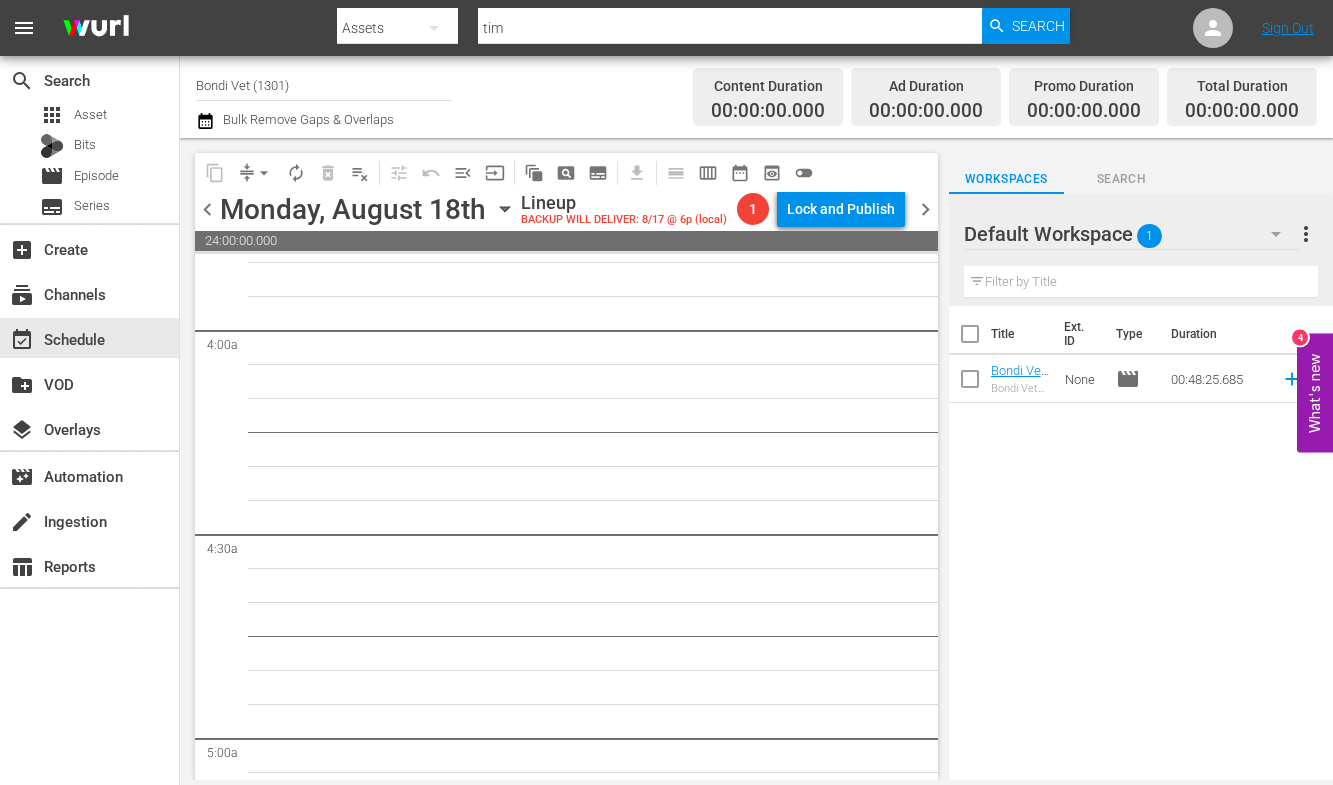 scroll, scrollTop: 0, scrollLeft: 0, axis: both 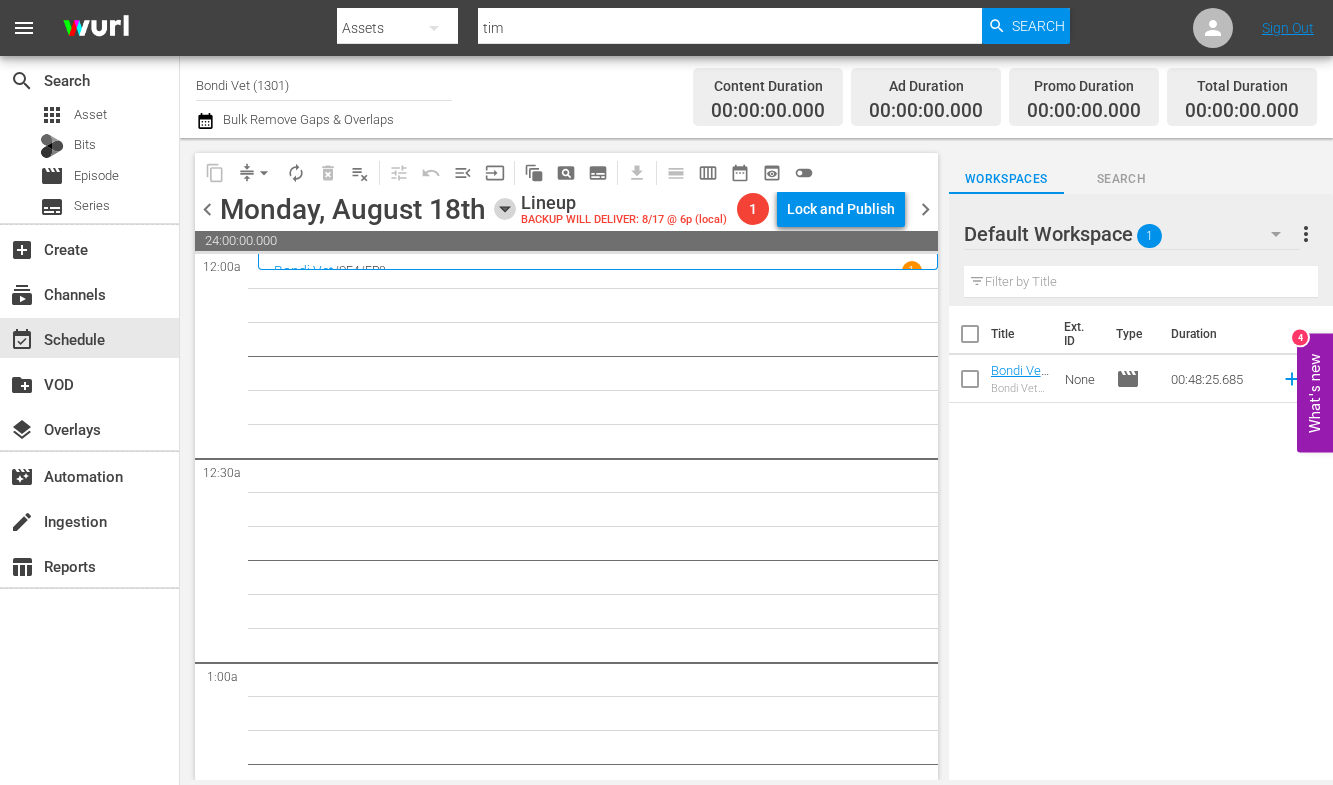 click 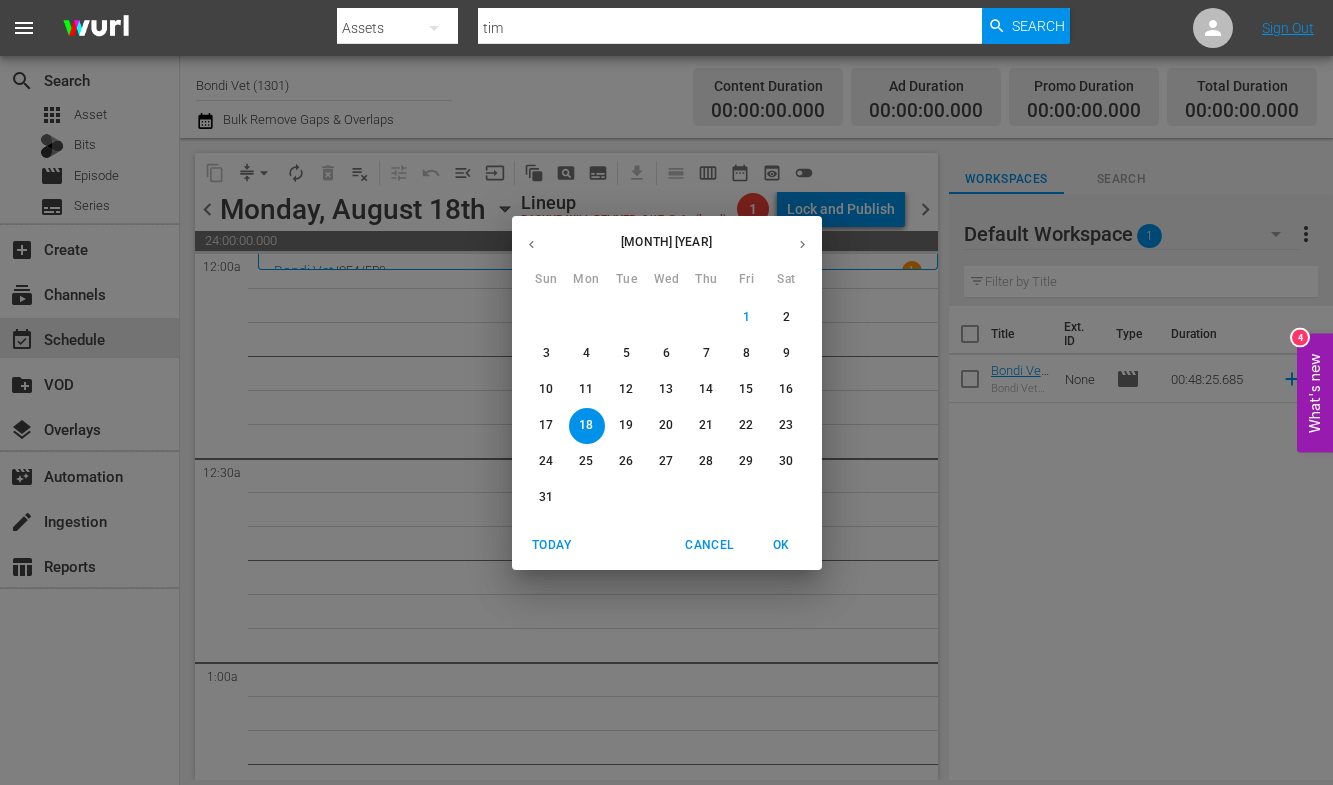 drag, startPoint x: 579, startPoint y: 353, endPoint x: 515, endPoint y: 349, distance: 64.12488 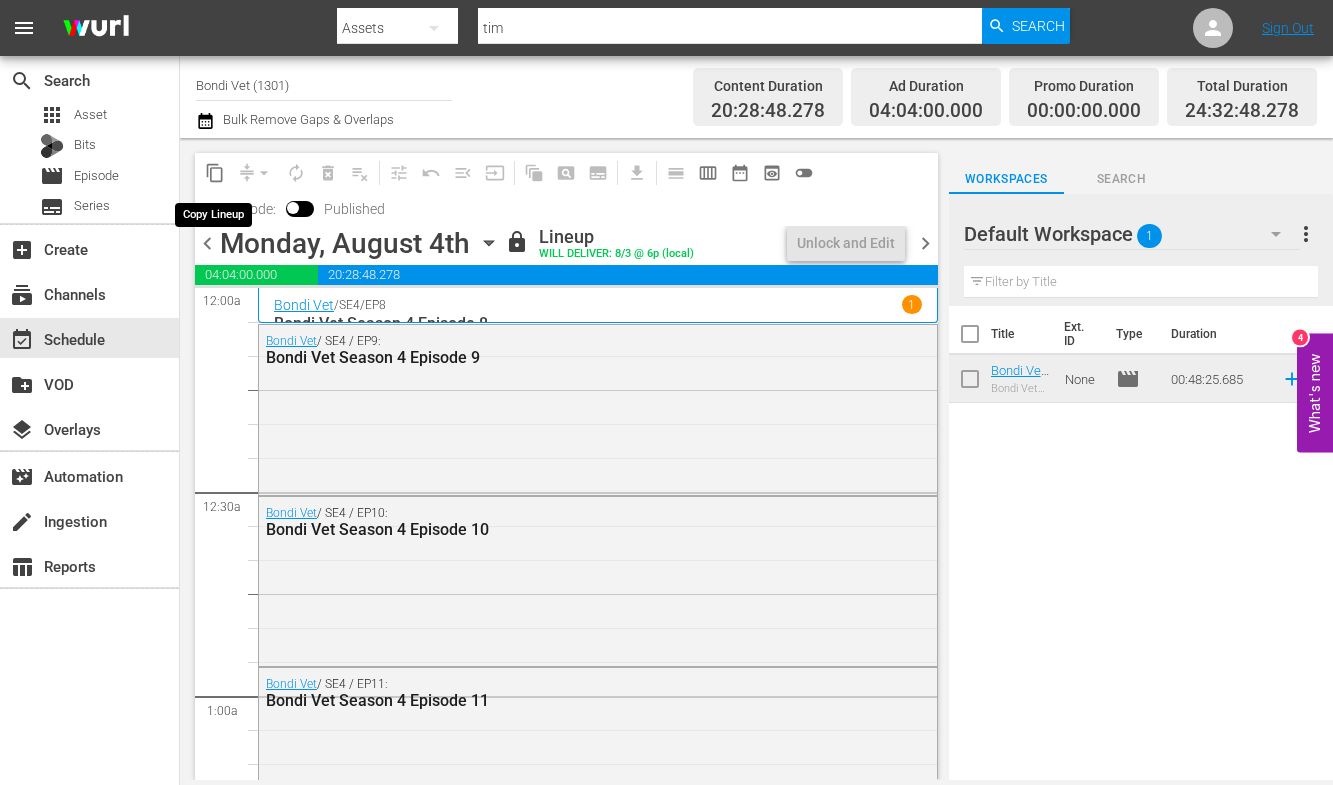 click on "content_copy" at bounding box center [215, 173] 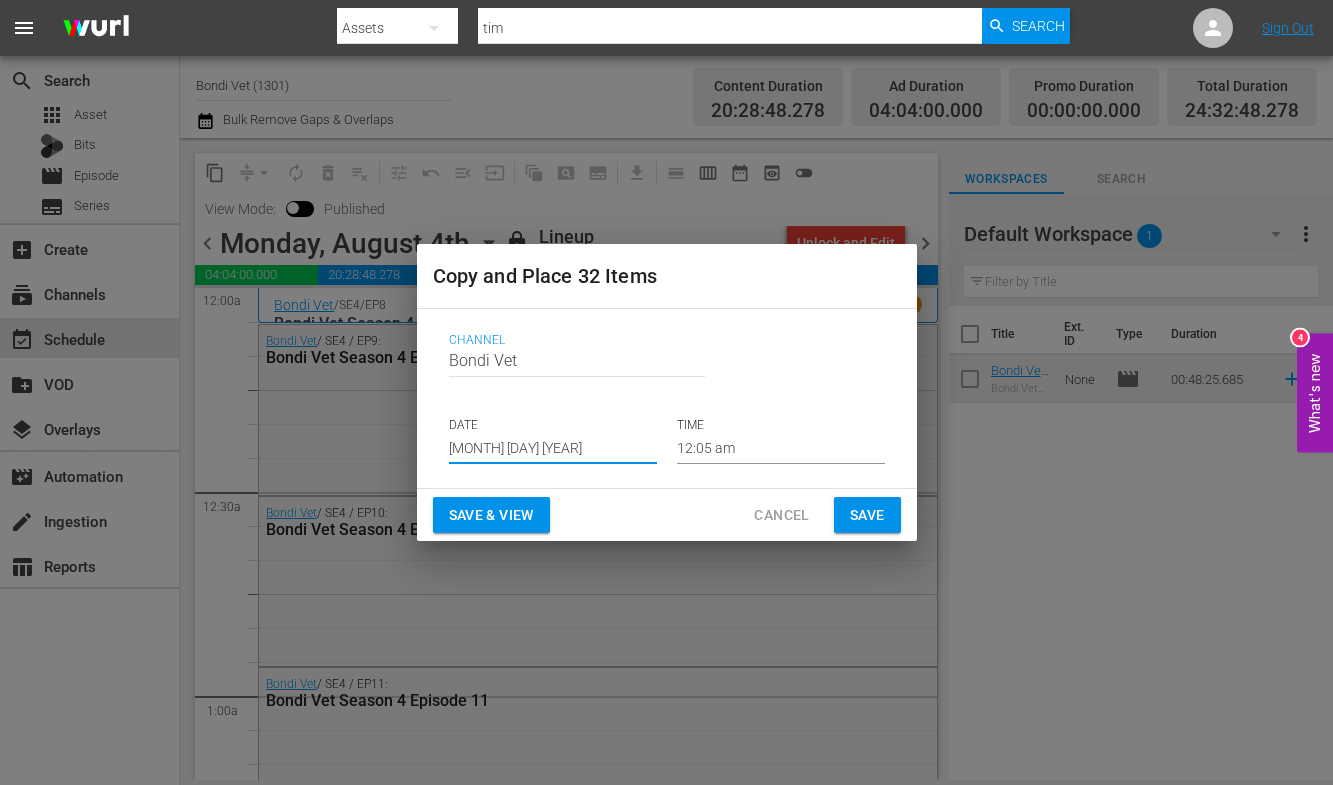click on "[MONTH] [DAY] [YEAR]" at bounding box center (553, 449) 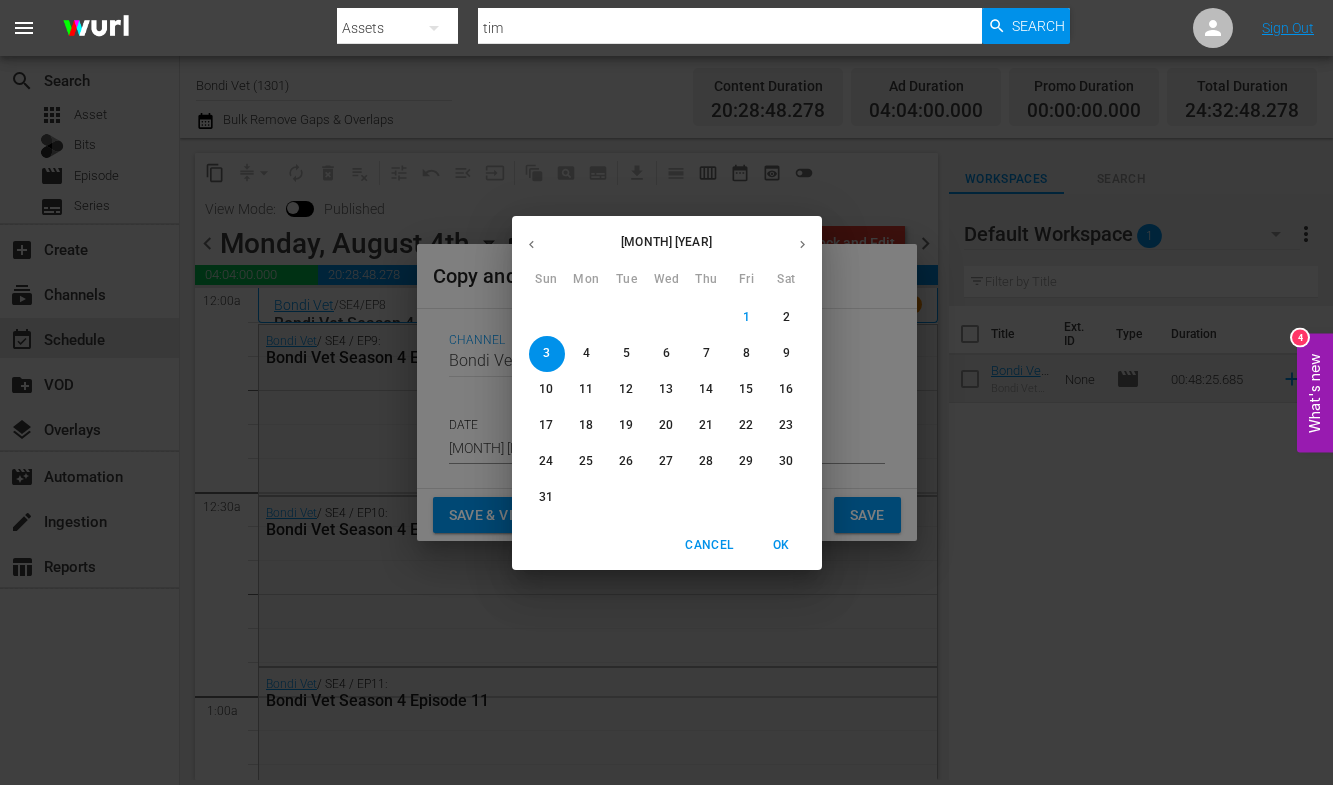 click on "18" at bounding box center (586, 425) 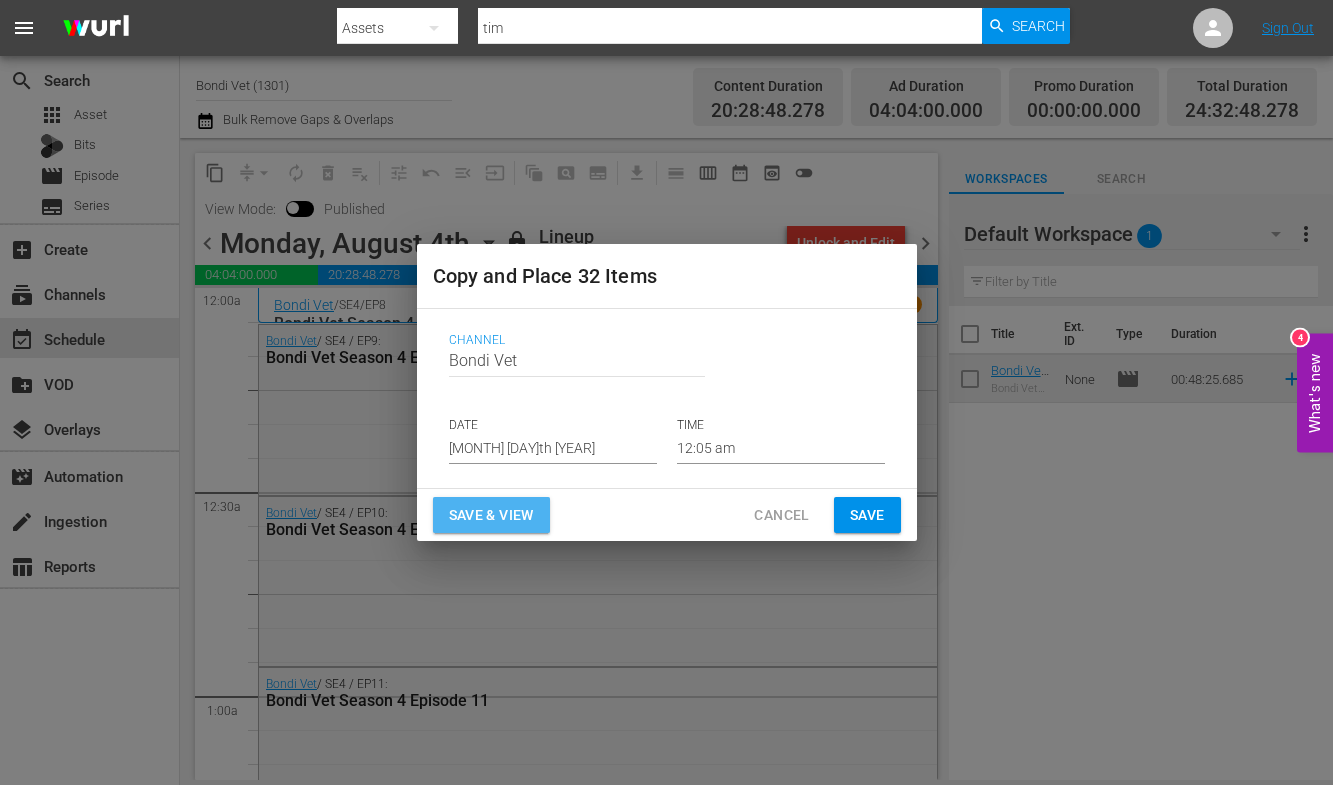 click on "Save & View" at bounding box center (491, 515) 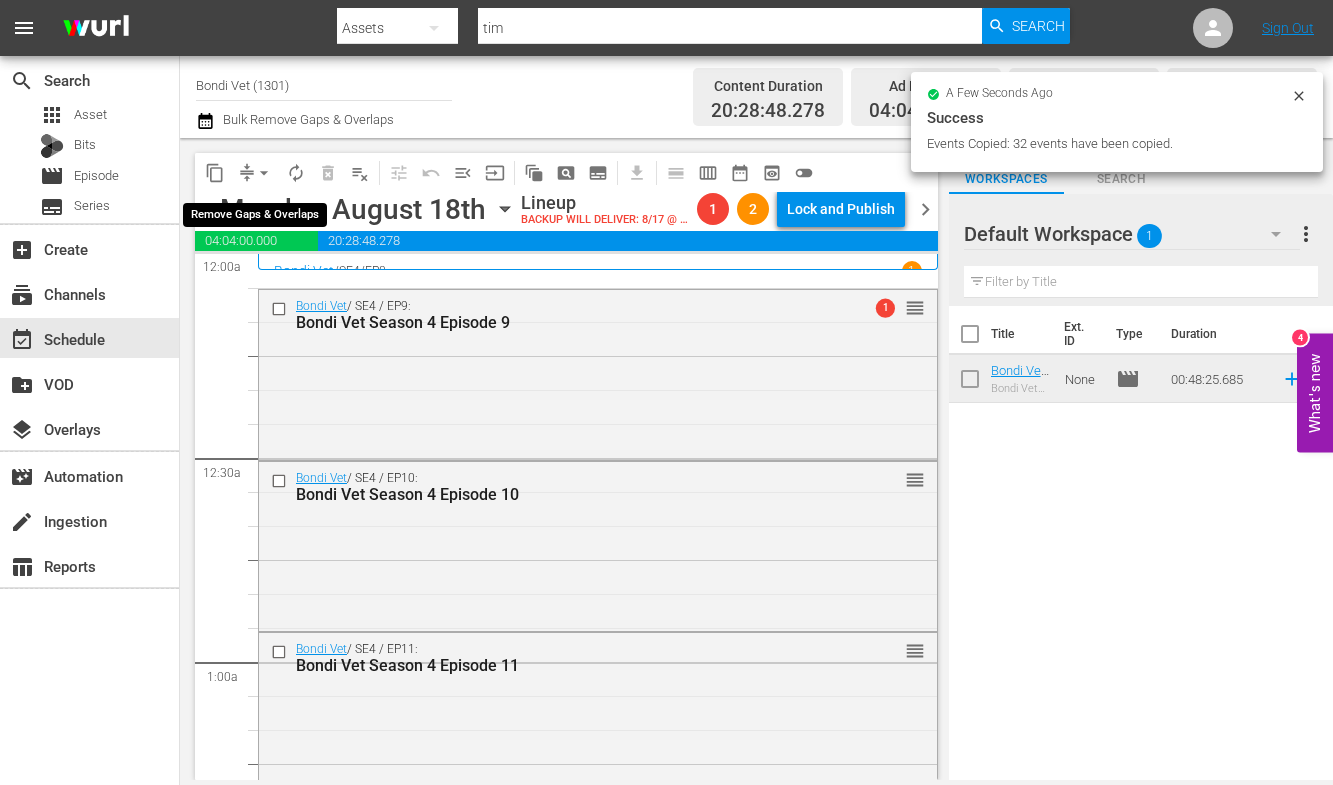click on "arrow_drop_down" at bounding box center [264, 173] 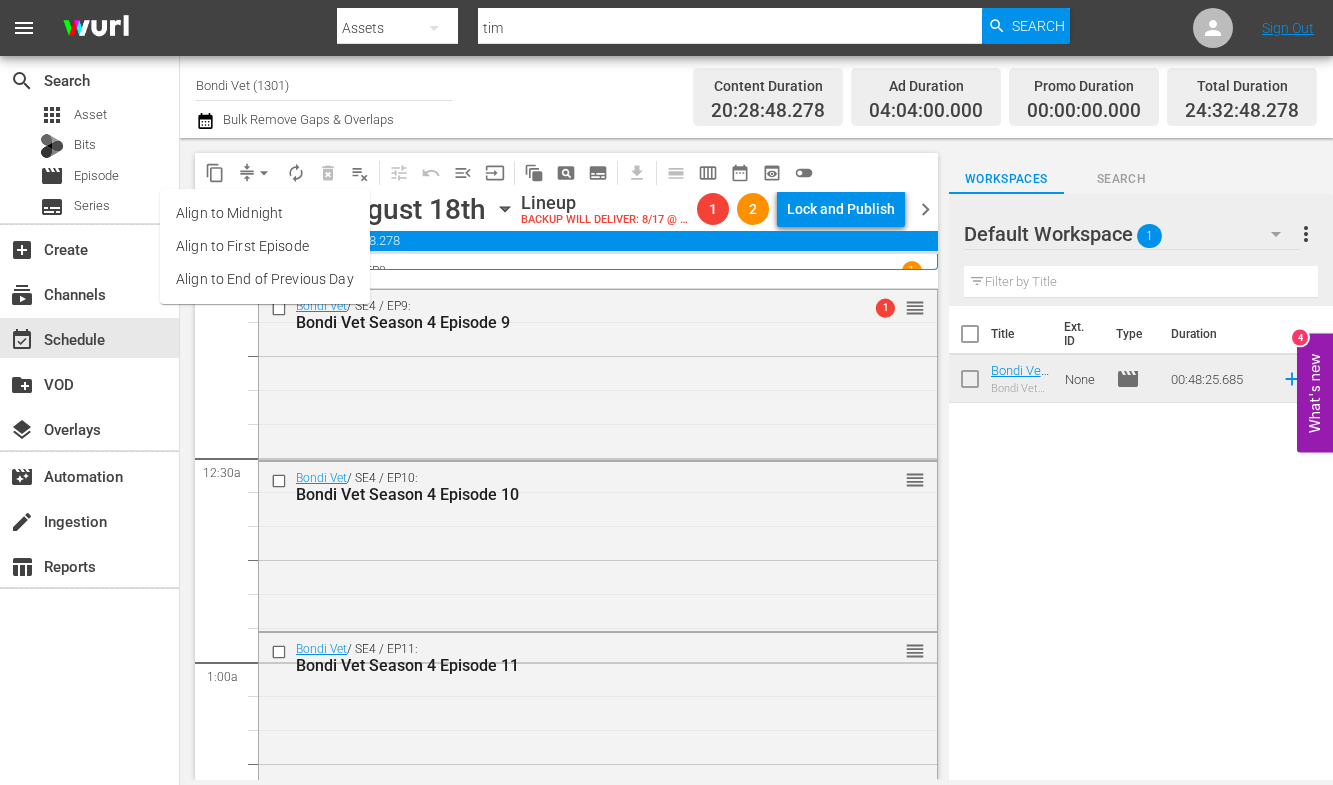 drag, startPoint x: 558, startPoint y: 338, endPoint x: 478, endPoint y: 285, distance: 95.96353 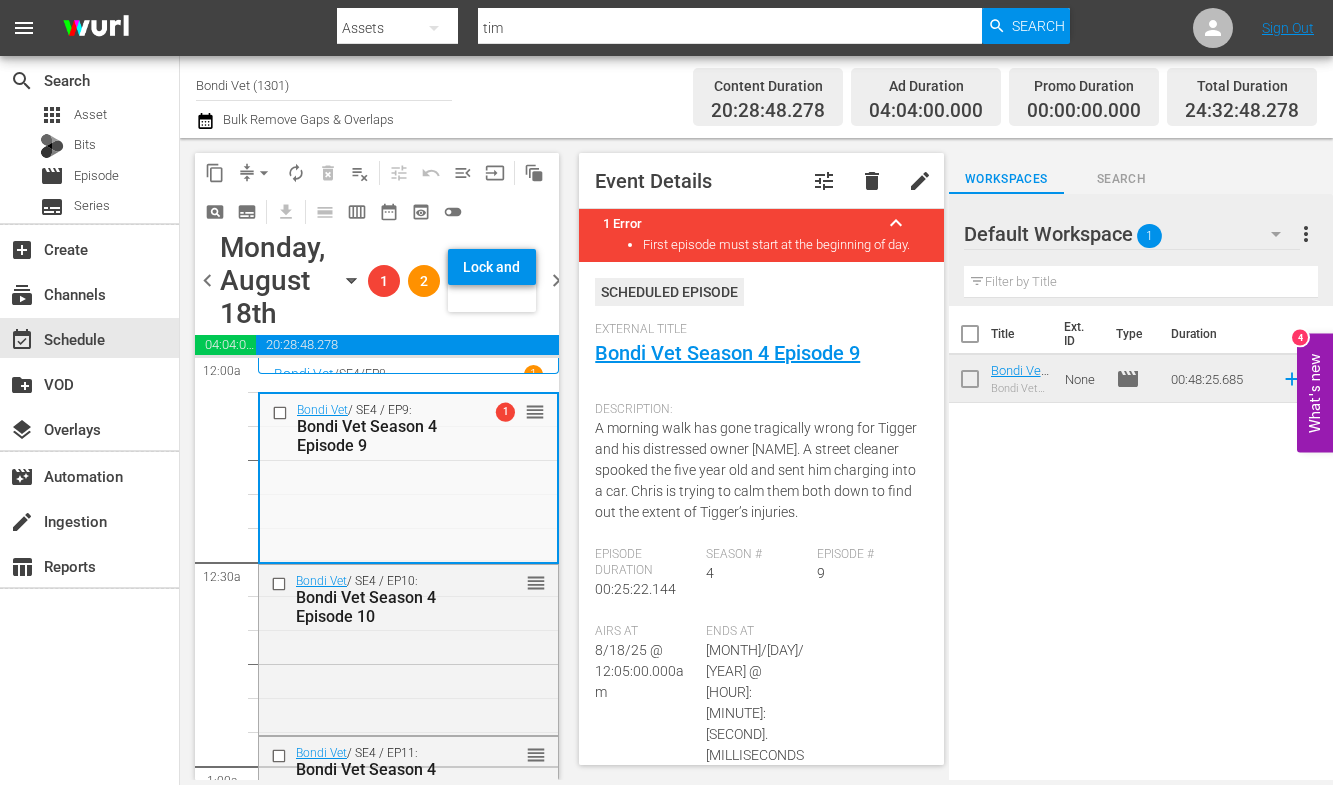click on "Bondi Vet   /    SE4  /    EP8 1" at bounding box center [408, 374] 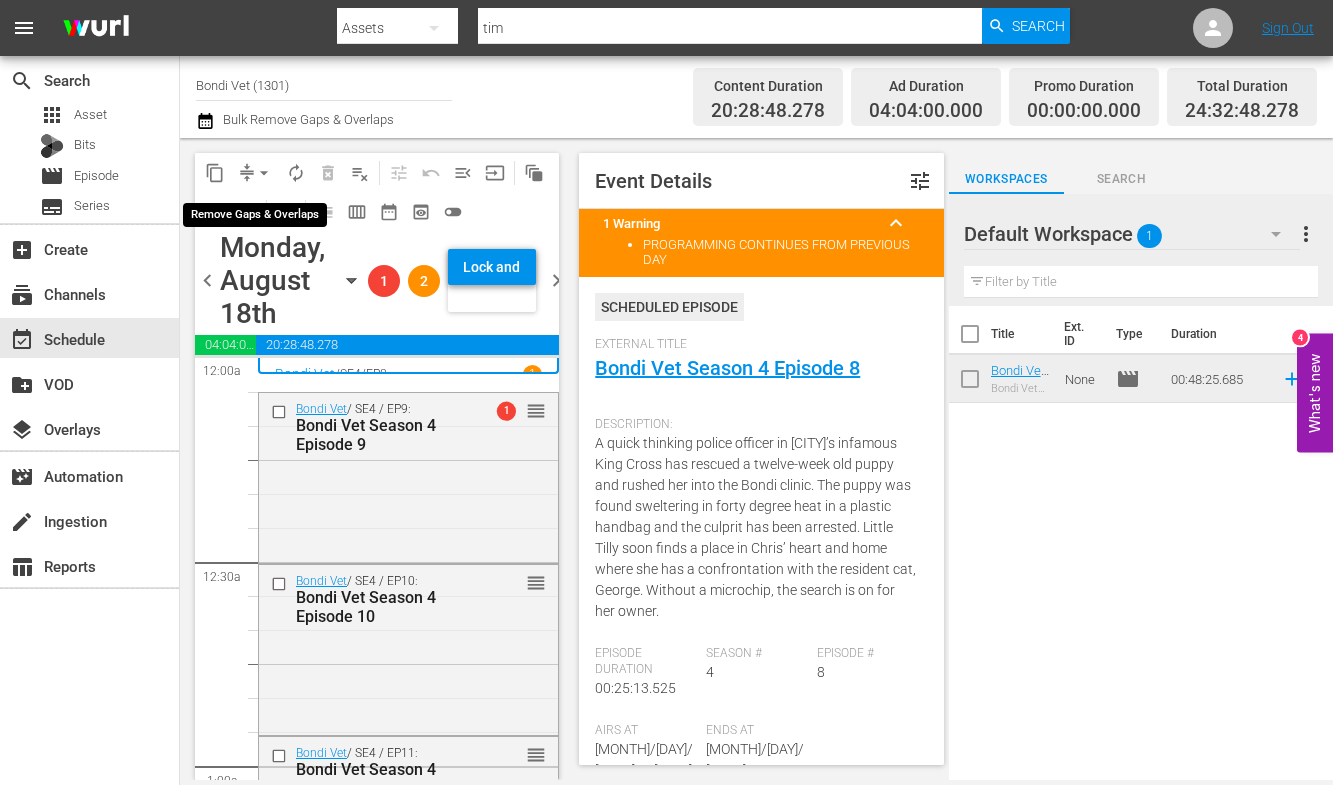 click on "arrow_drop_down" at bounding box center (264, 173) 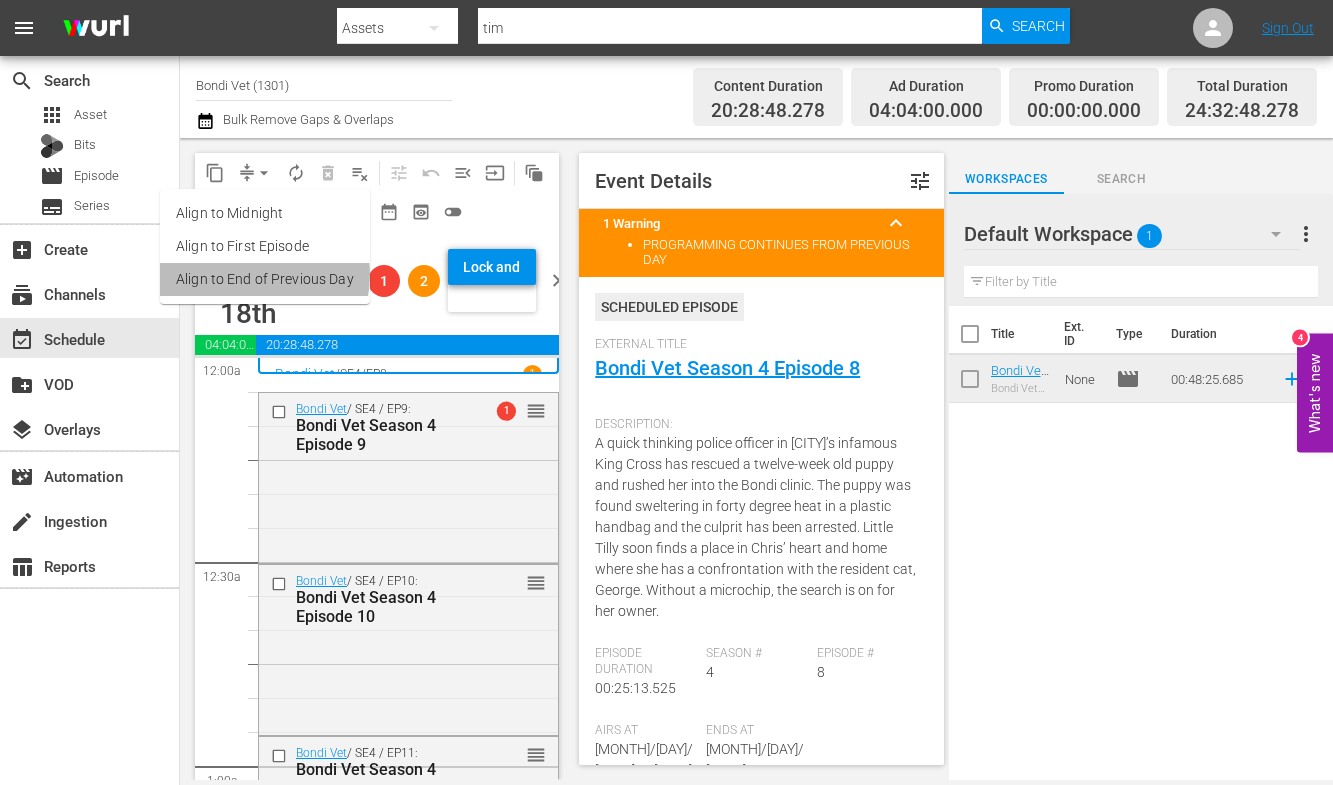 click on "Align to End of Previous Day" at bounding box center [265, 279] 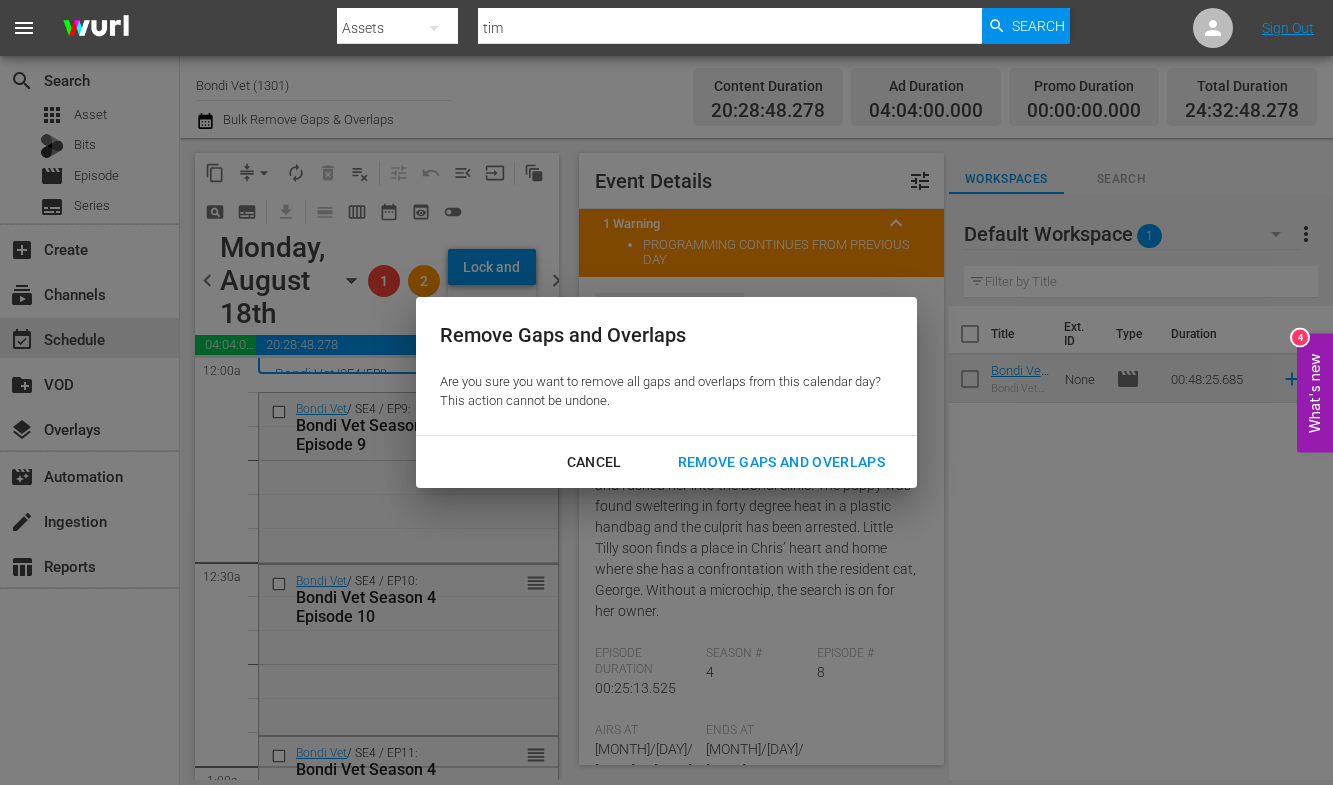 click on "Remove Gaps and Overlaps" at bounding box center (781, 462) 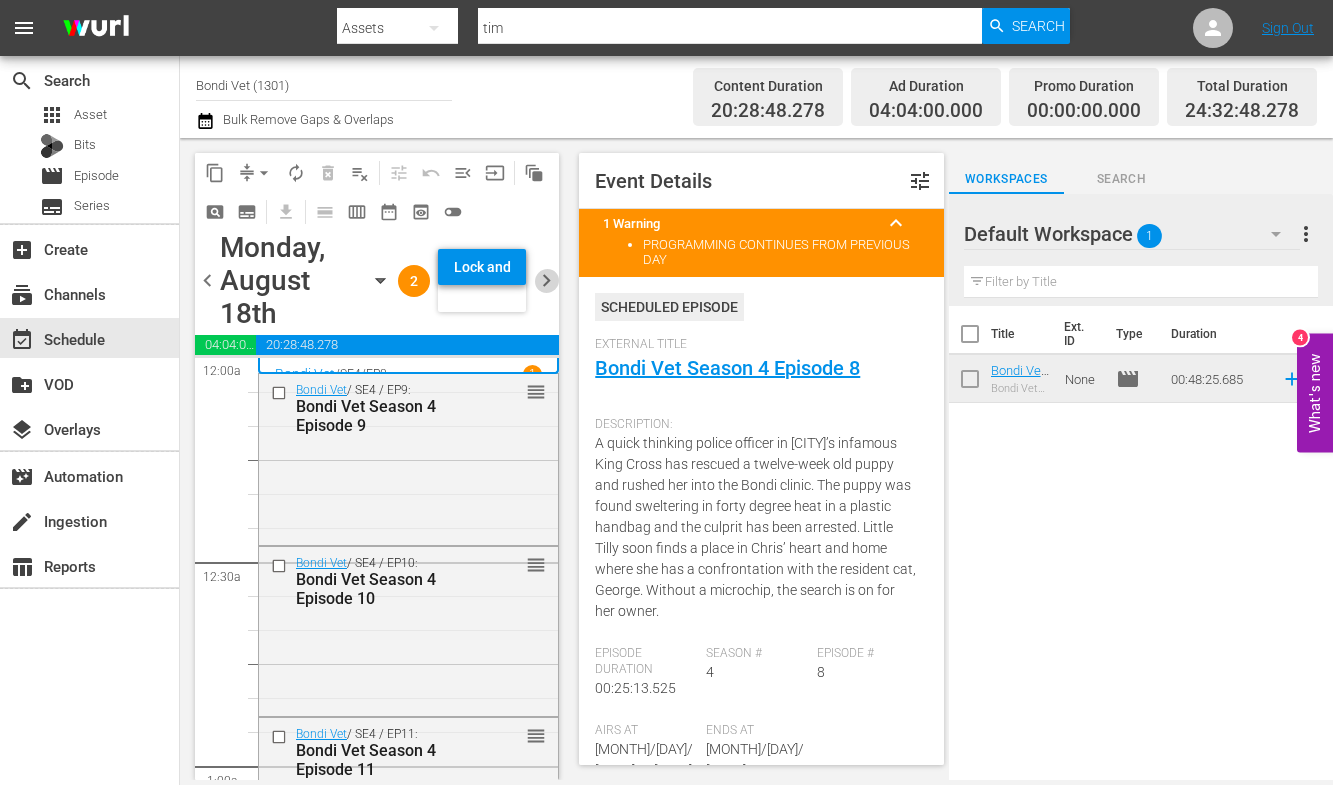 click on "chevron_right" at bounding box center (546, 280) 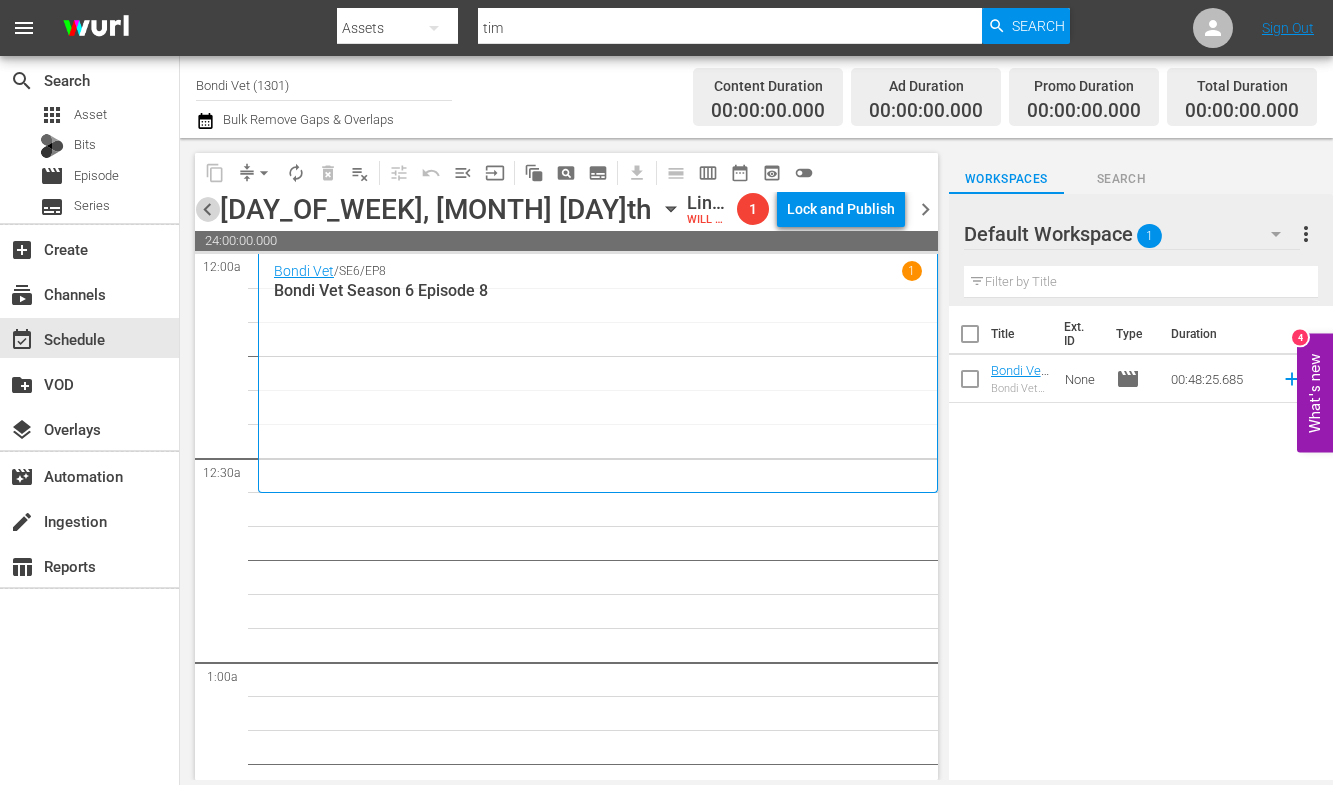 drag, startPoint x: 208, startPoint y: 208, endPoint x: 226, endPoint y: 228, distance: 26.907248 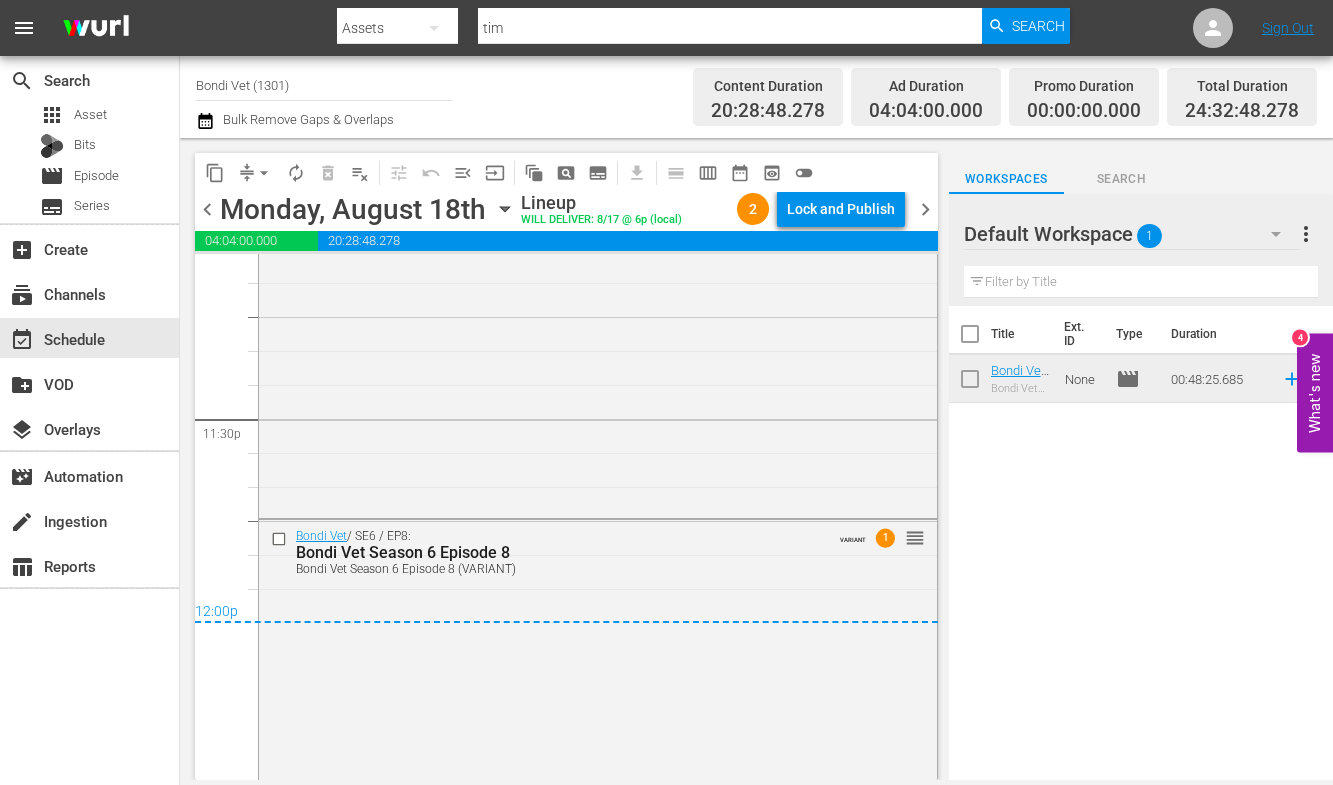 scroll, scrollTop: 9505, scrollLeft: 0, axis: vertical 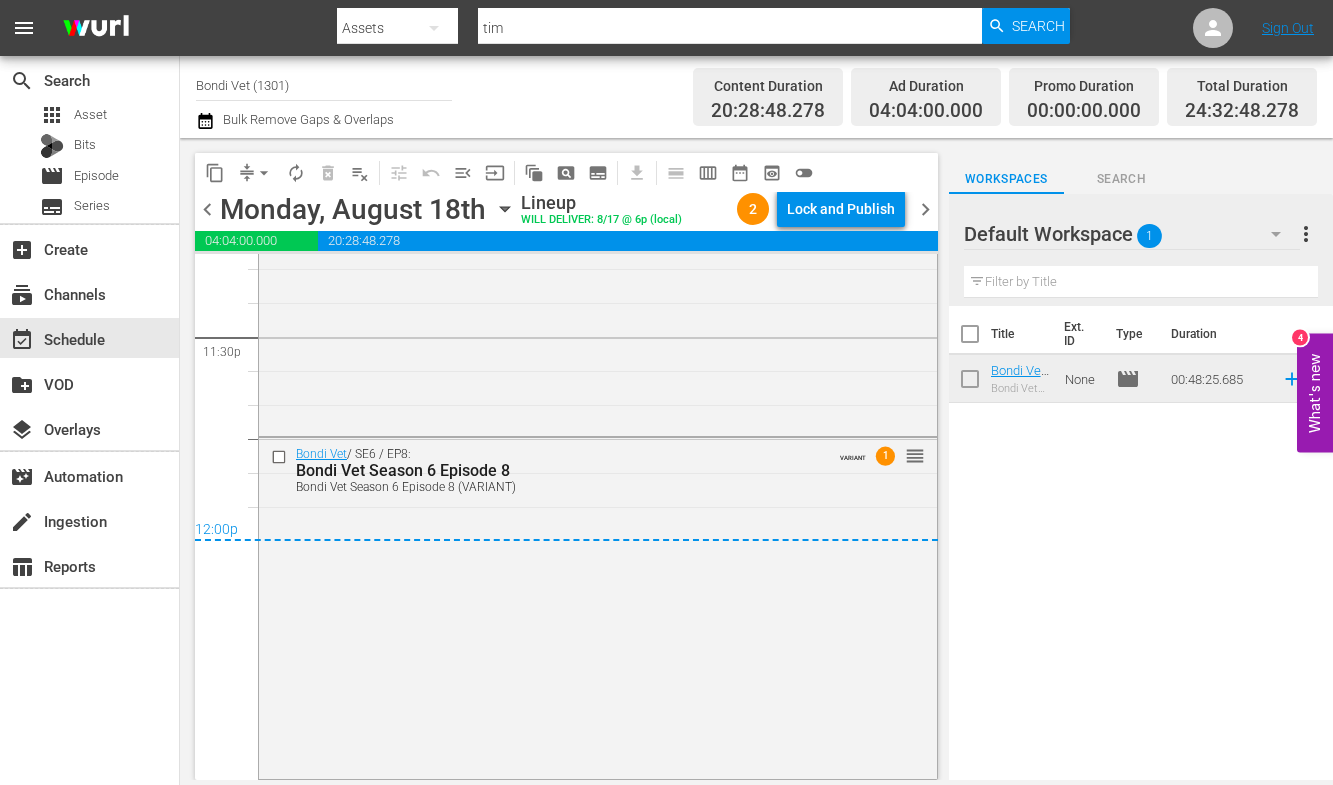 click on "chevron_right" at bounding box center (925, 209) 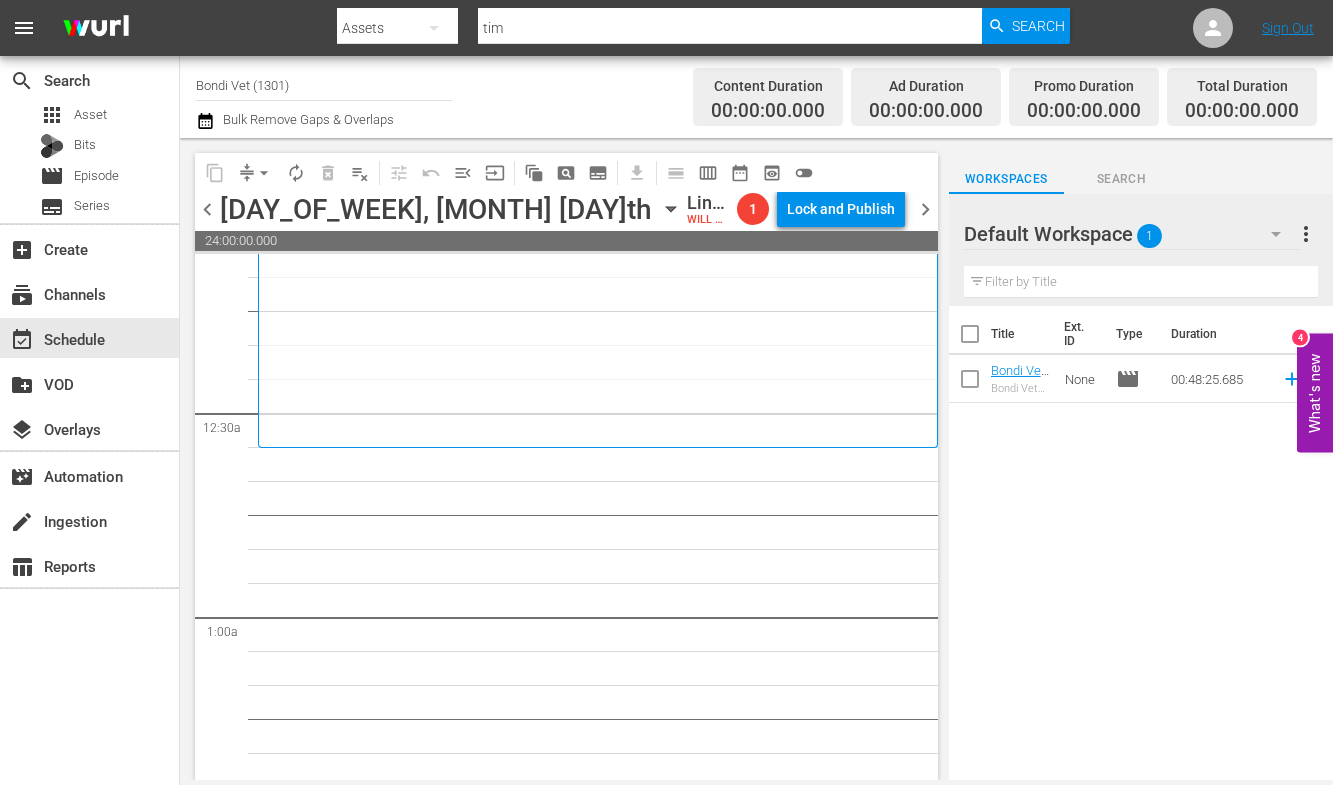 scroll, scrollTop: 0, scrollLeft: 0, axis: both 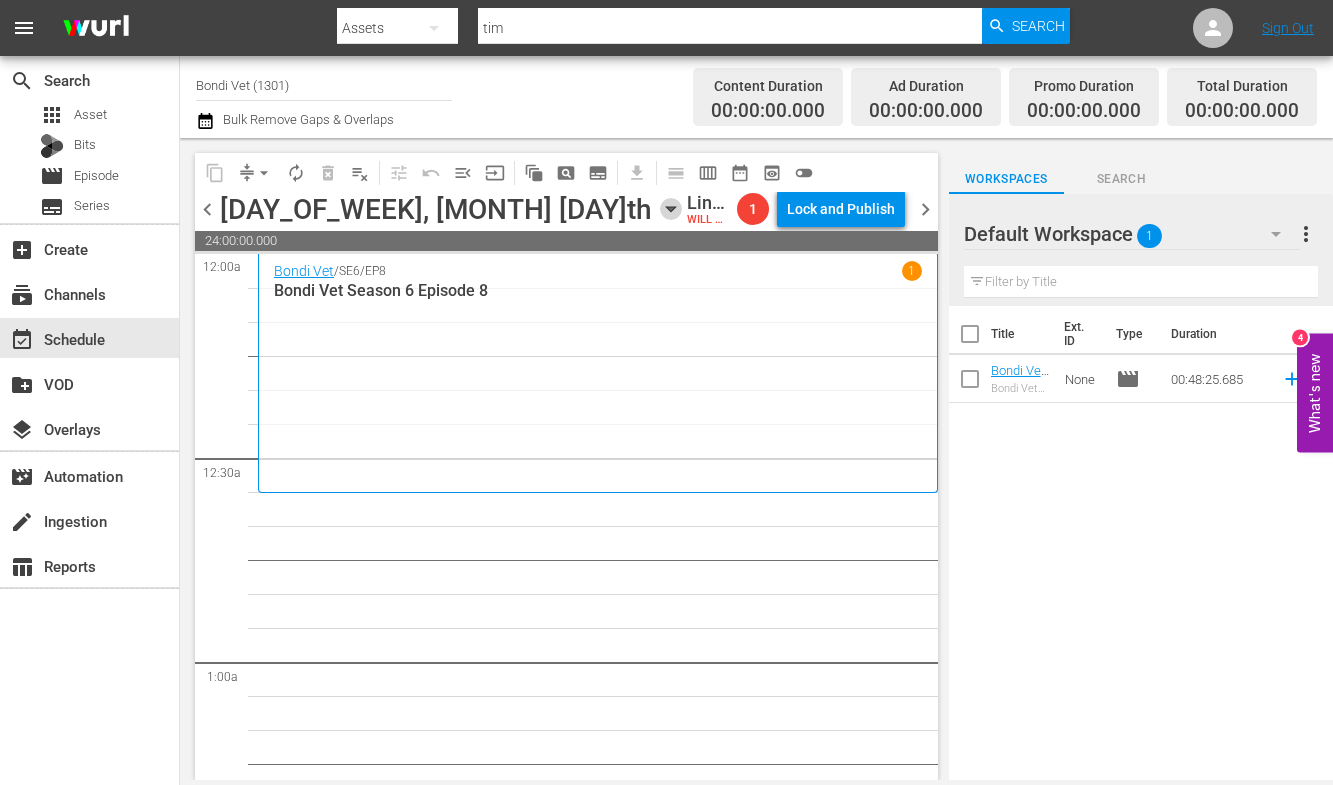 click 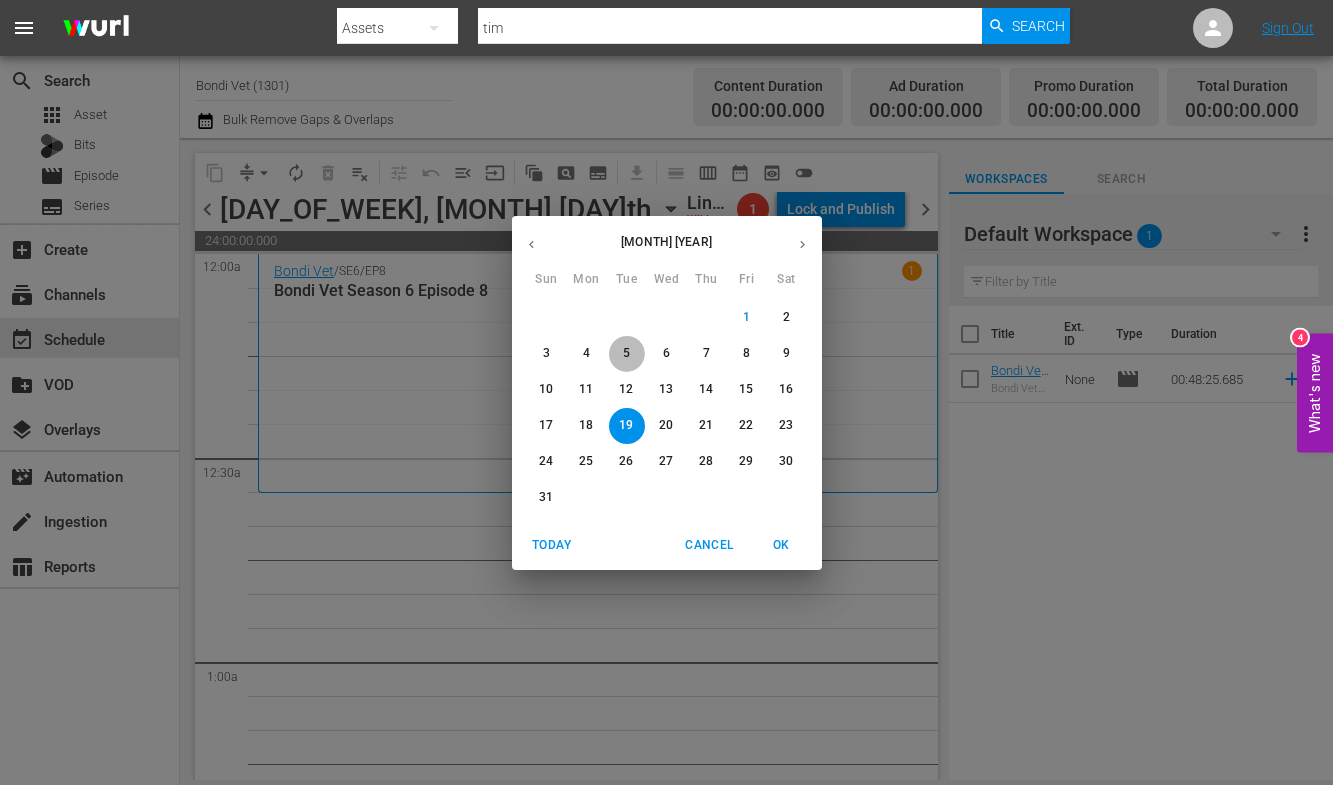 drag, startPoint x: 621, startPoint y: 355, endPoint x: 559, endPoint y: 352, distance: 62.072536 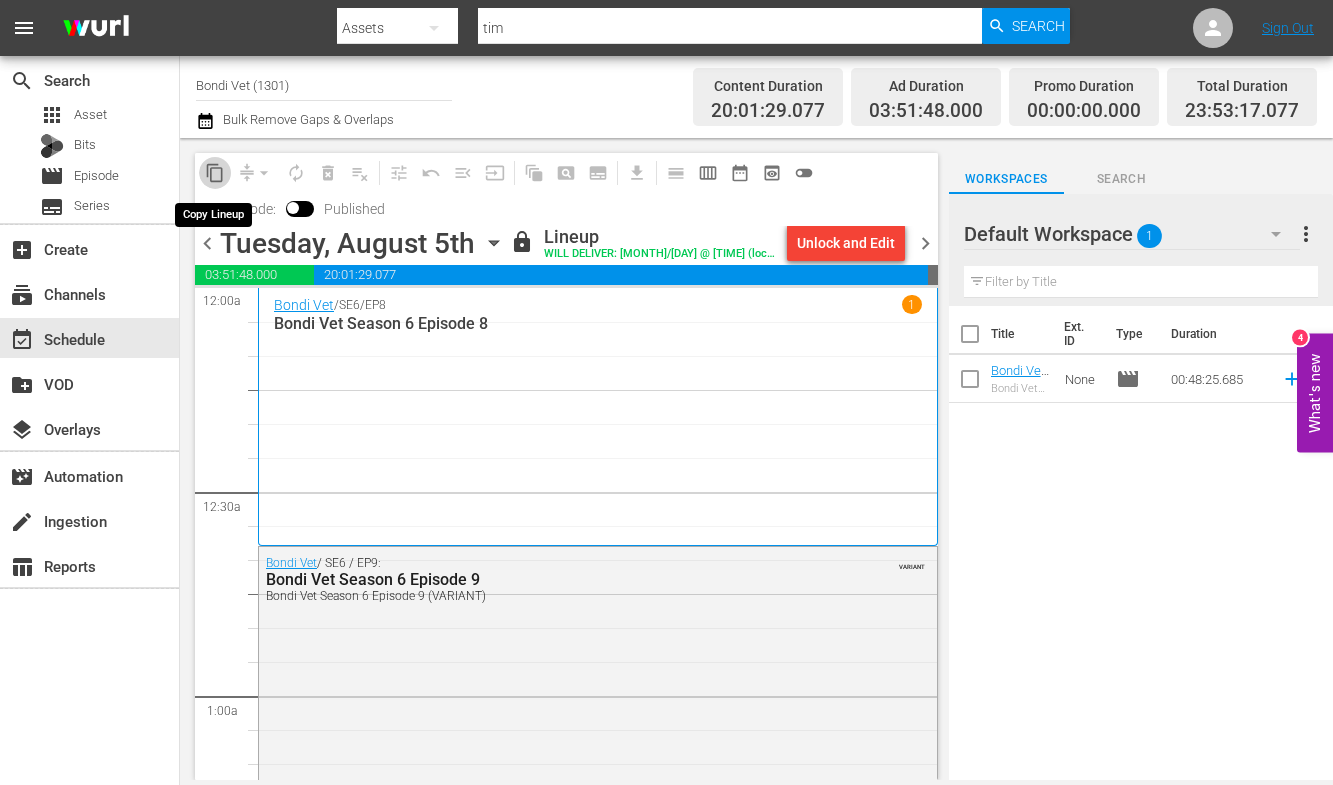 click on "content_copy" at bounding box center (215, 173) 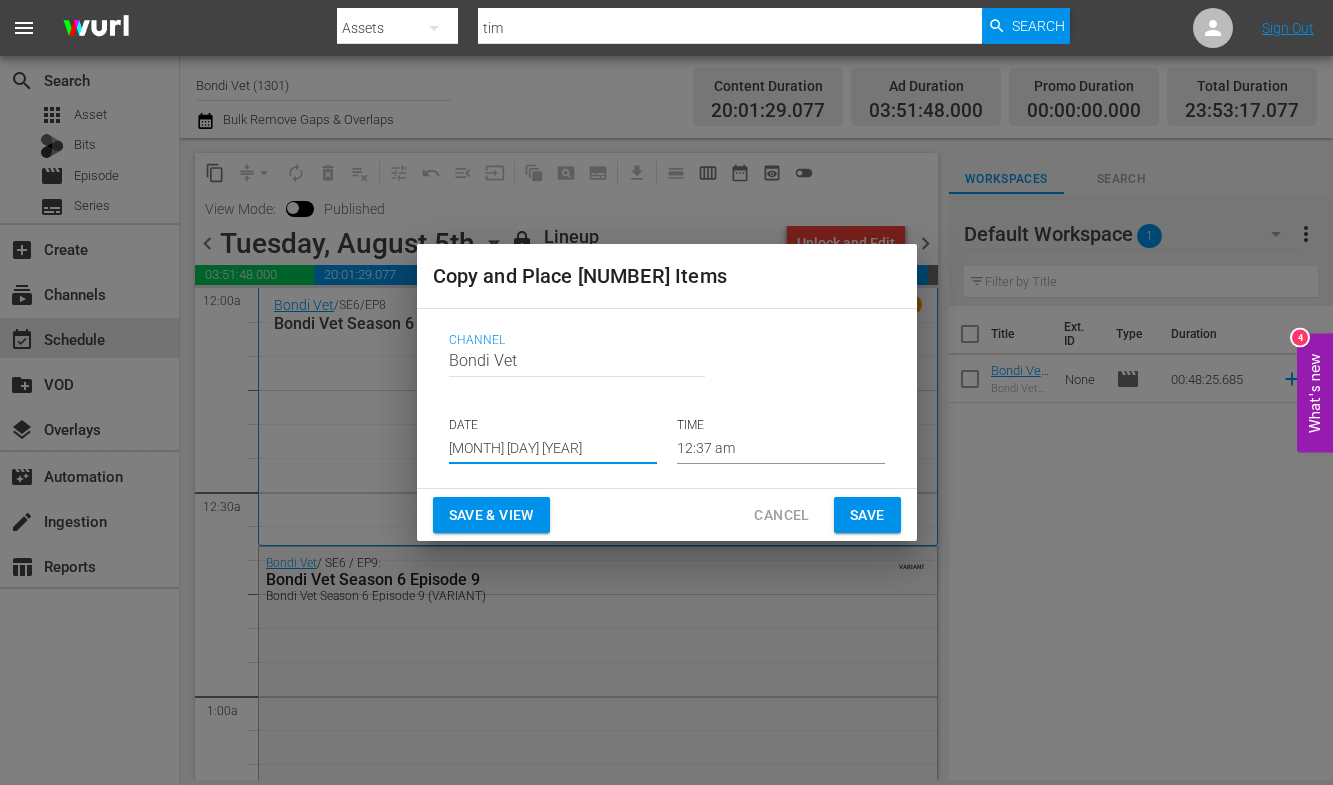 click on "[MONTH] [DAY] [YEAR]" at bounding box center (553, 449) 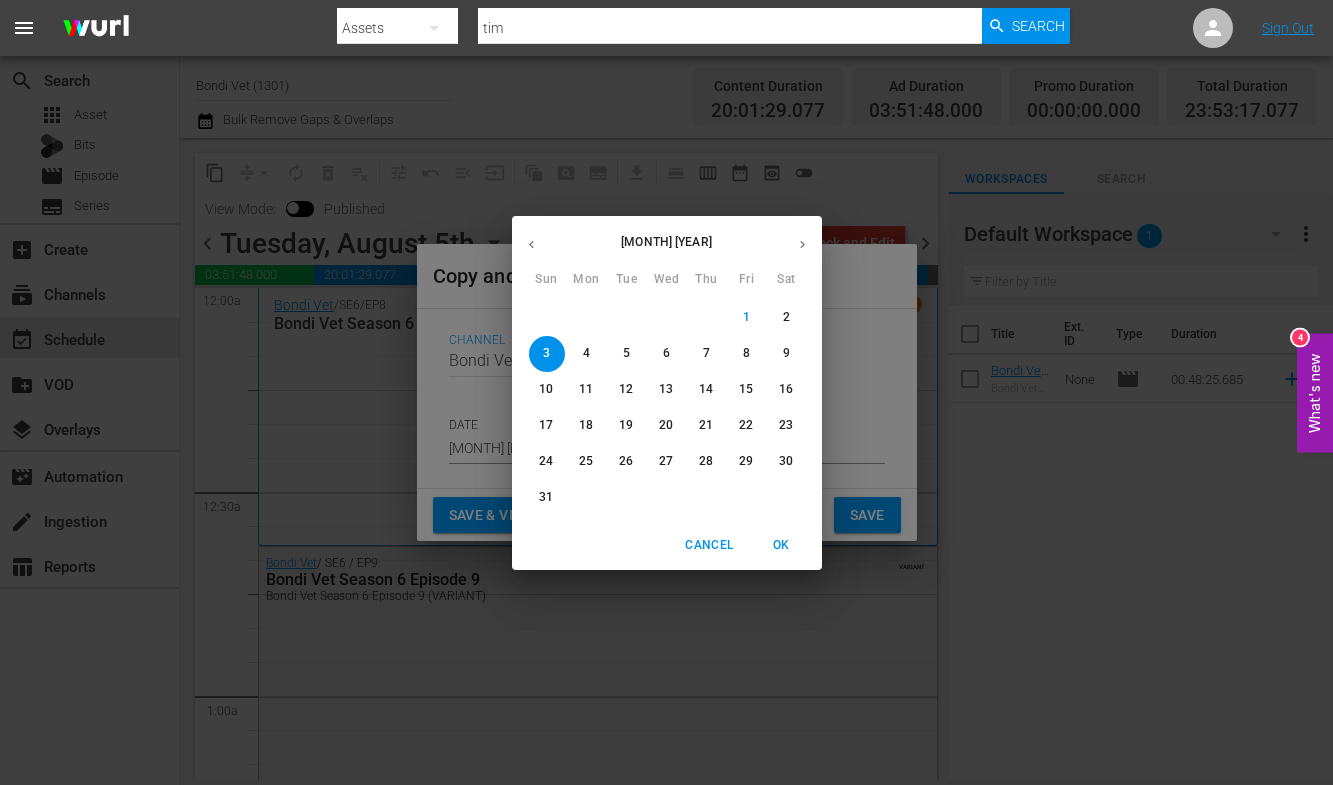 click on "19" at bounding box center (626, 425) 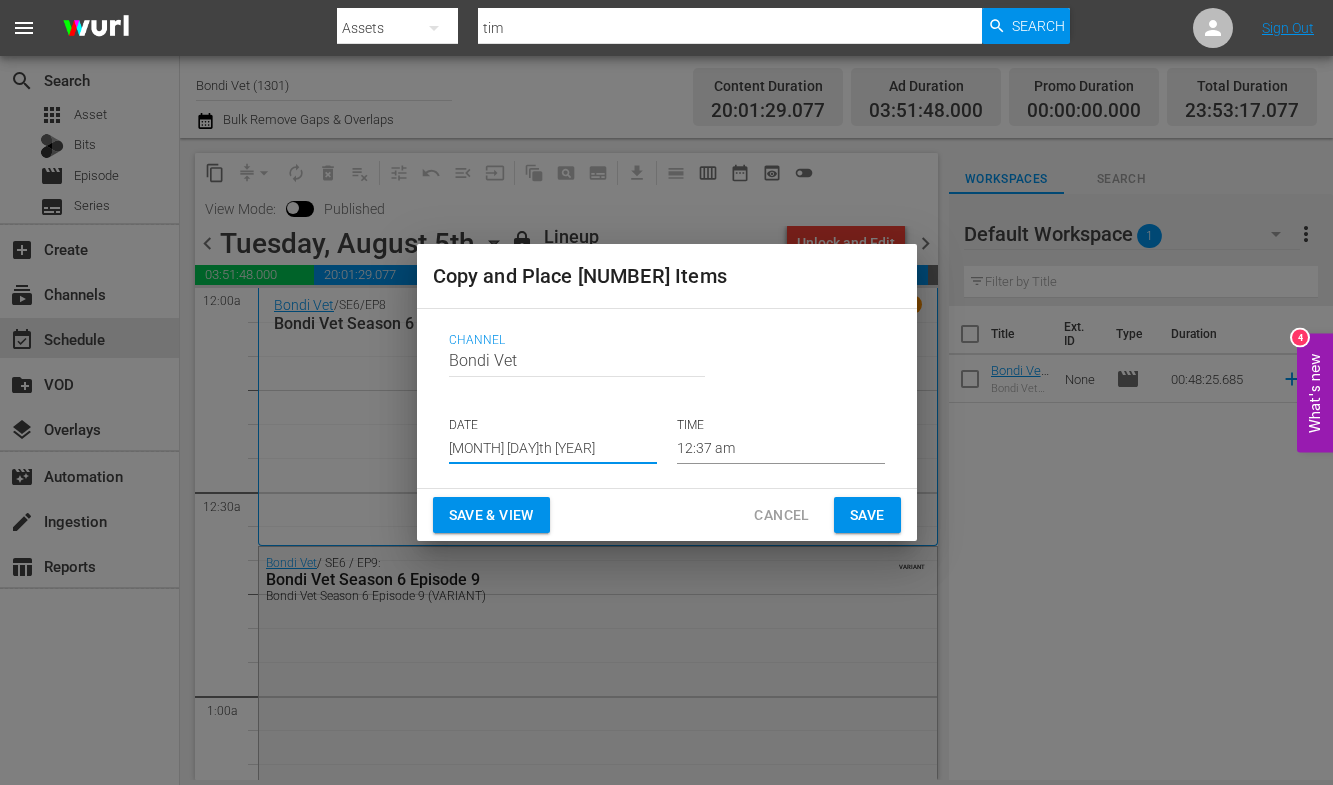click on "Save & View" at bounding box center [491, 515] 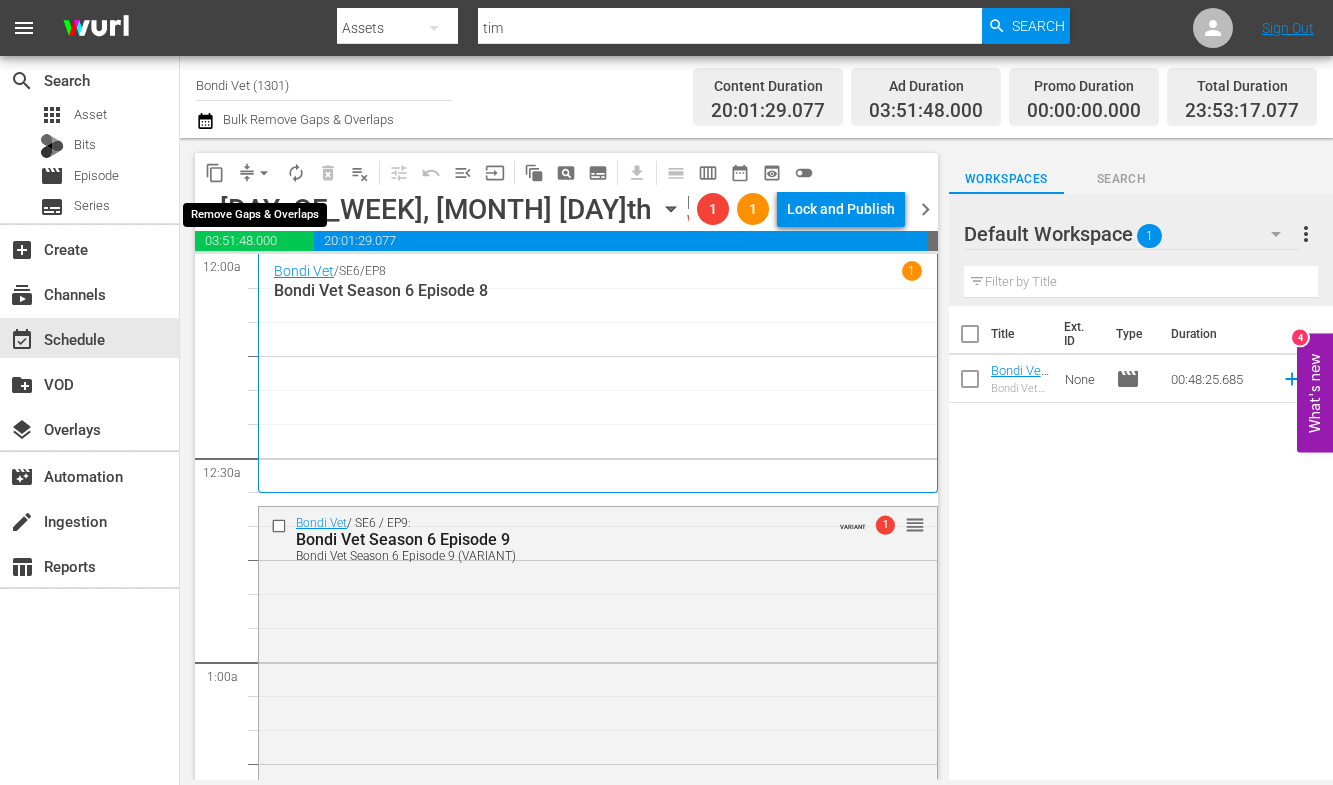 click on "arrow_drop_down" at bounding box center (264, 173) 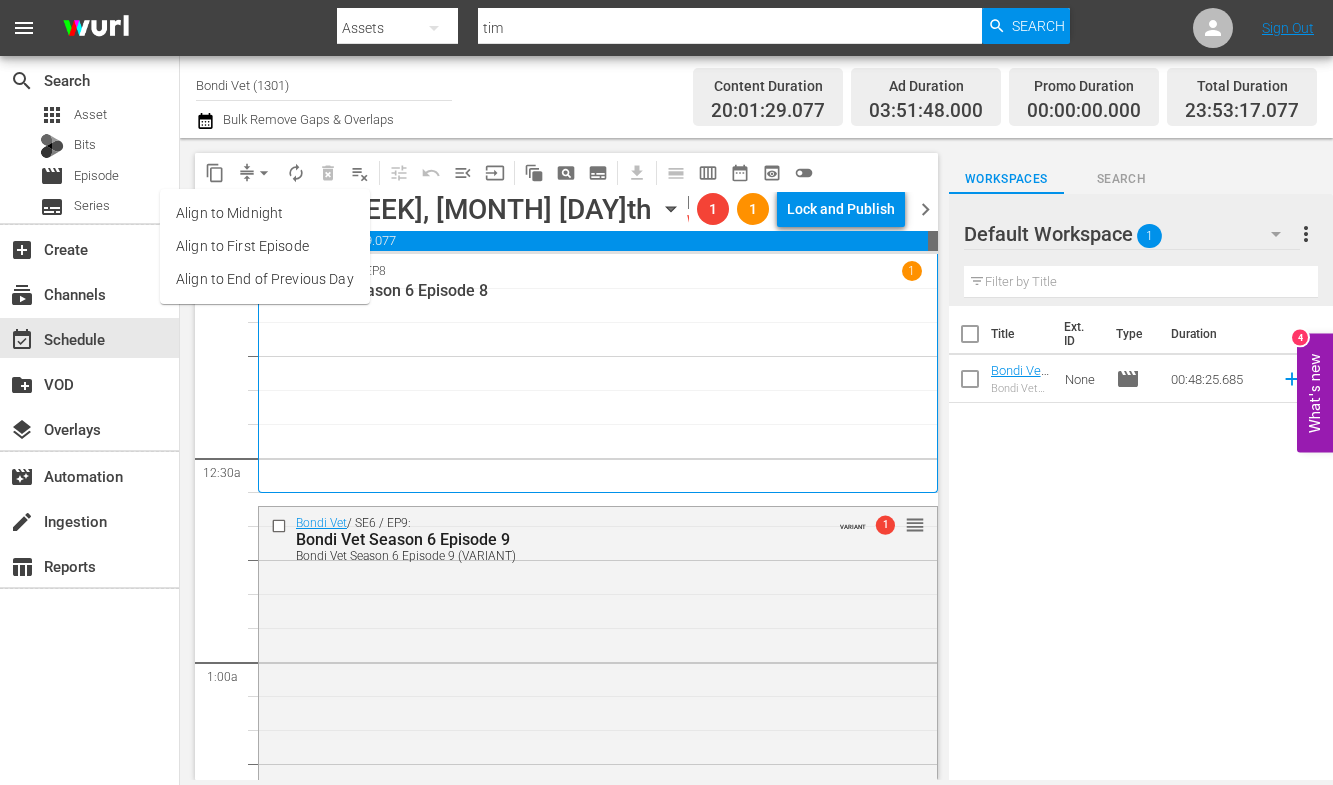 click on "Align to End of Previous Day" at bounding box center [265, 279] 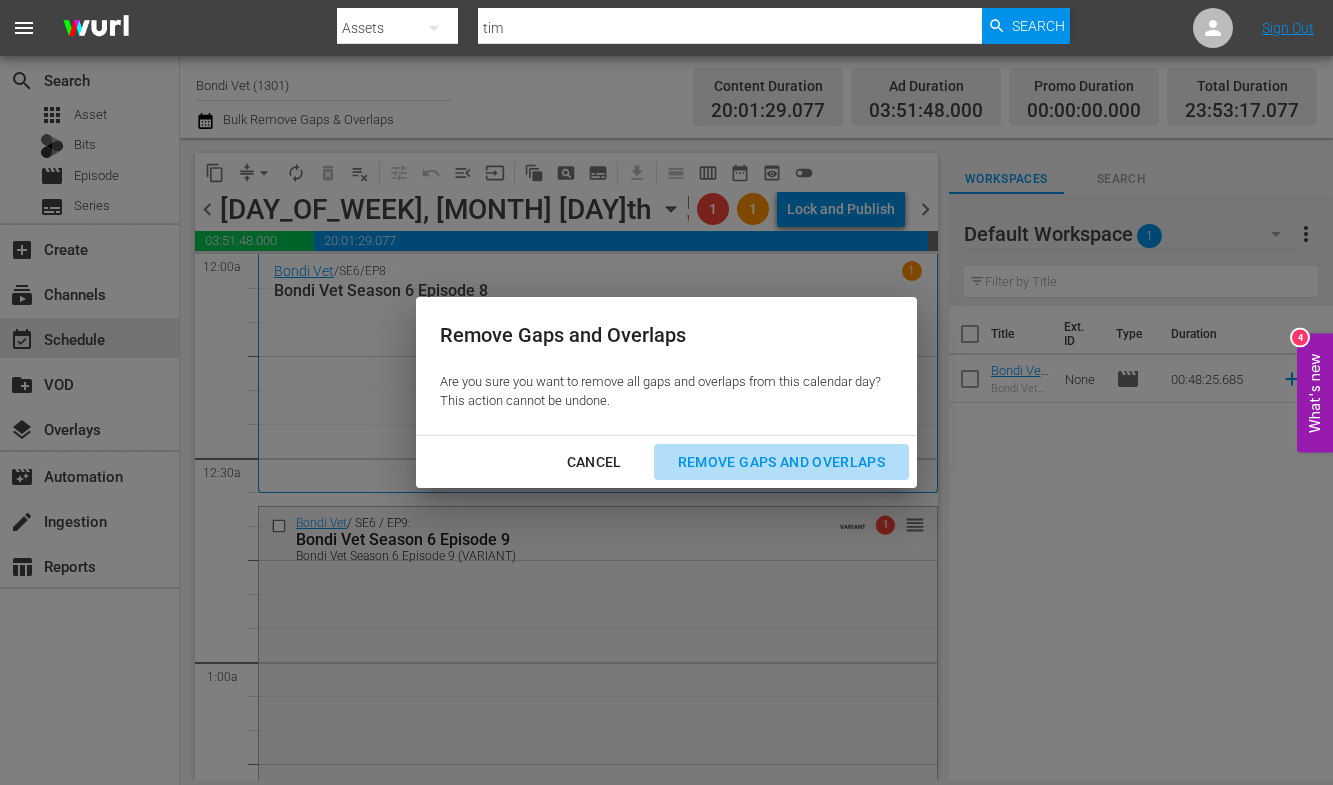 drag, startPoint x: 748, startPoint y: 460, endPoint x: 689, endPoint y: 491, distance: 66.64833 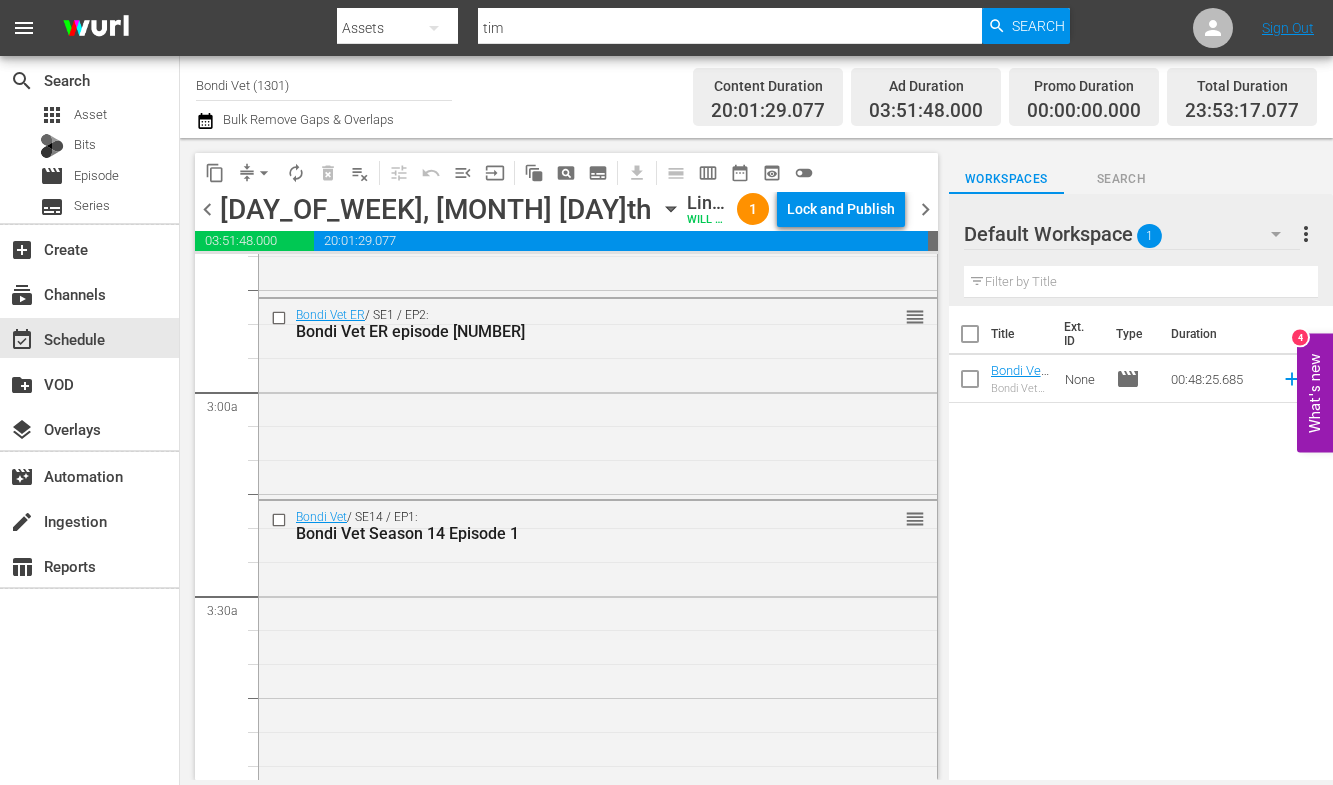 scroll, scrollTop: 0, scrollLeft: 0, axis: both 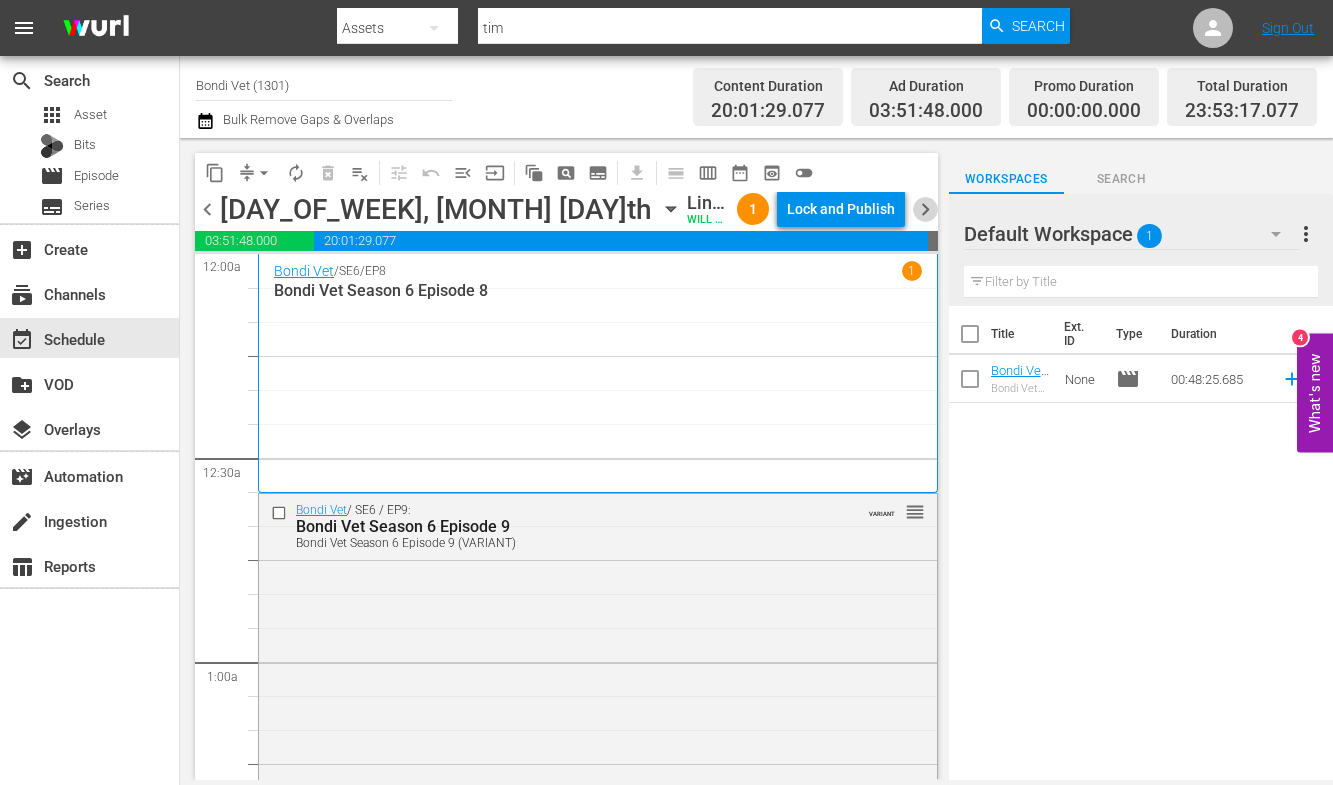 click on "chevron_right" at bounding box center (925, 209) 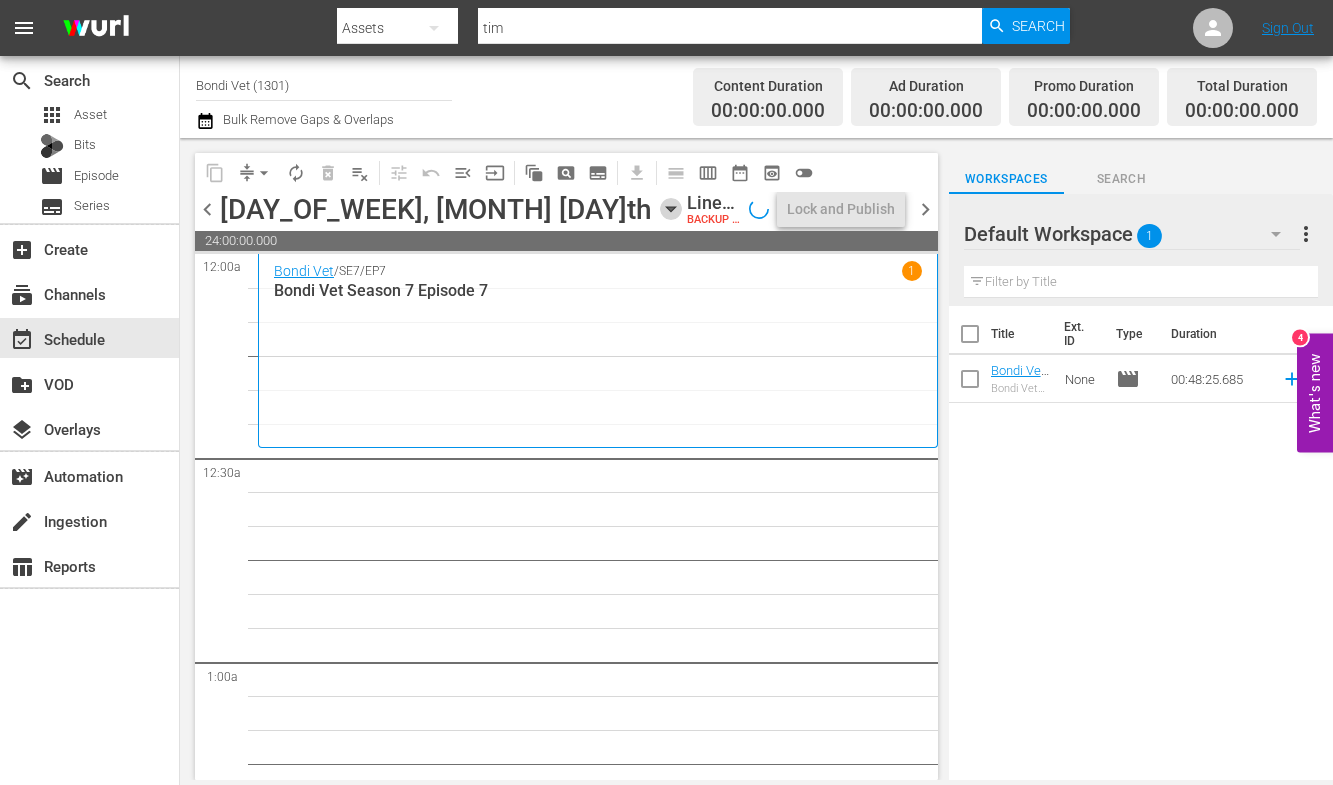 click 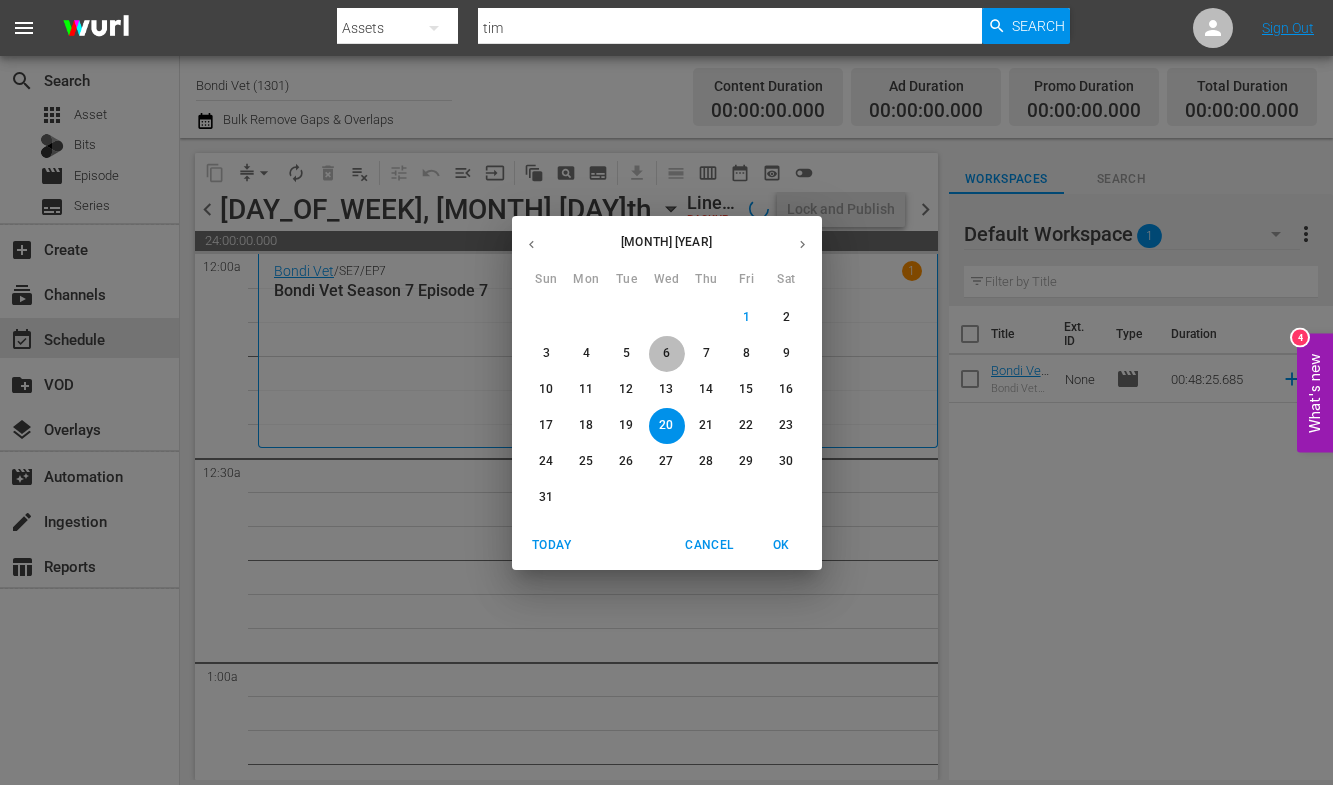 drag, startPoint x: 658, startPoint y: 350, endPoint x: 692, endPoint y: 372, distance: 40.496914 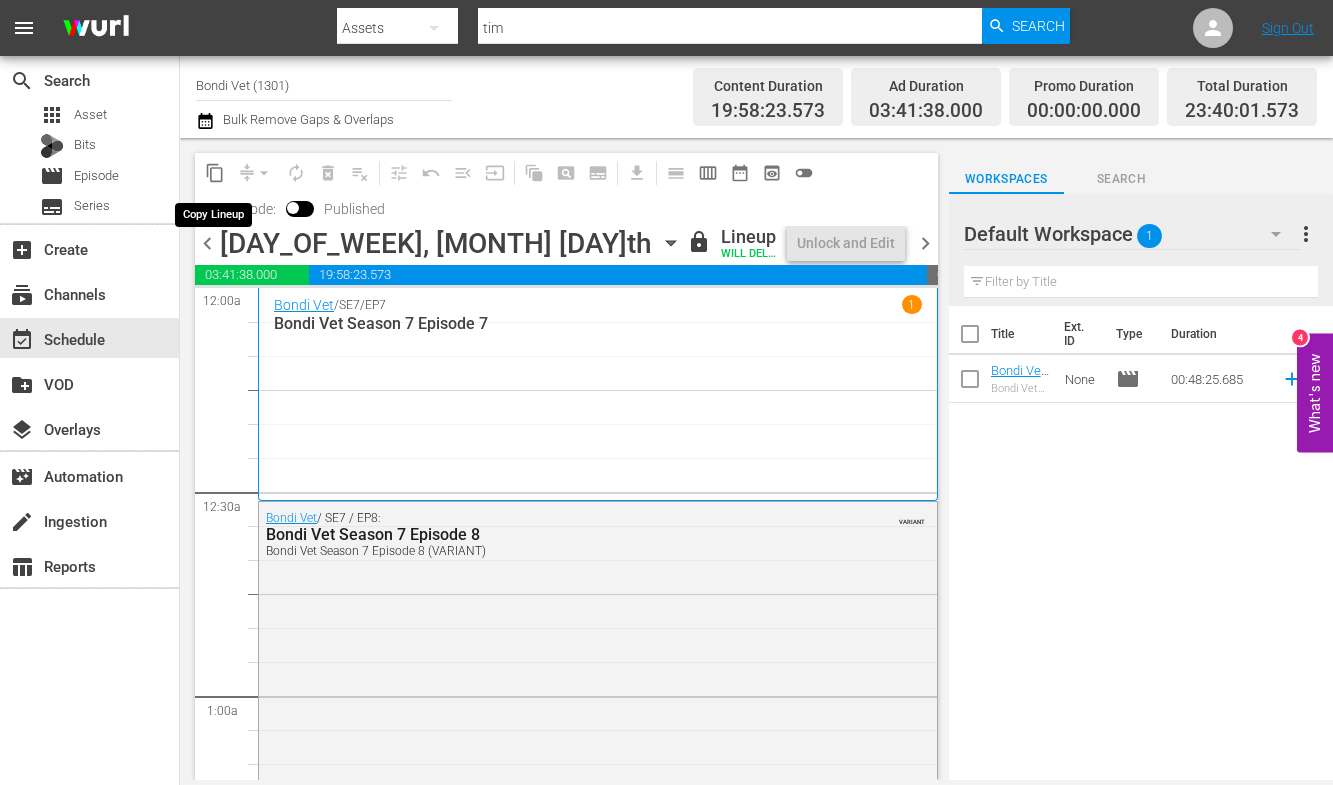 click on "content_copy" at bounding box center [215, 173] 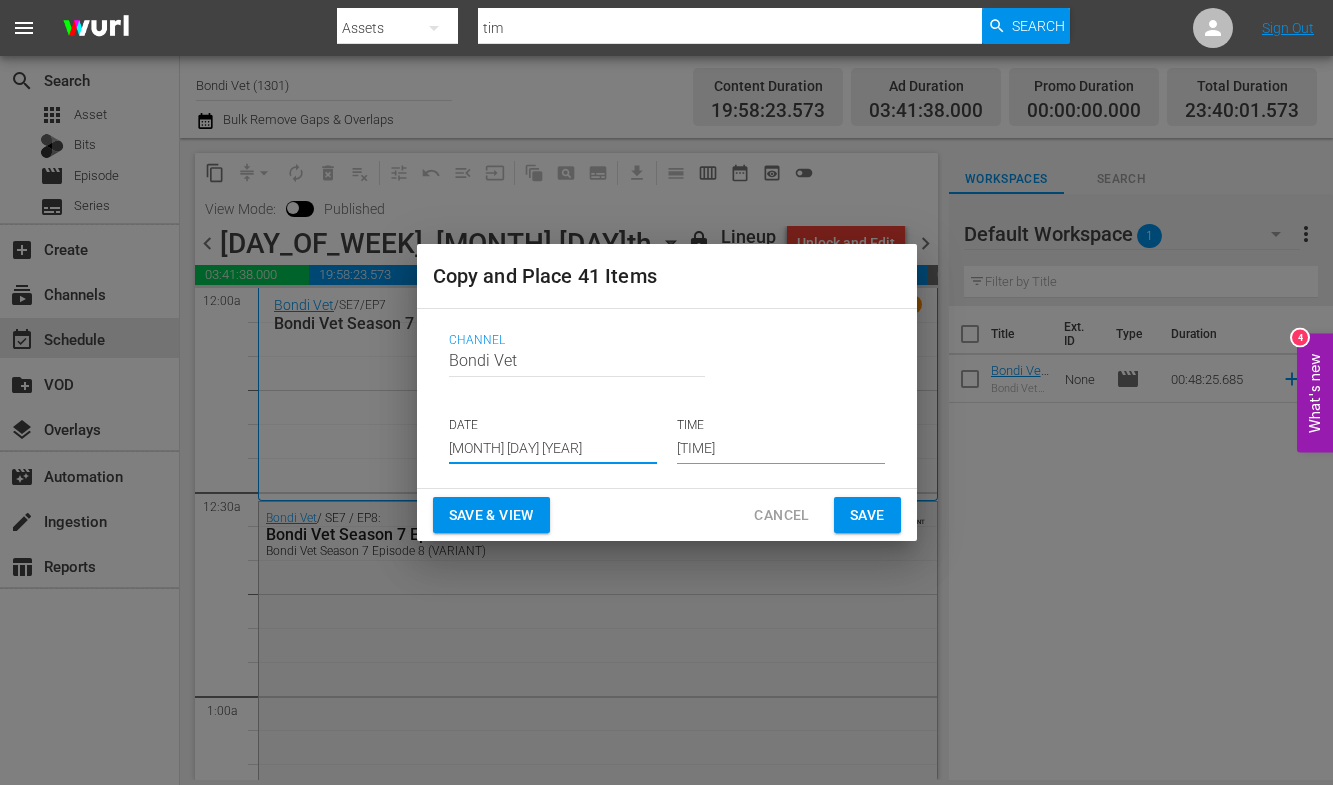 click on "[MONTH] [DAY] [YEAR]" at bounding box center (553, 449) 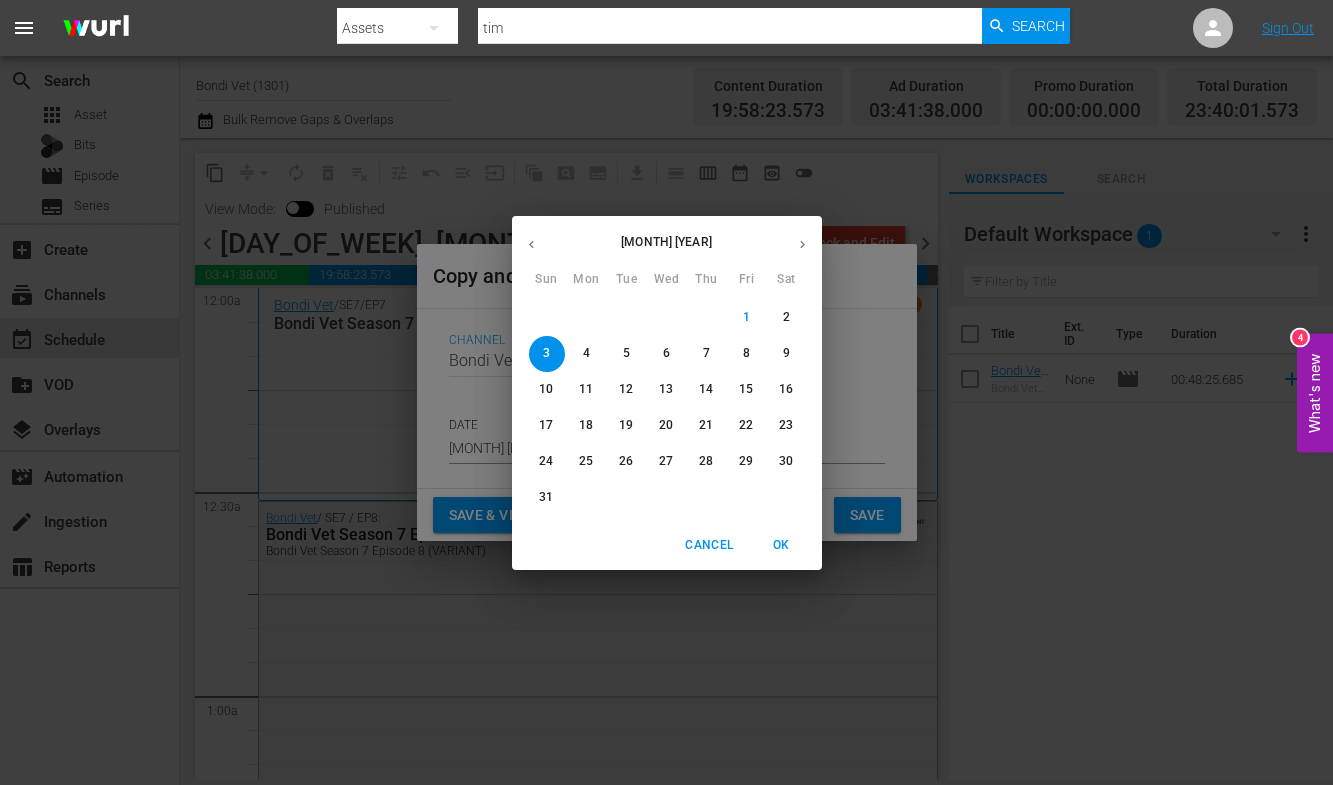 click on "20" at bounding box center (666, 425) 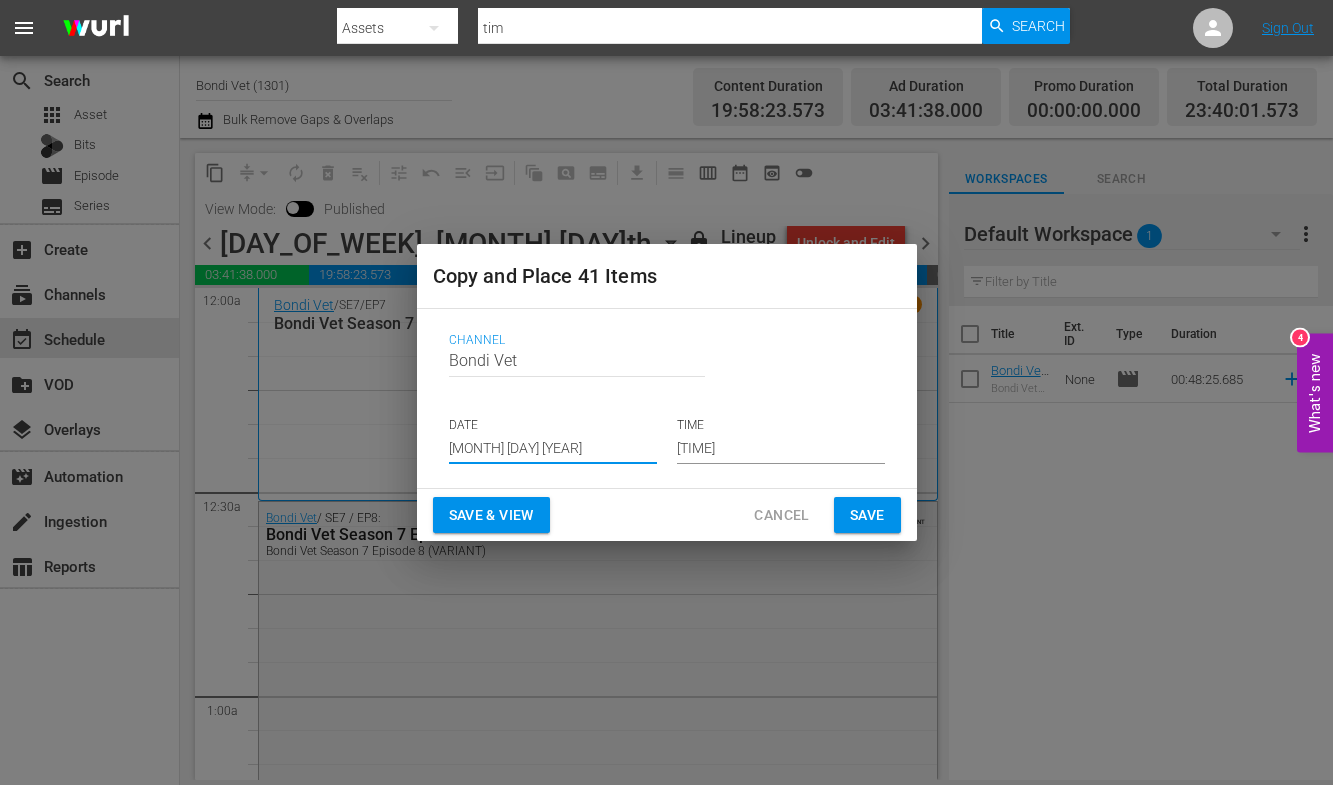 click on "Save & View" at bounding box center [491, 515] 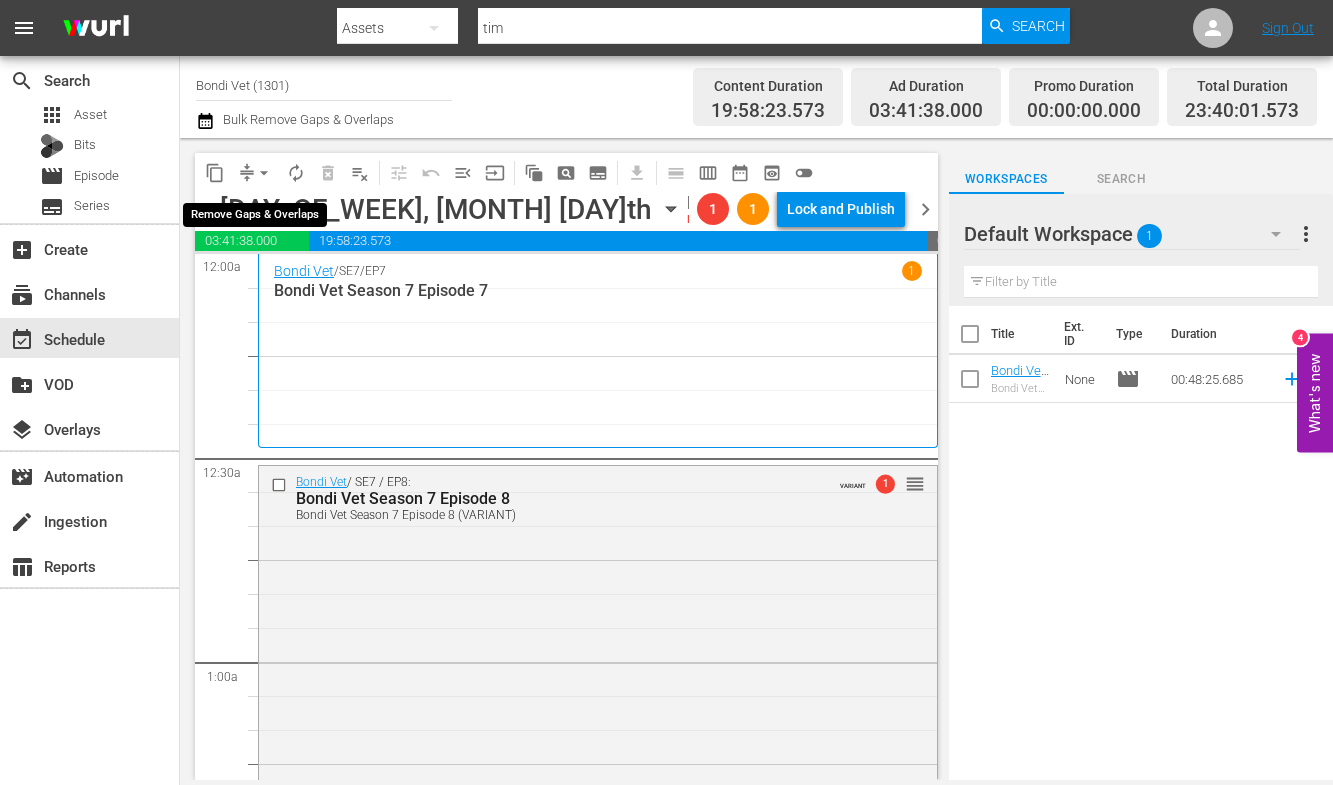 click on "arrow_drop_down" at bounding box center [264, 173] 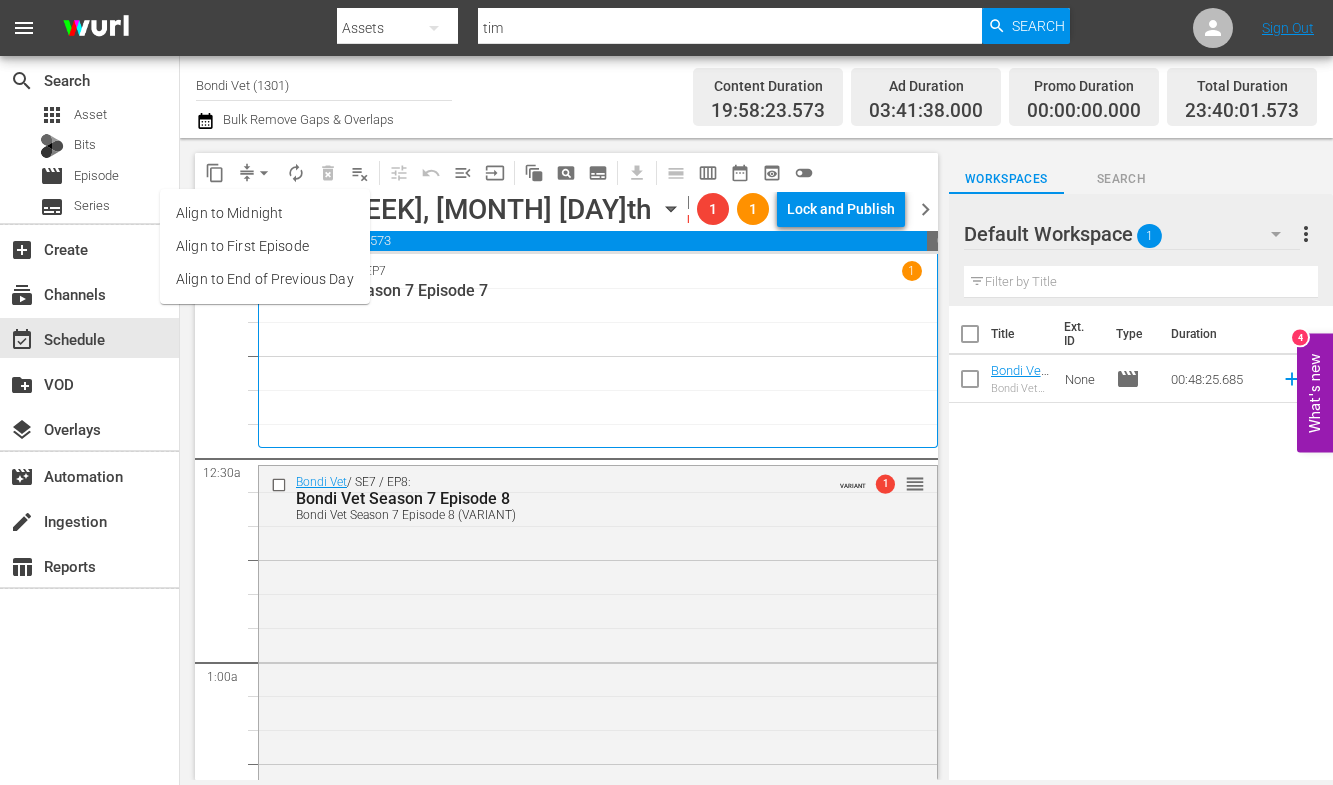 click on "Align to End of Previous Day" at bounding box center (265, 279) 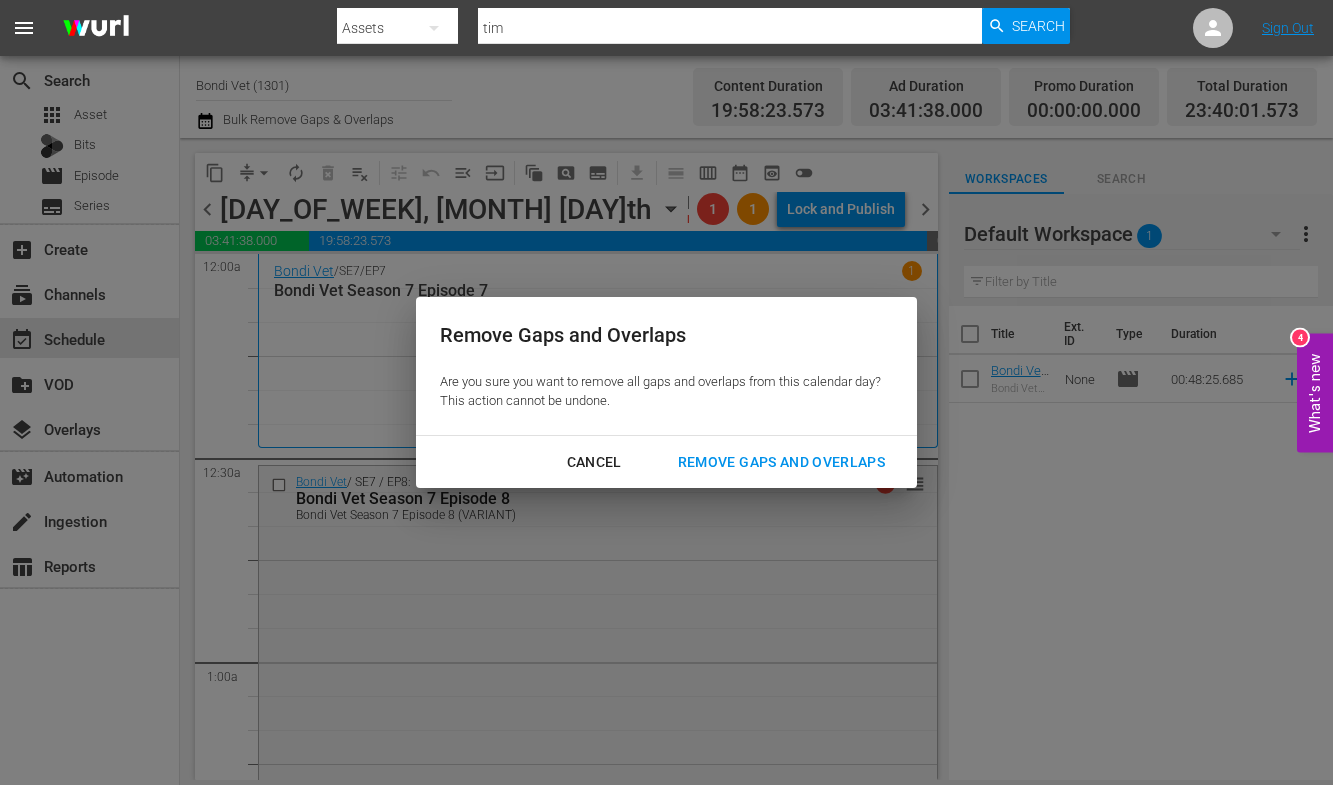 click on "Remove Gaps and Overlaps" at bounding box center (781, 462) 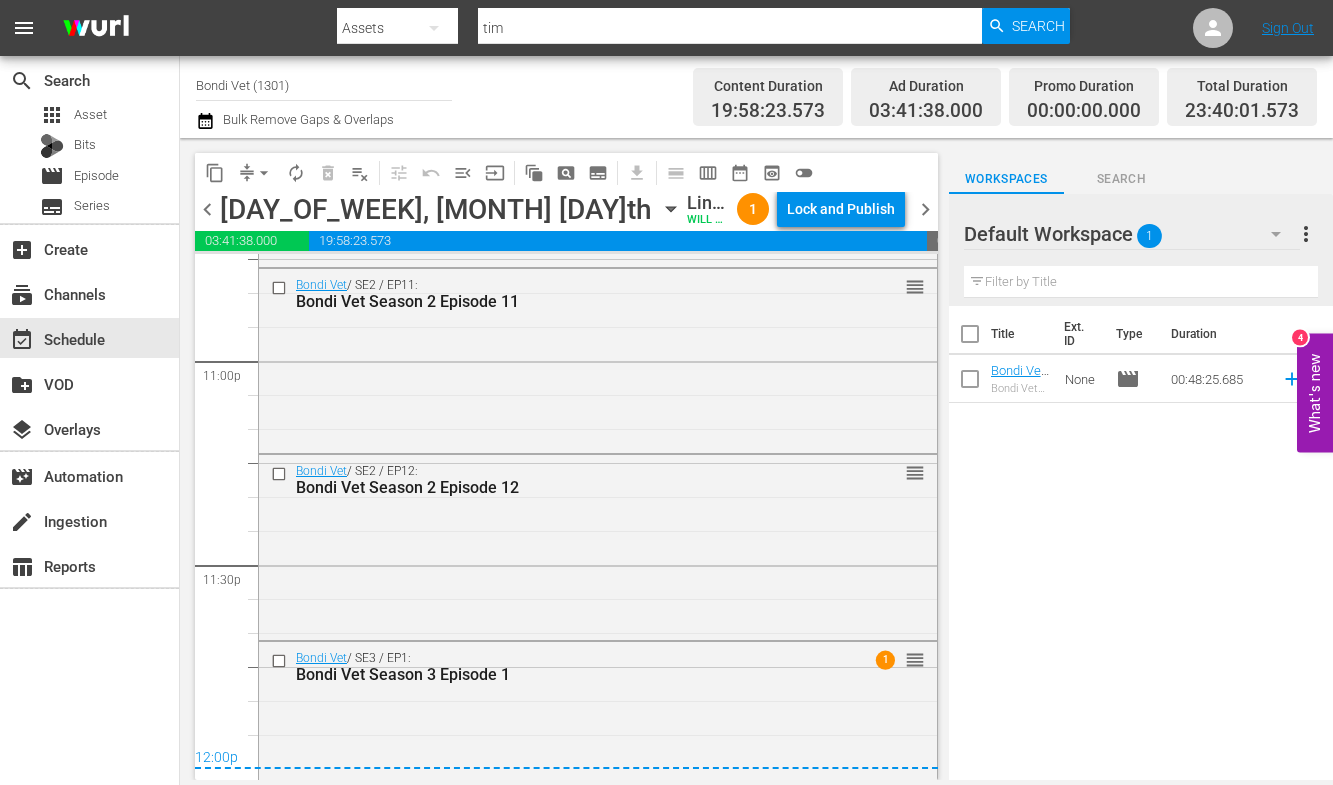 scroll, scrollTop: 9324, scrollLeft: 0, axis: vertical 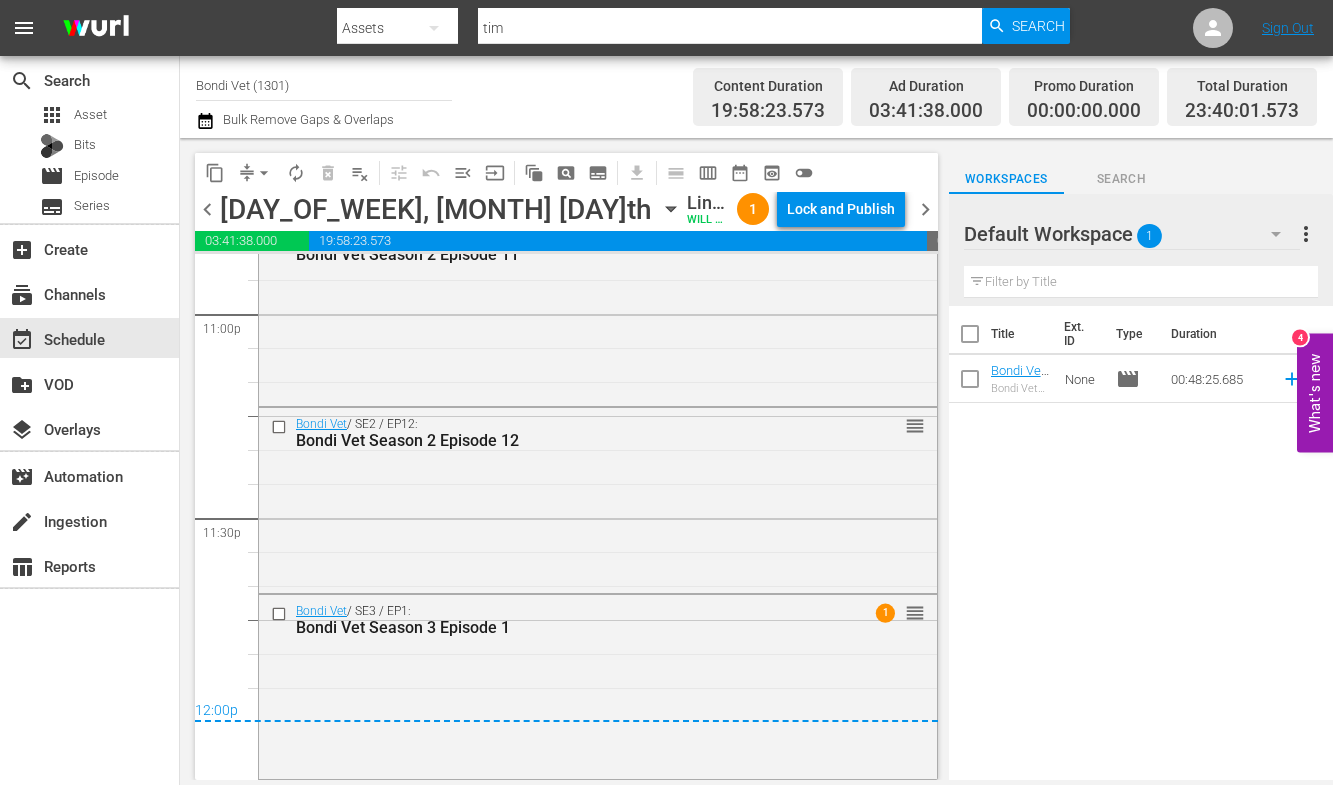click on "chevron_right" at bounding box center (925, 209) 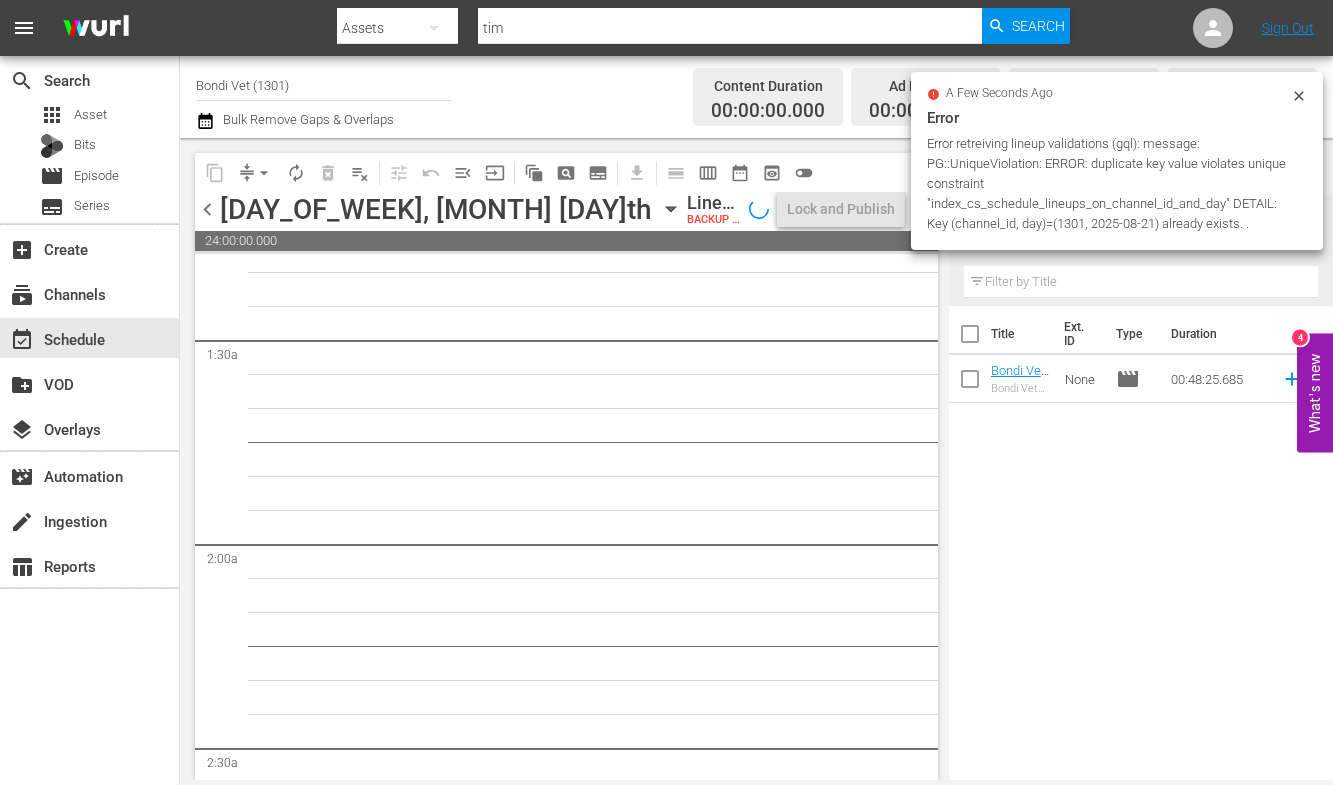 scroll, scrollTop: 0, scrollLeft: 0, axis: both 